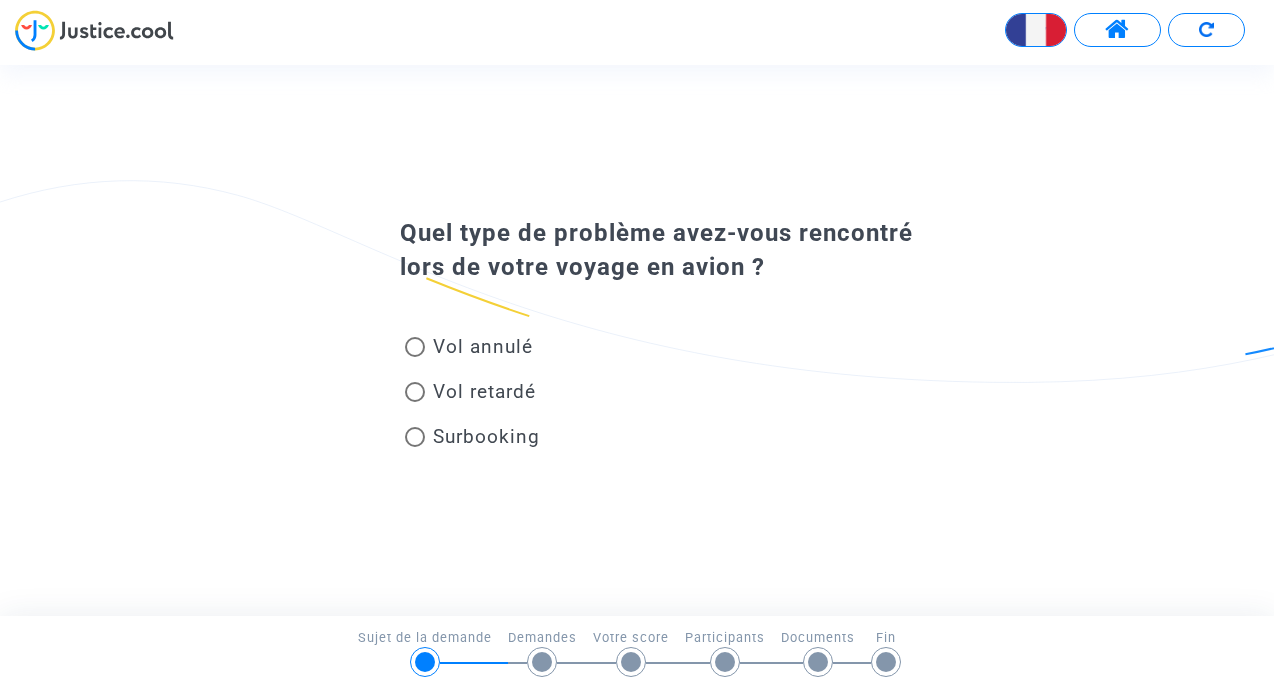 scroll, scrollTop: 0, scrollLeft: 0, axis: both 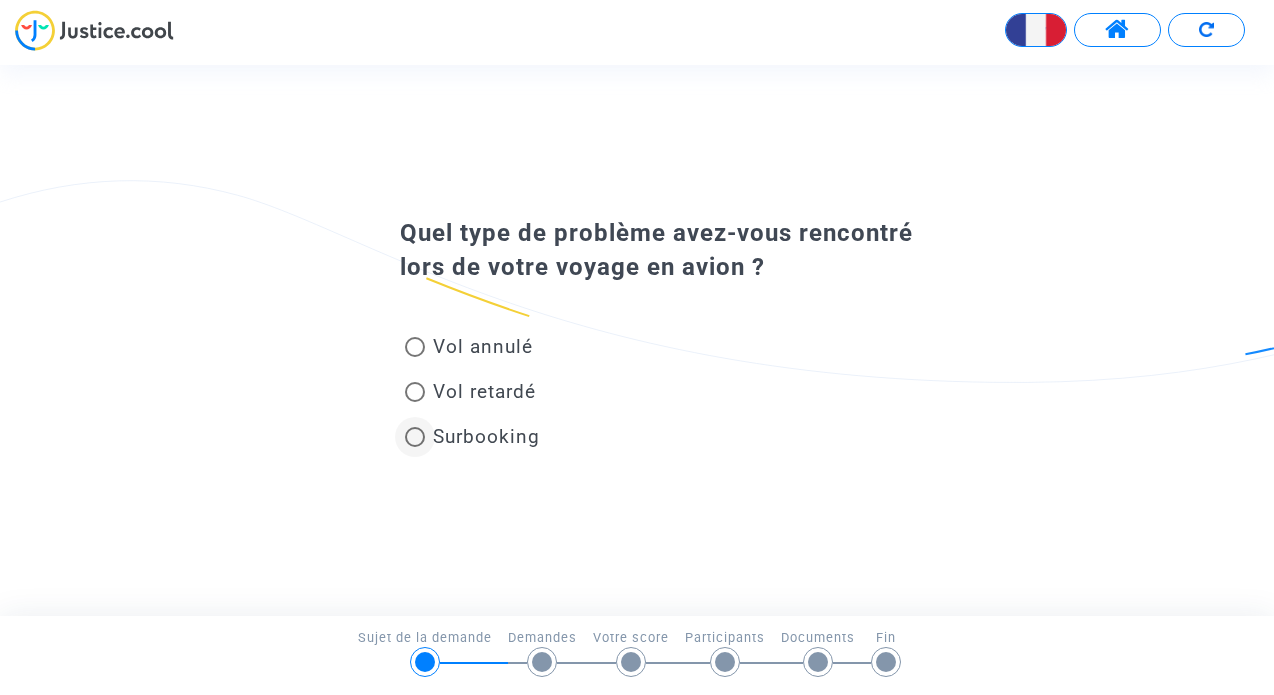 click at bounding box center [415, 437] 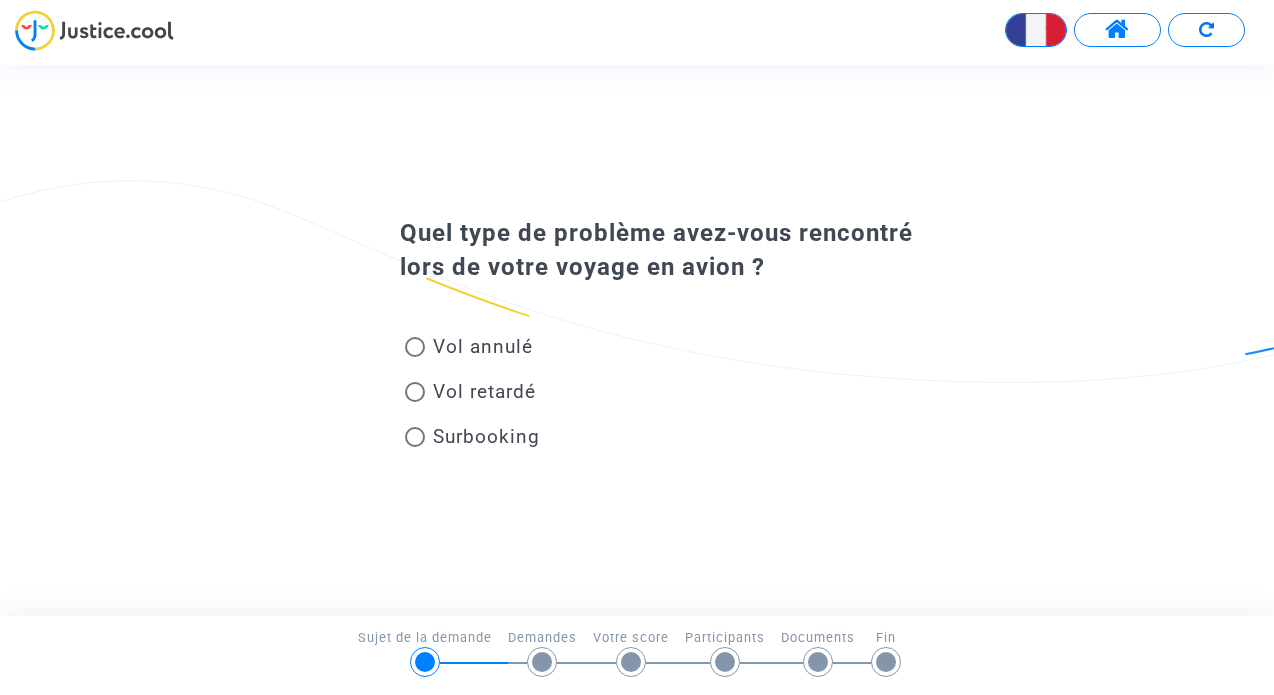 click on "Surbooking" at bounding box center [414, 447] 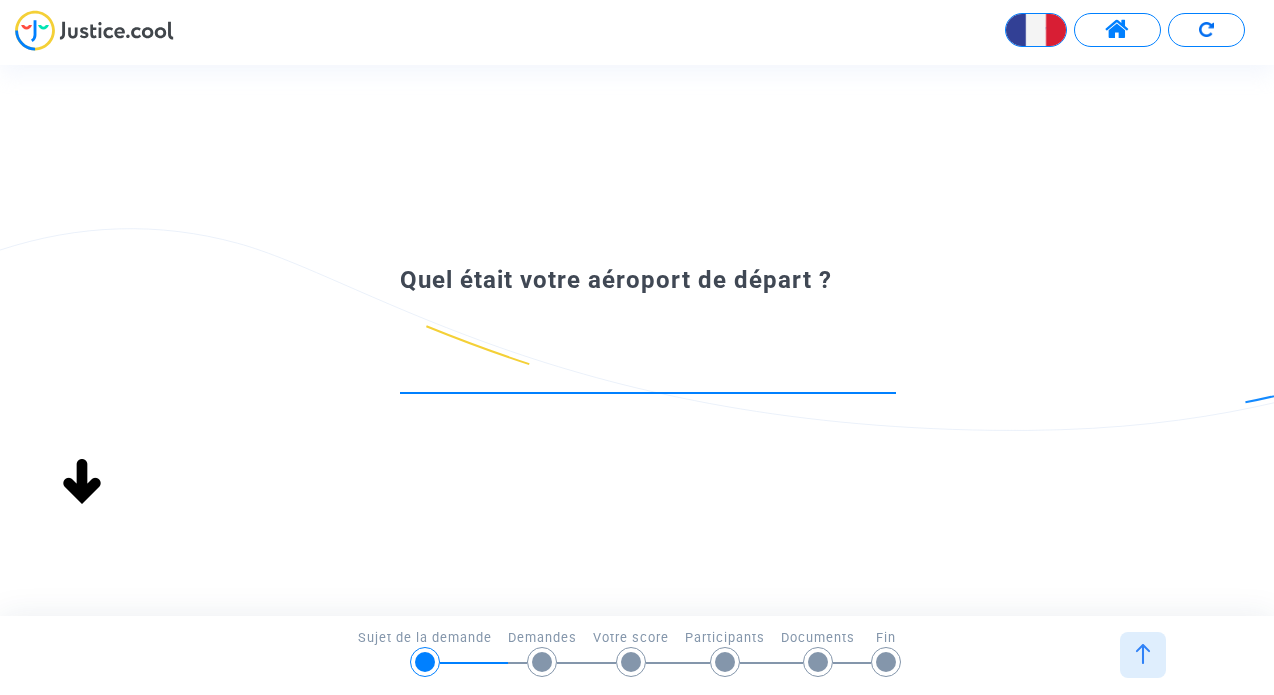 click at bounding box center (648, 375) 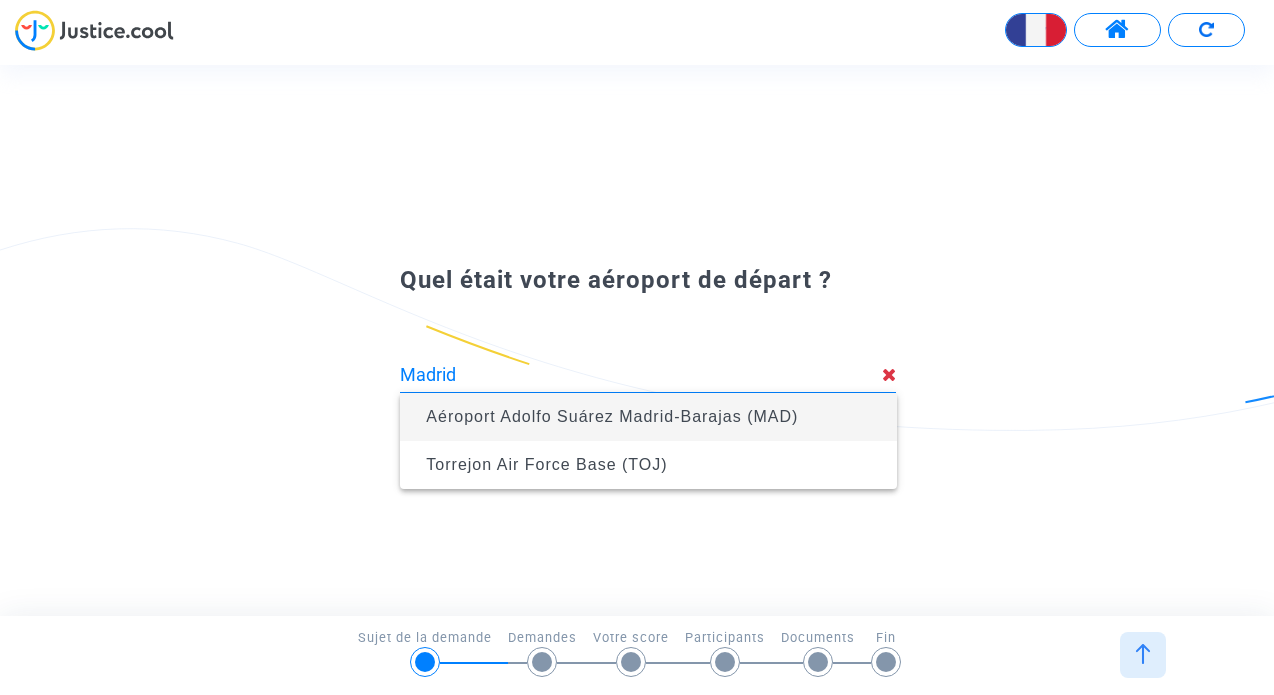 type on "Madrid" 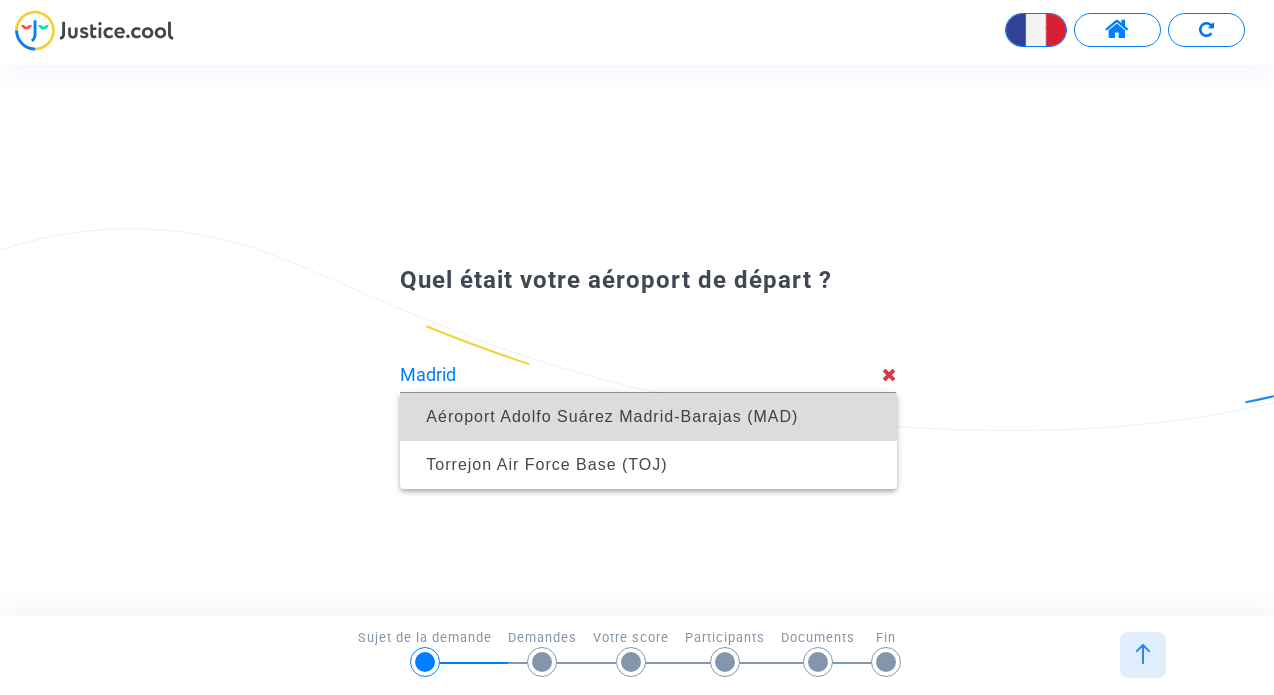 click on "Aéroport Adolfo Suárez Madrid-Barajas (MAD)" at bounding box center [612, 416] 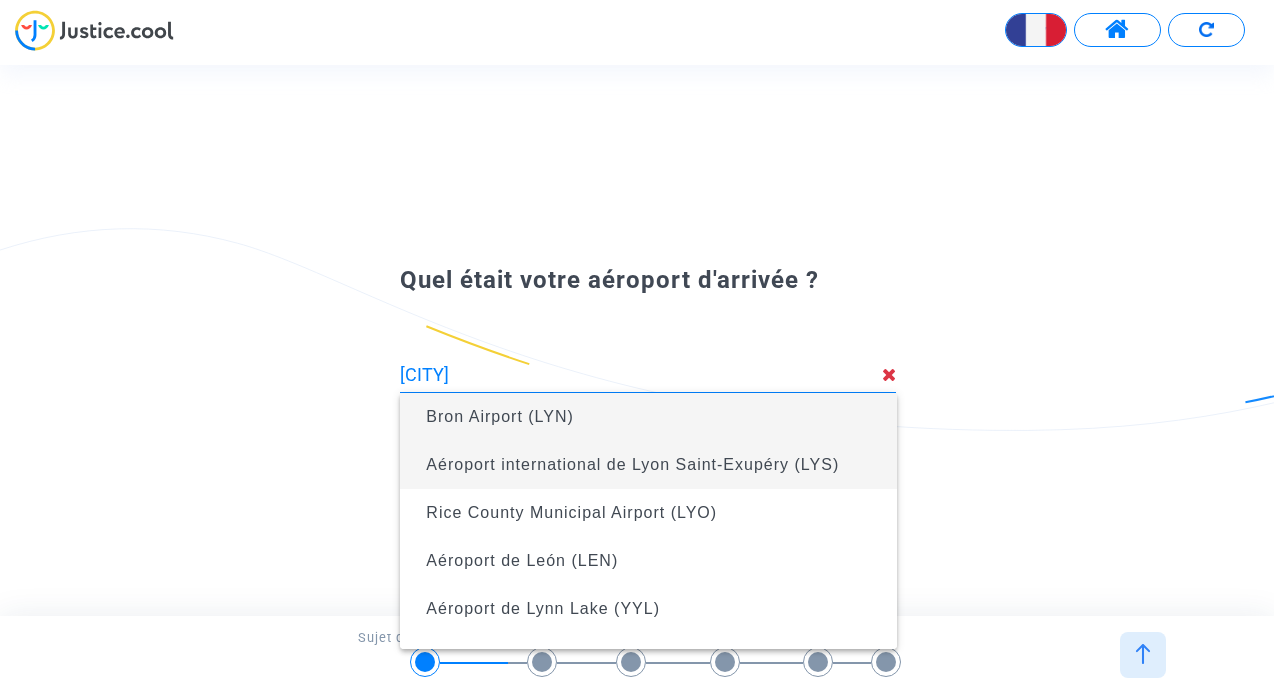 type on "[CITY]" 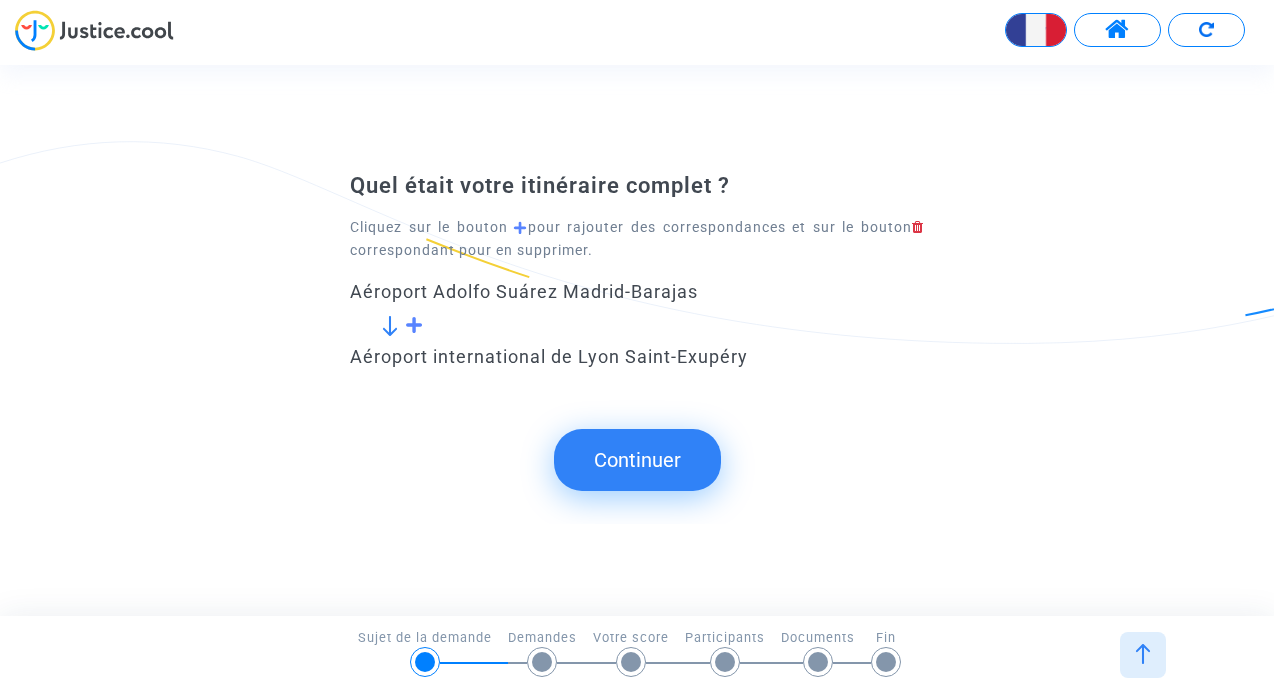 click on "Continuer" at bounding box center [637, 460] 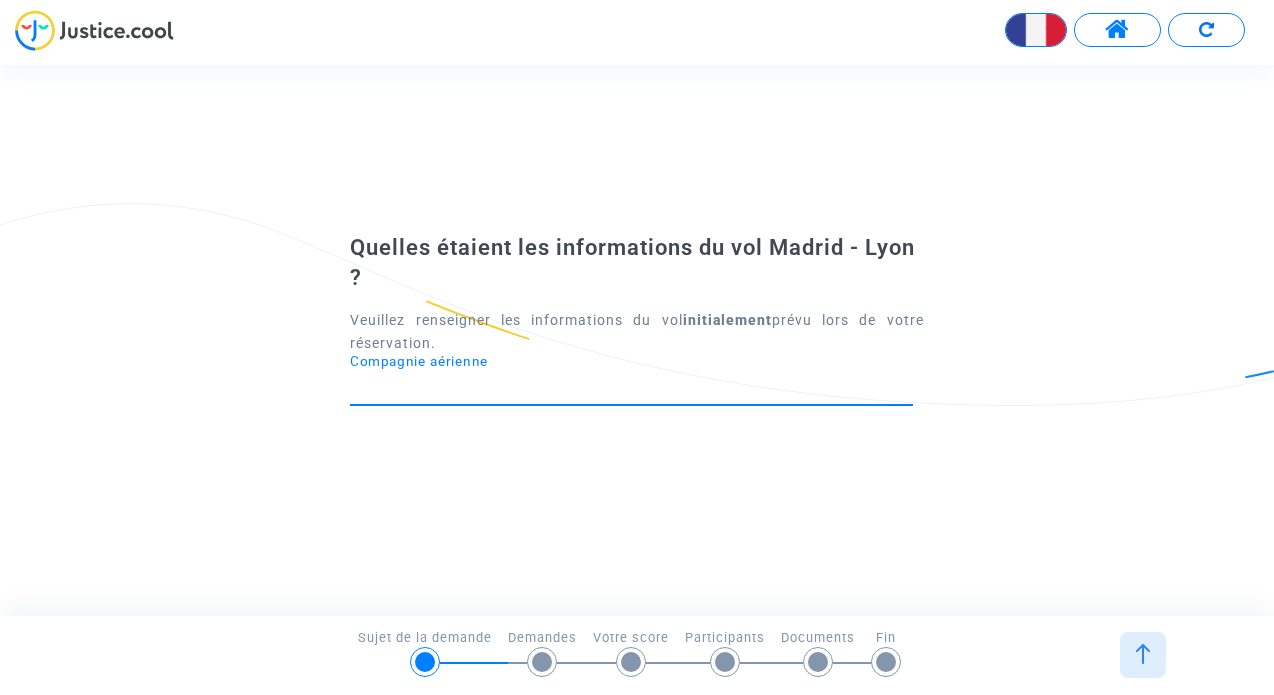 click on "Compagnie aérienne" at bounding box center [631, 387] 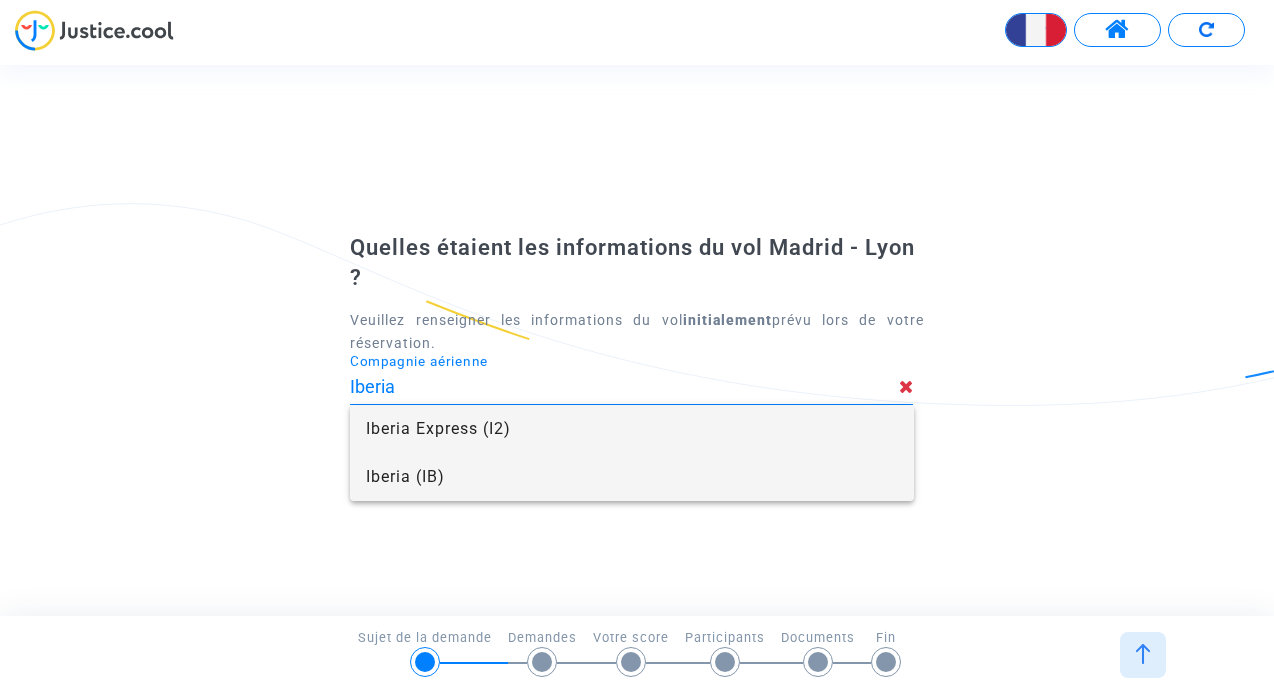 type on "Iberia" 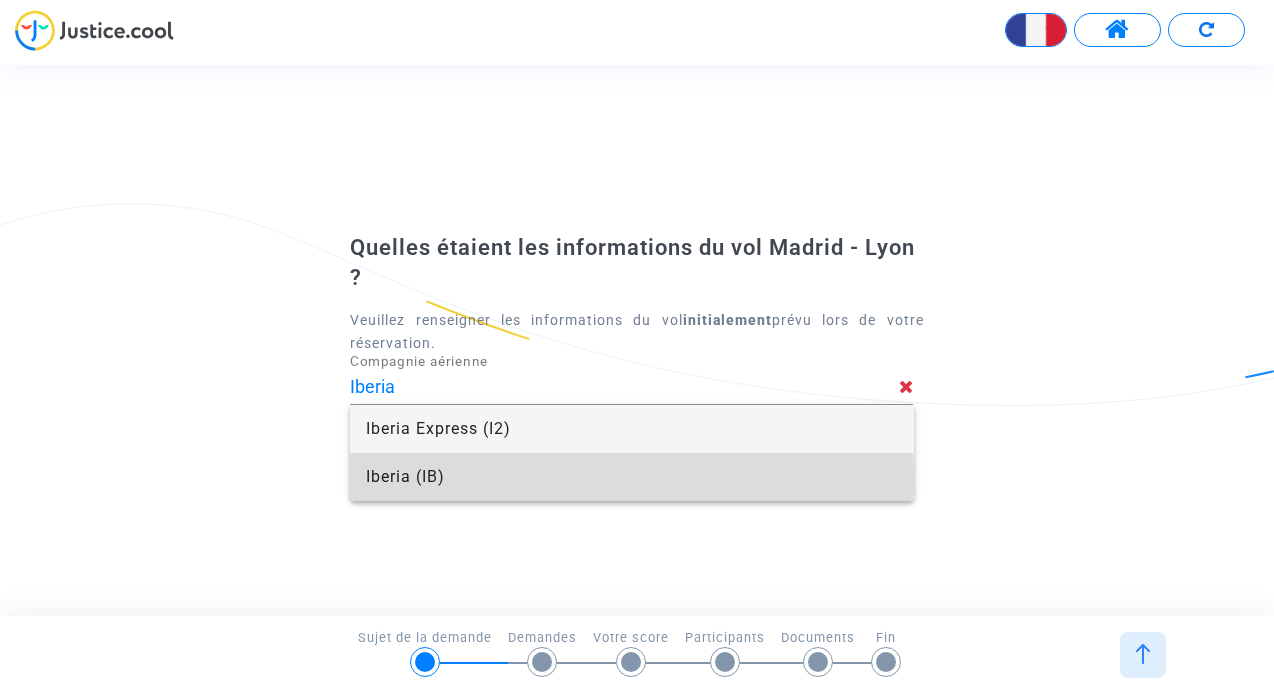 click on "Iberia (IB)" at bounding box center [631, 477] 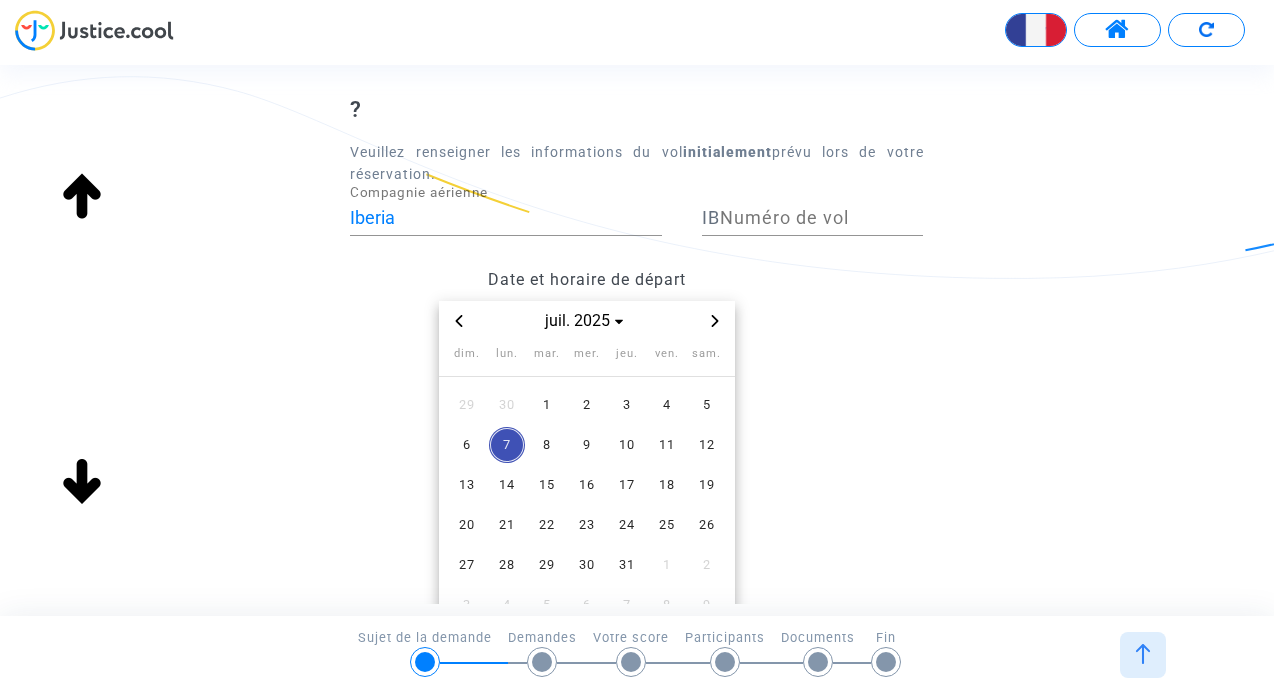 scroll, scrollTop: 111, scrollLeft: 0, axis: vertical 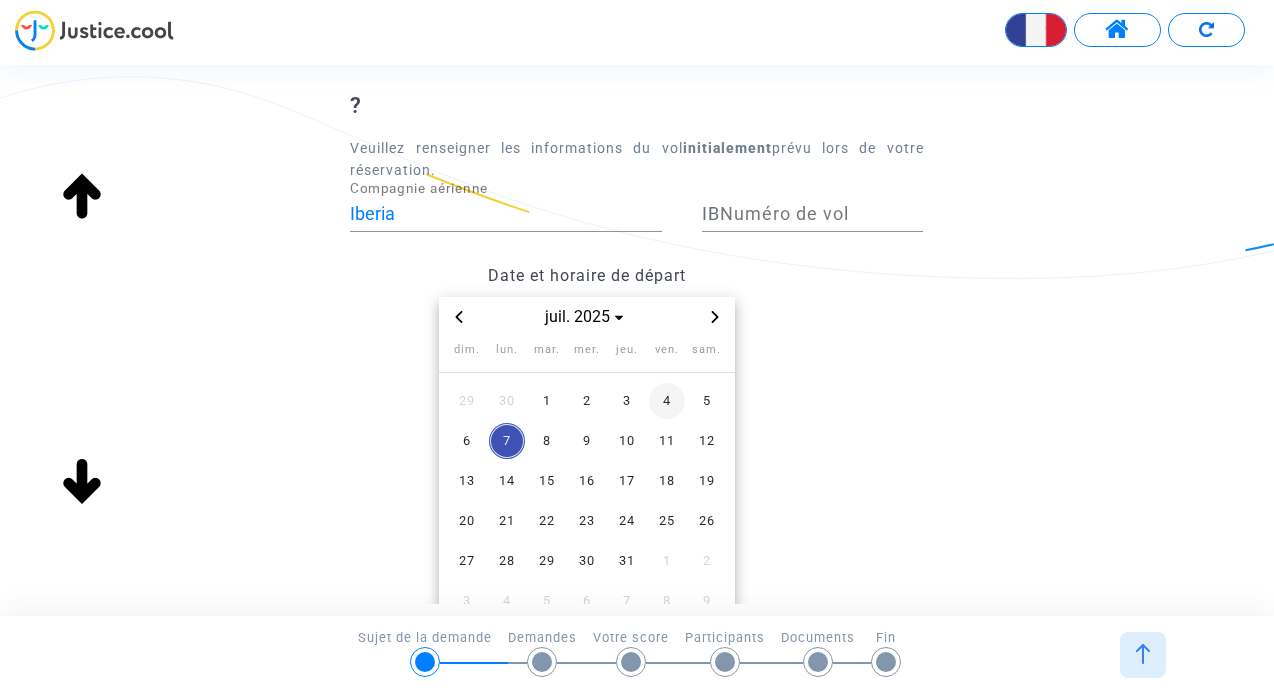click on "4" at bounding box center (667, 401) 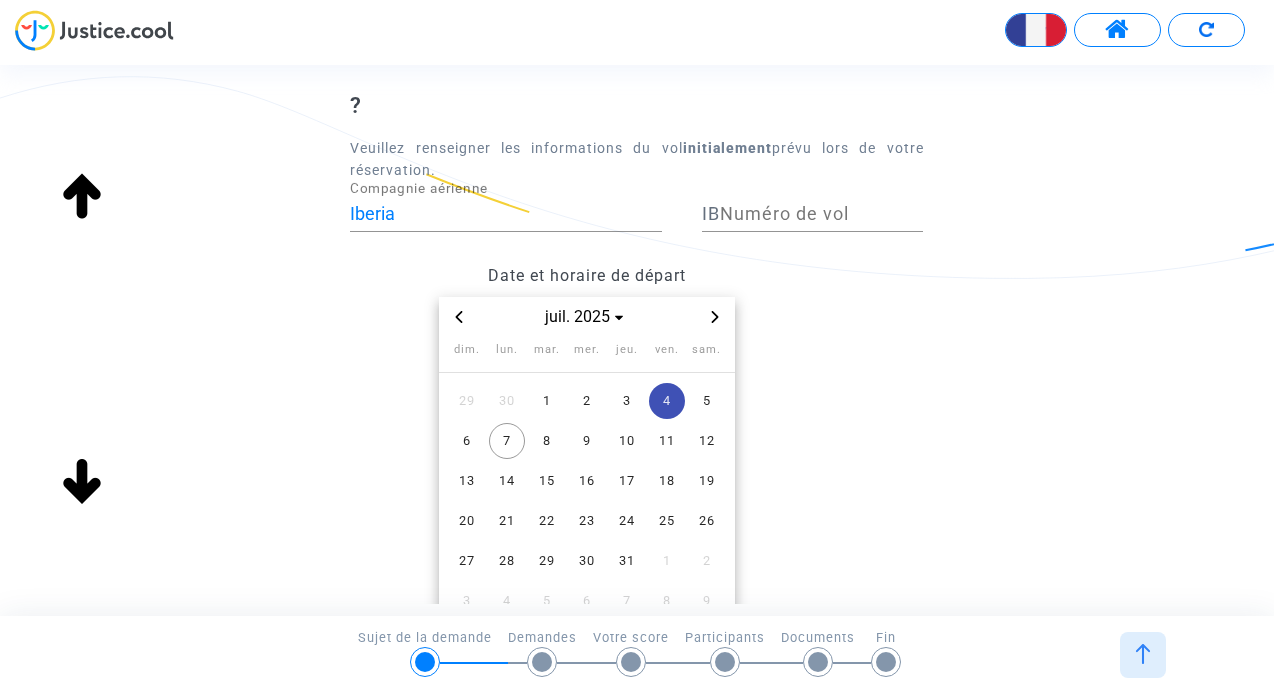 click on "Numéro de vol" at bounding box center [821, 214] 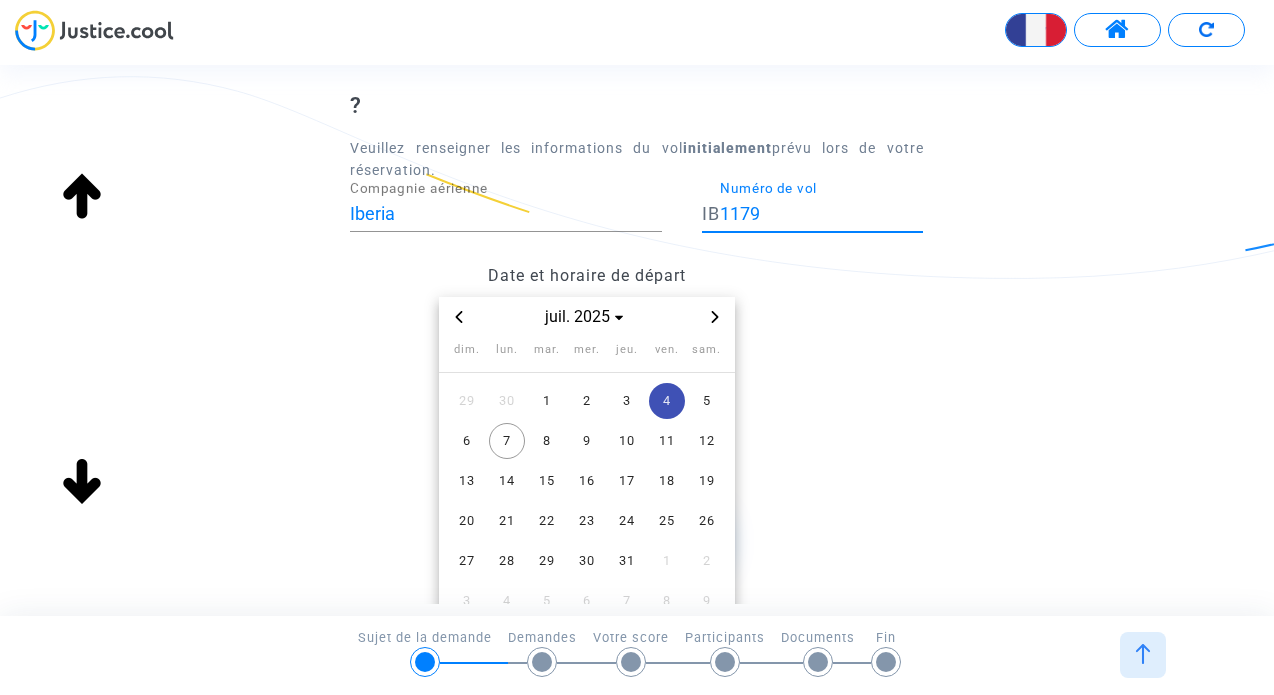 type on "1179" 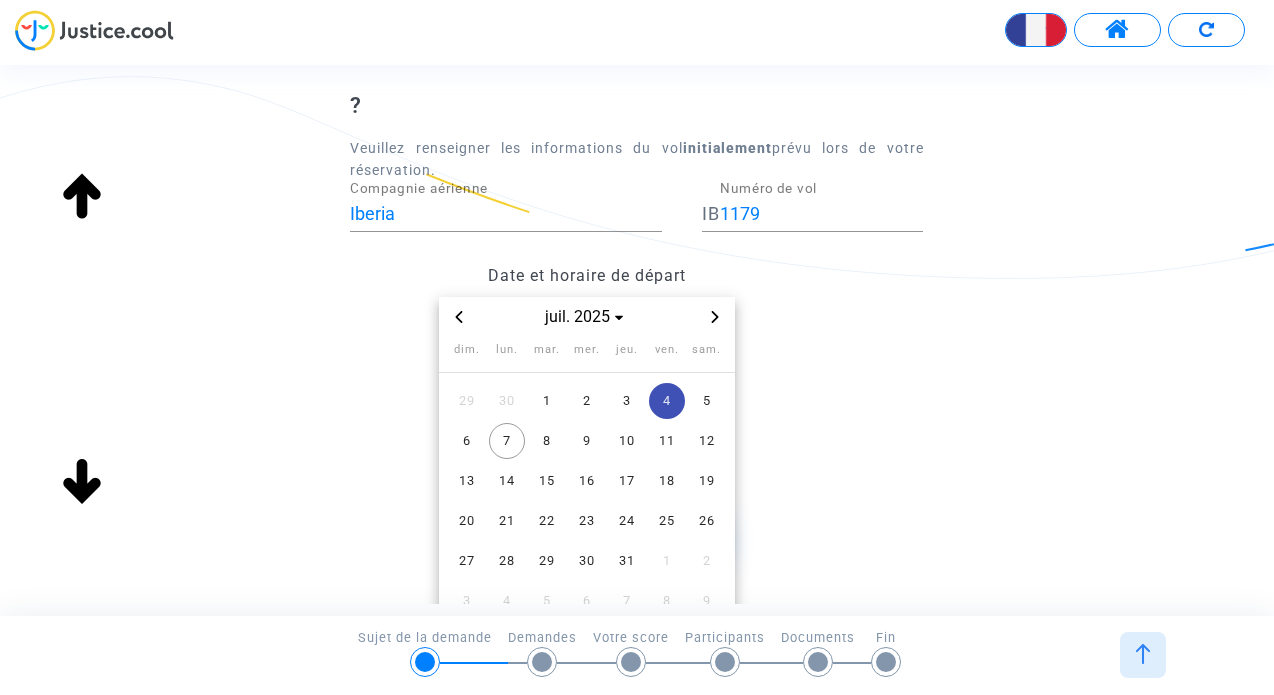 click on "Date et horaire de départ  juil. 2025  dim. lun. mar. mer. jeu. ven. sam.  29   30   1   2   3   4   5   6   7   8   9   10   11   12   13   14   15   16   17   18   19   20   21   22   23   24   25   26   27   28   29   30   31   1   2   3   4   5   6   7   8   9  16 Hour 37 Minute" at bounding box center (636, 494) 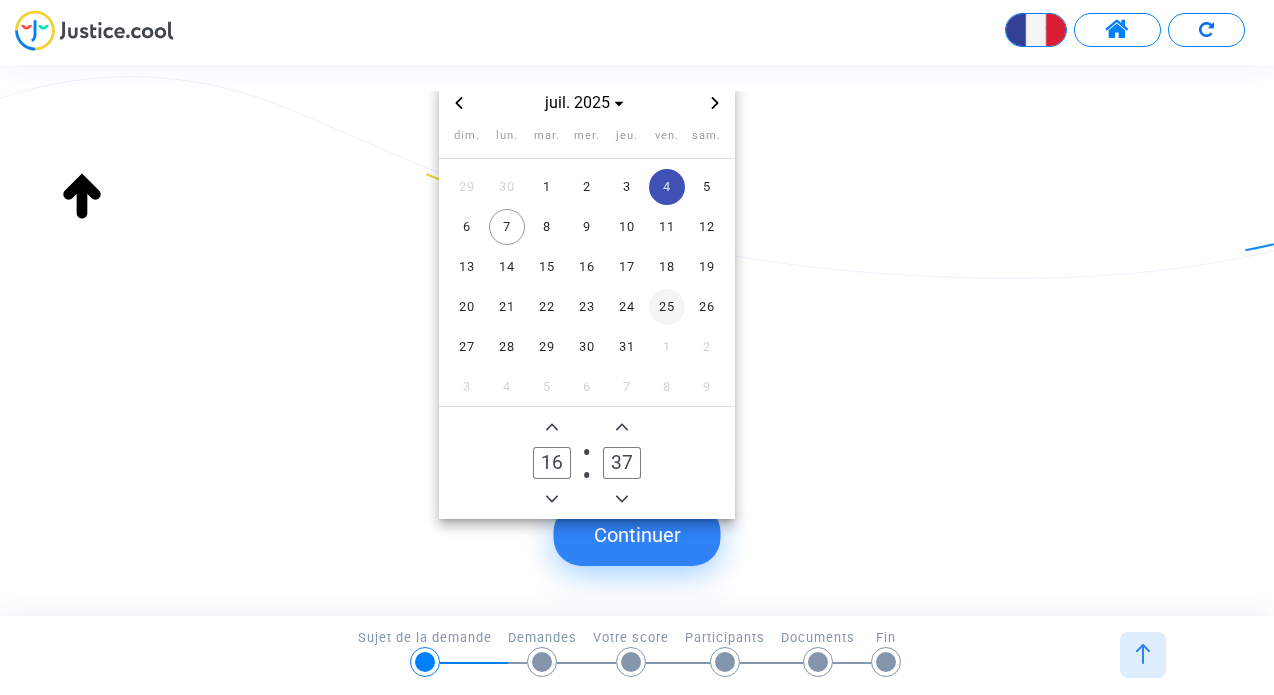 scroll, scrollTop: 345, scrollLeft: 0, axis: vertical 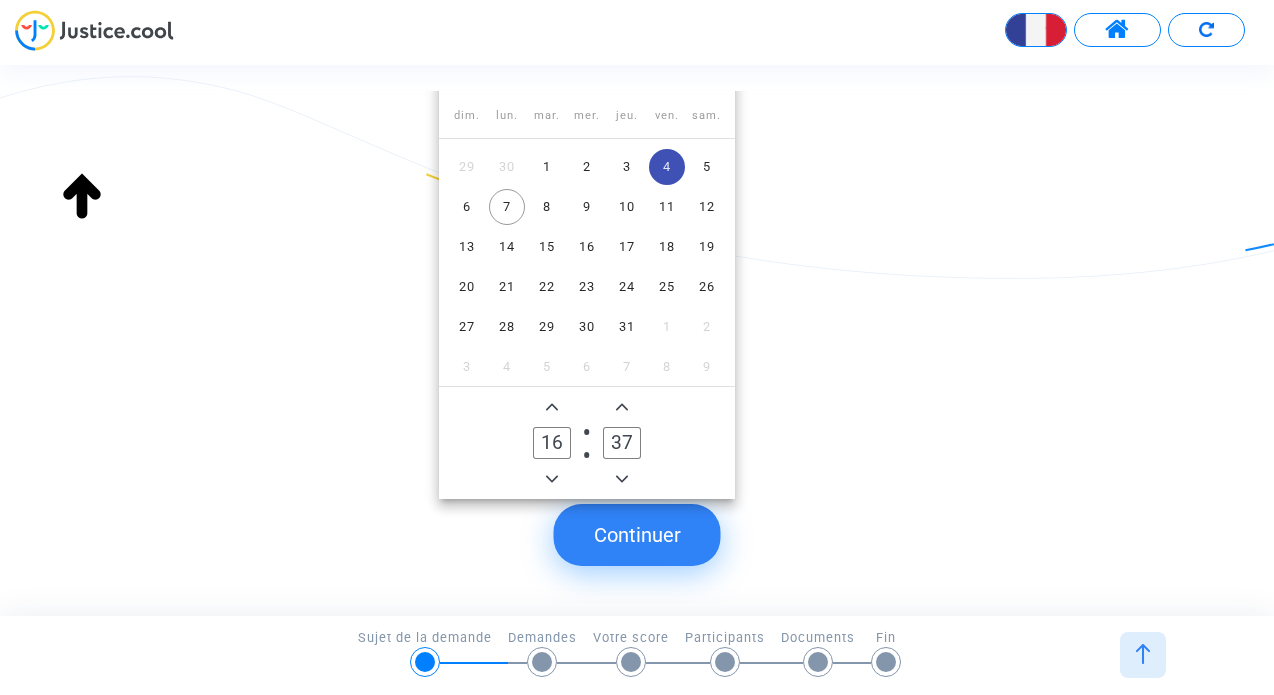 click on "16" at bounding box center [552, 443] 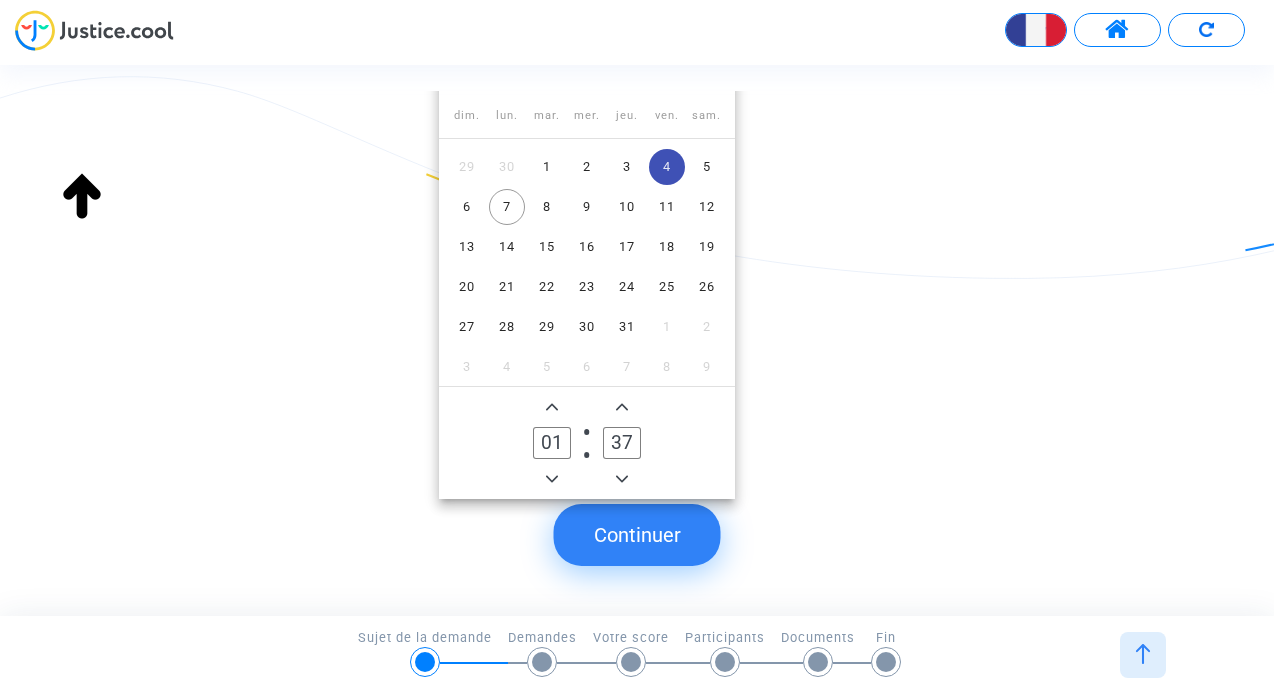 type on "01" 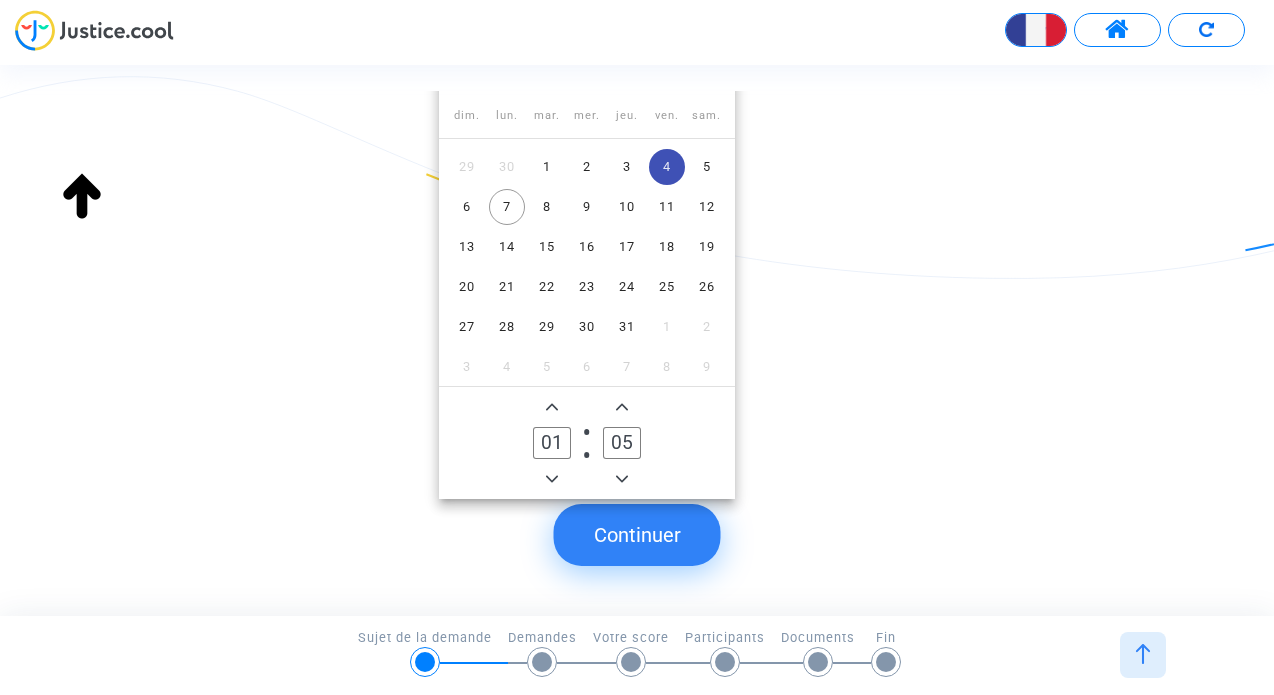 type on "05" 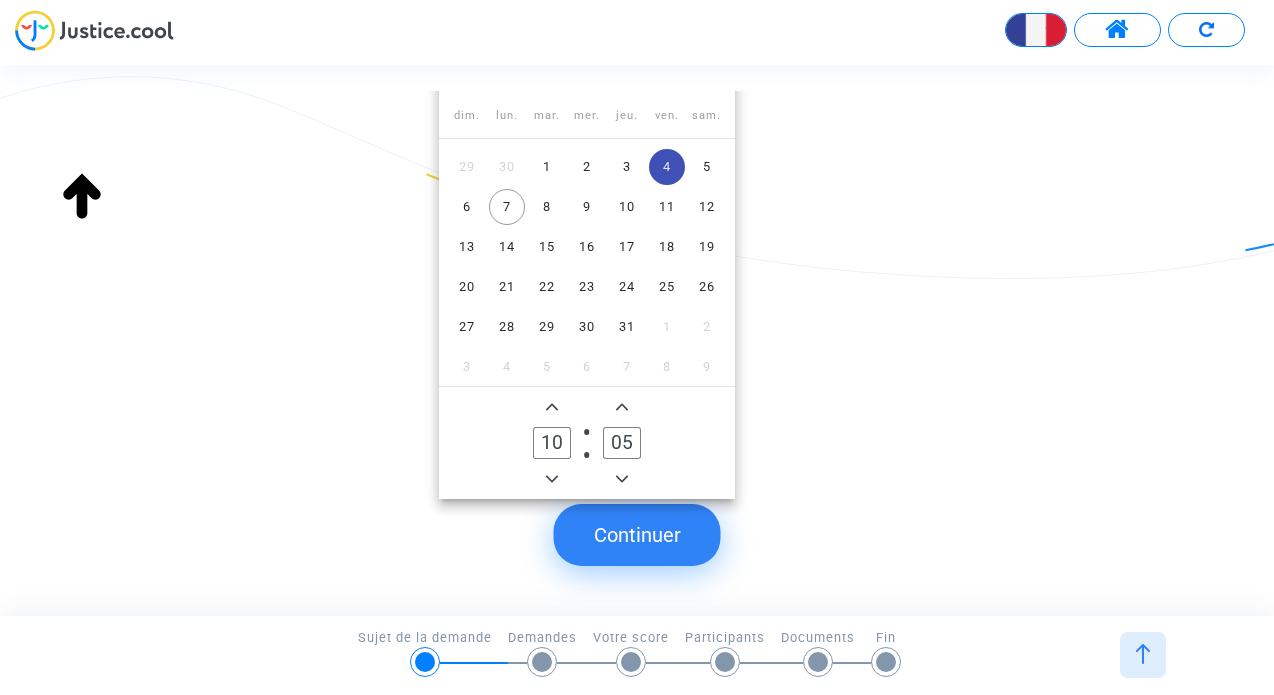 type on "10" 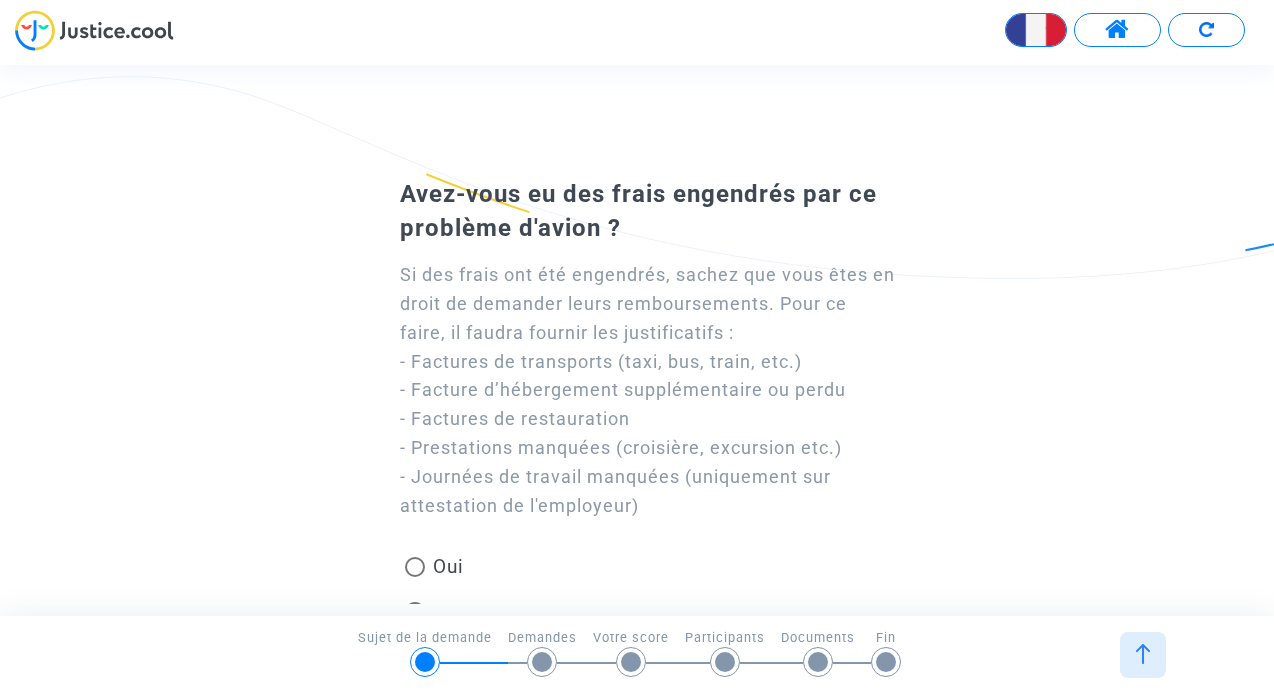 scroll, scrollTop: 80, scrollLeft: 0, axis: vertical 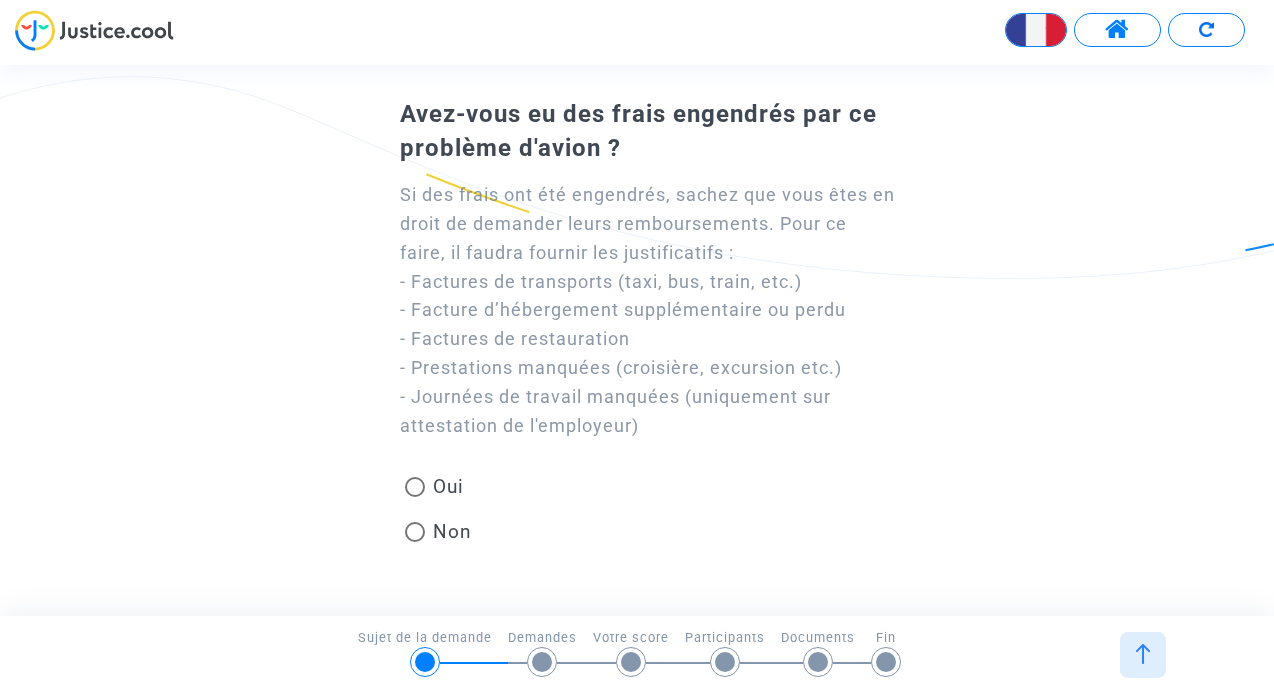 click at bounding box center (415, 487) 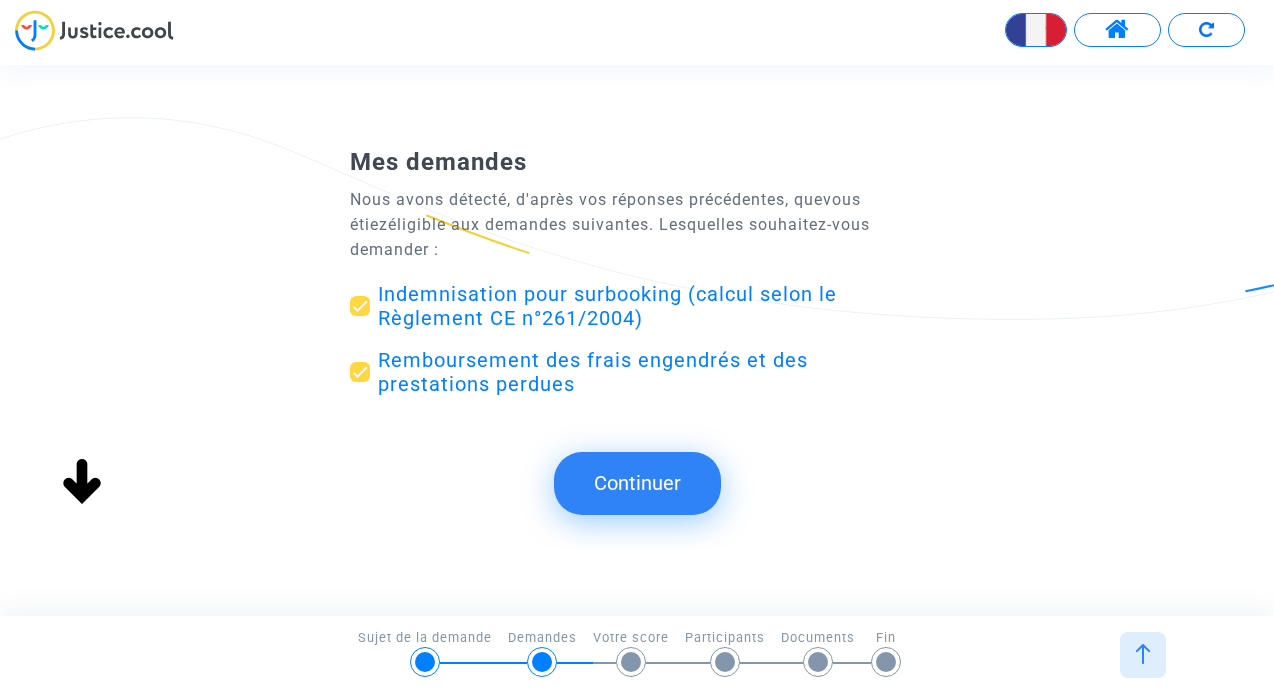 scroll, scrollTop: 0, scrollLeft: 0, axis: both 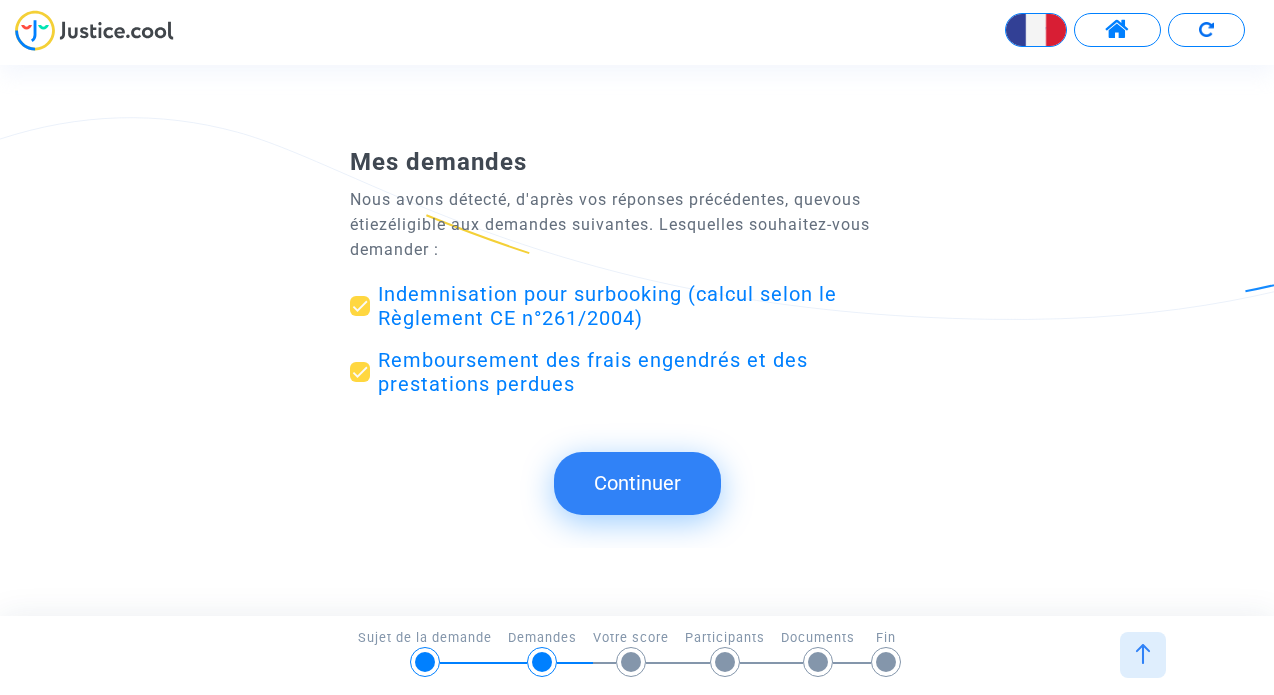 click on "Continuer" at bounding box center (637, 483) 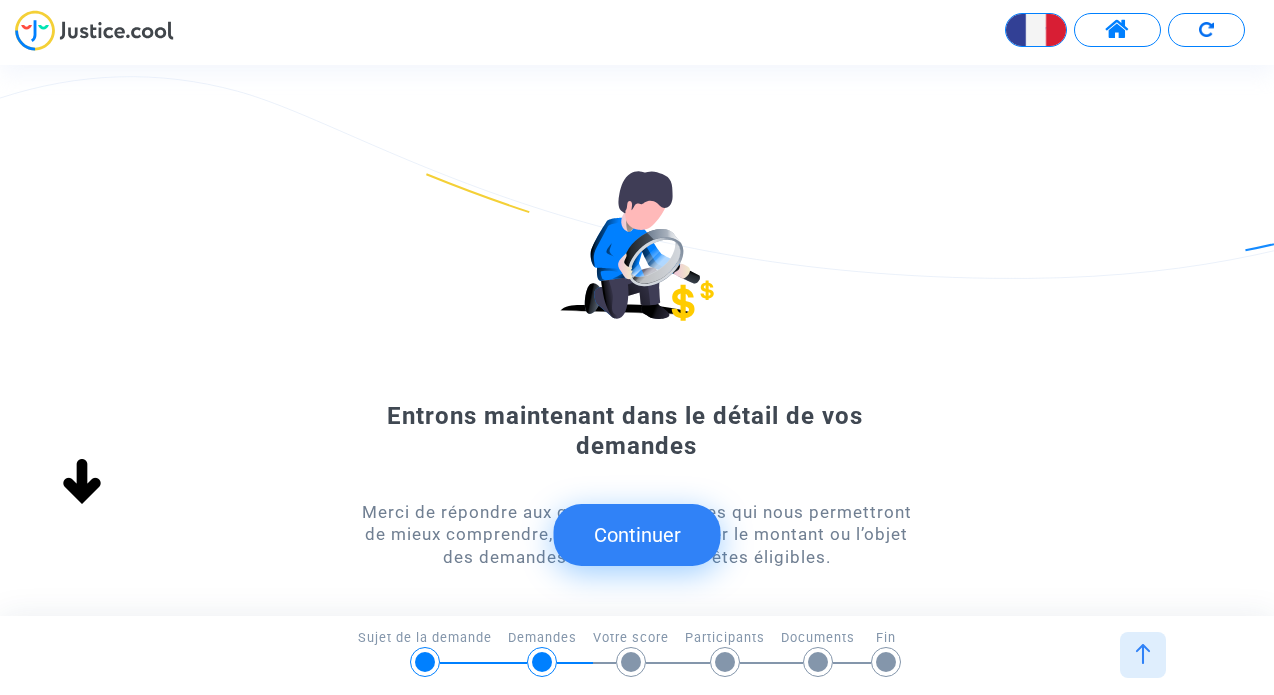 scroll, scrollTop: 0, scrollLeft: 0, axis: both 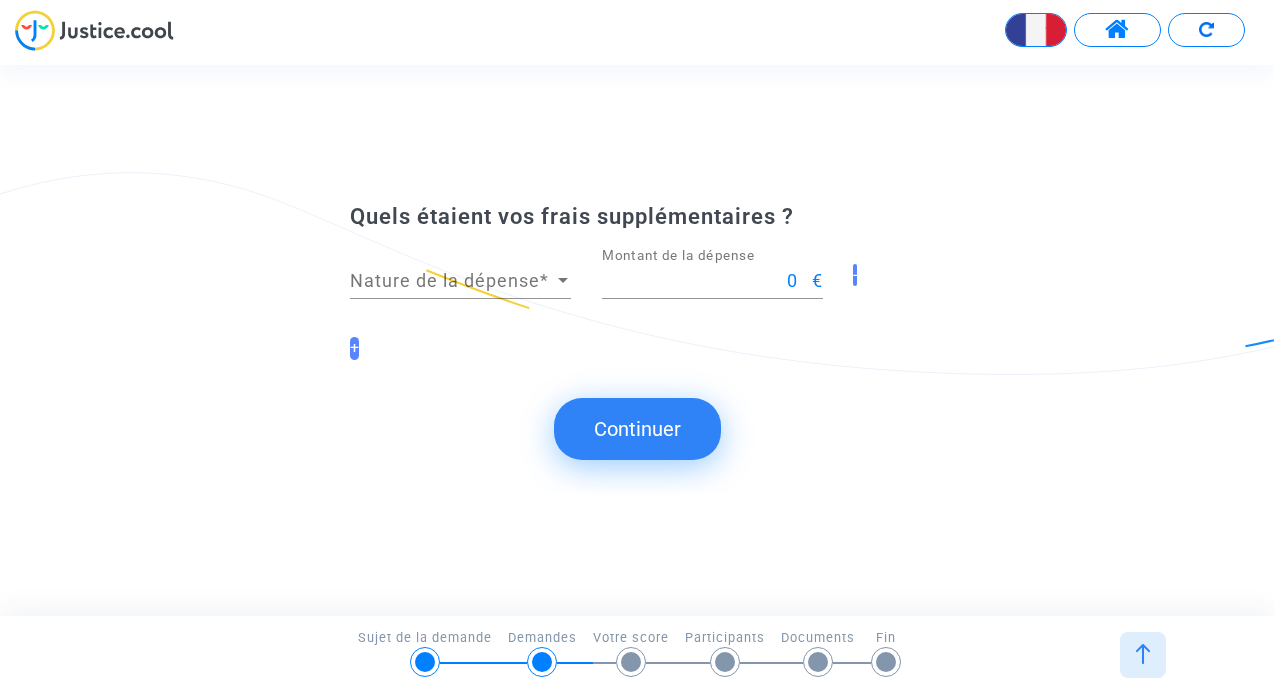click at bounding box center (563, 281) 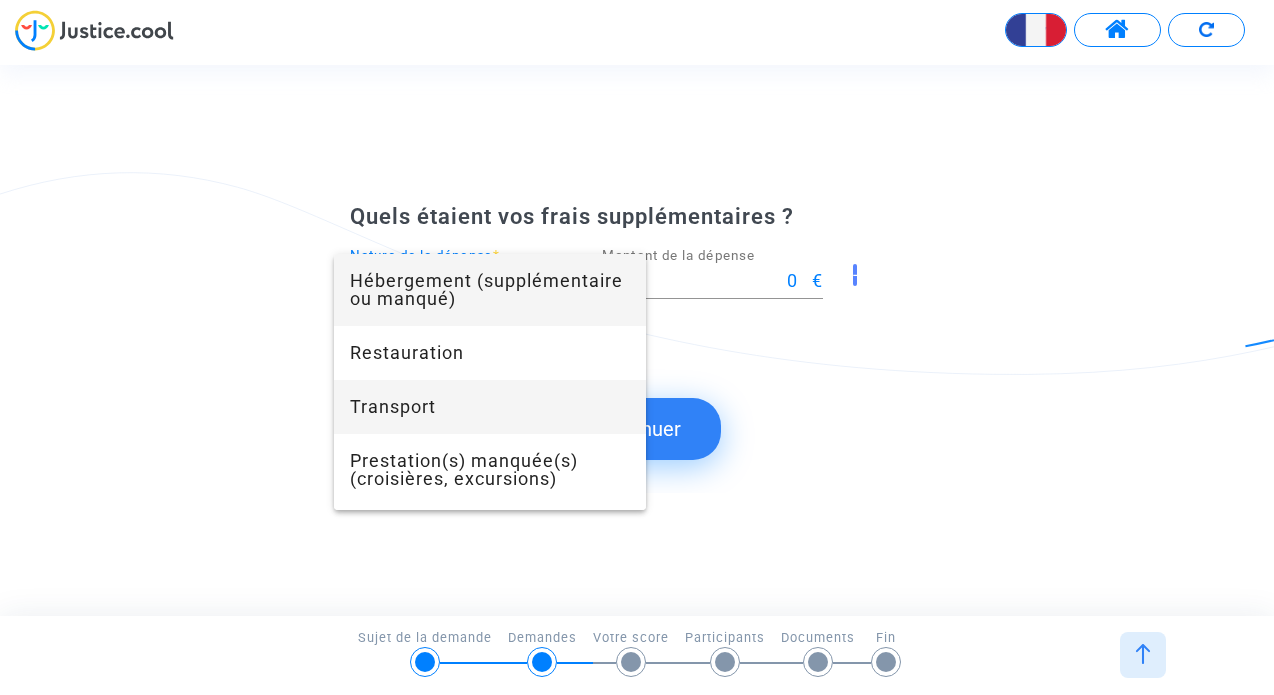 click on "Transport" at bounding box center (490, 407) 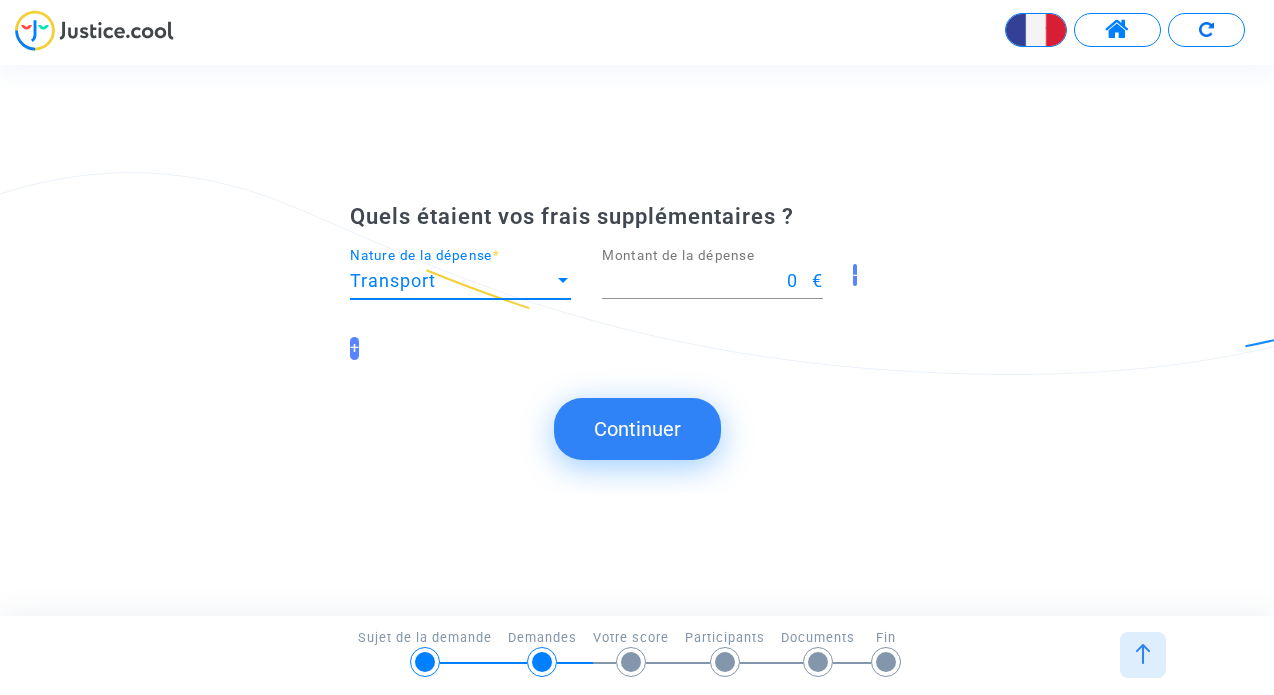 click on "0" at bounding box center [707, 281] 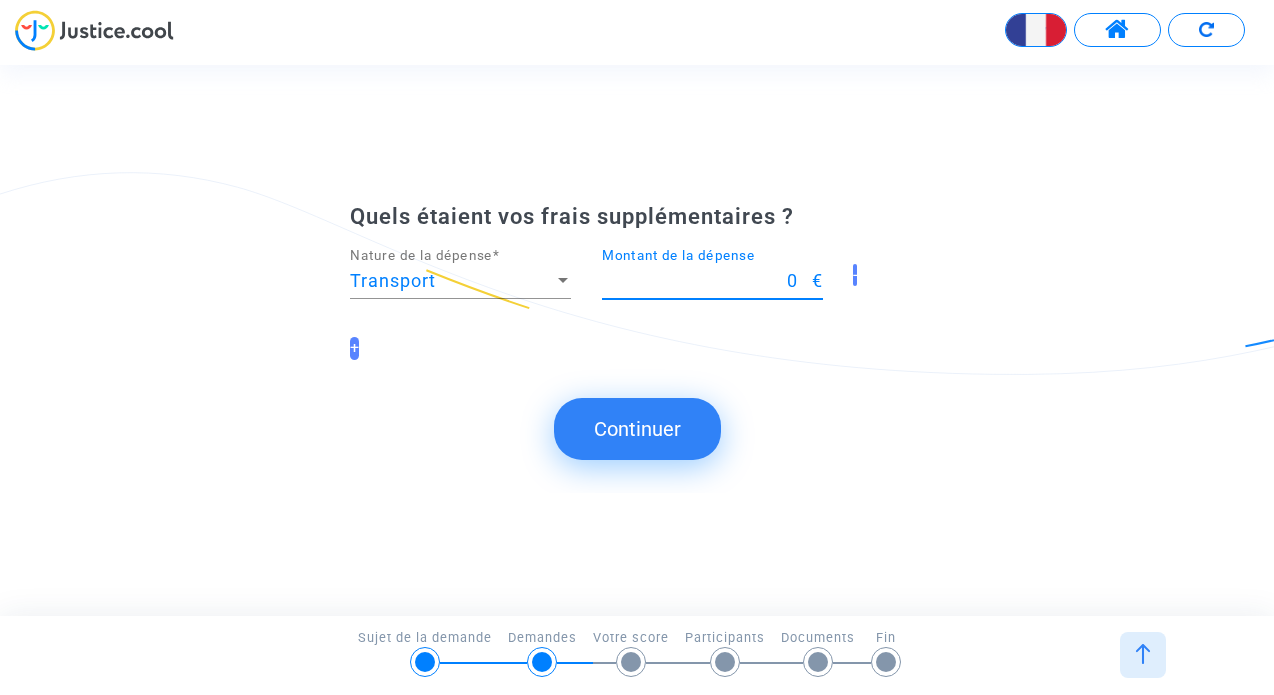 click on "€" at bounding box center [817, 280] 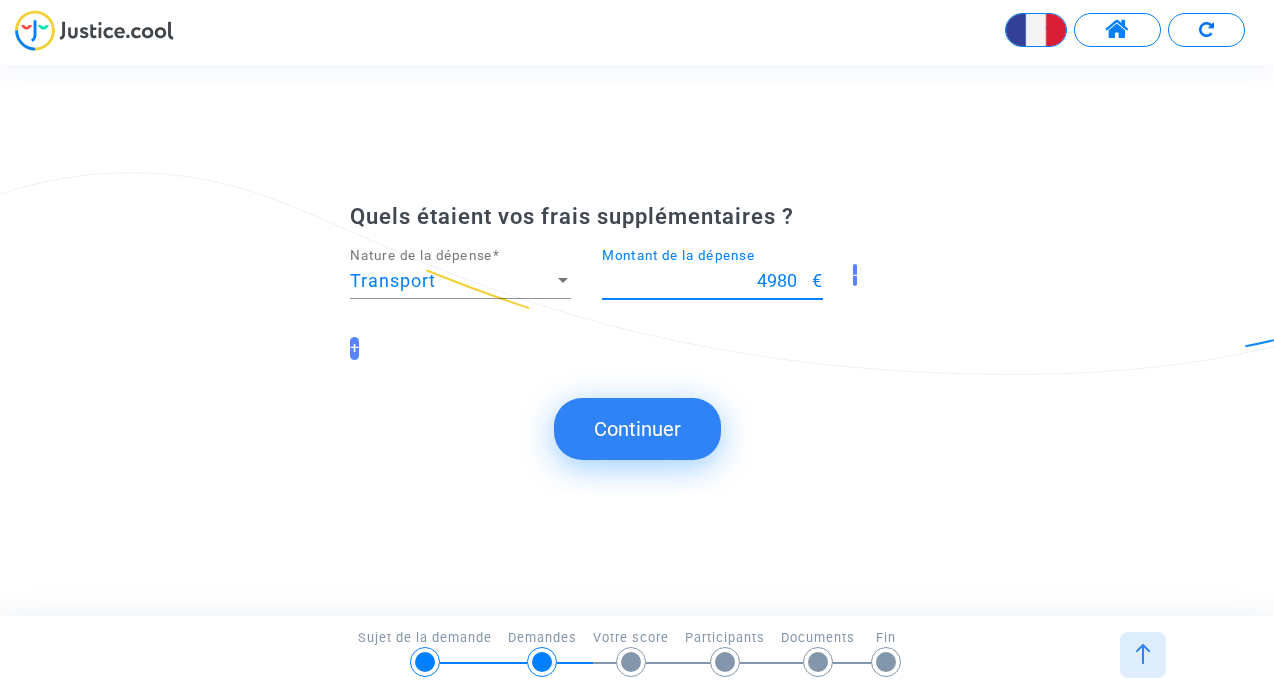 click on "4980" at bounding box center (707, 281) 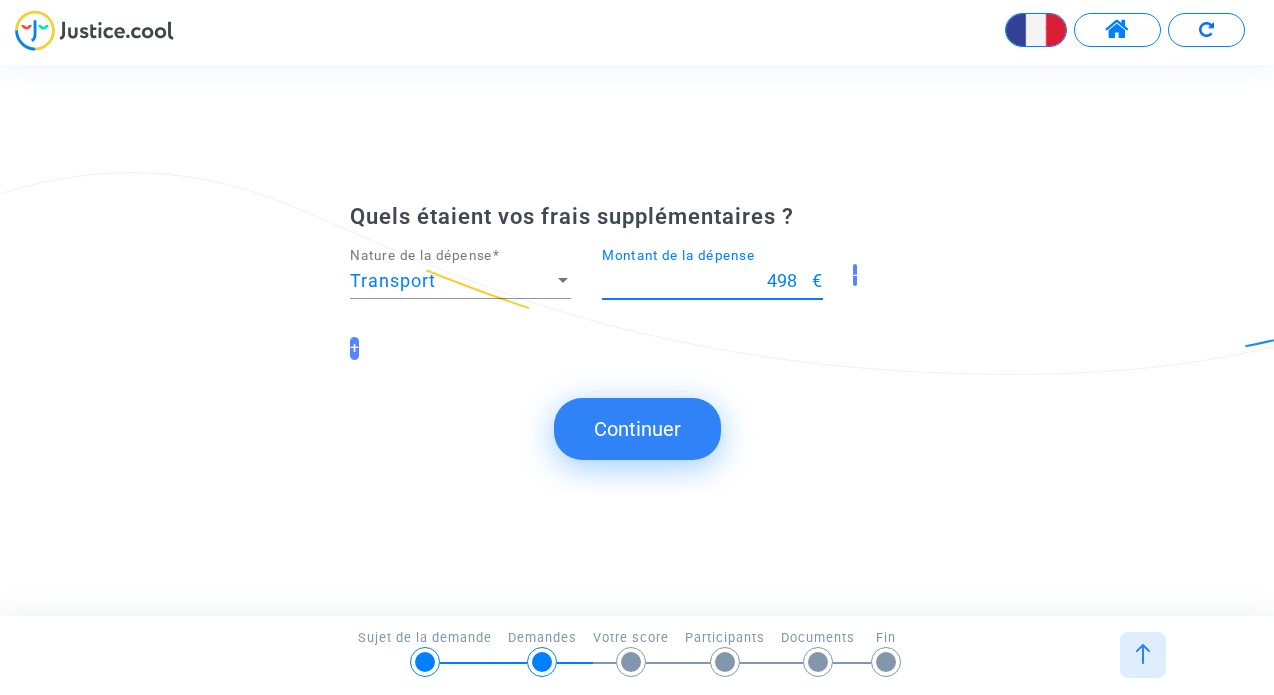 type on "498" 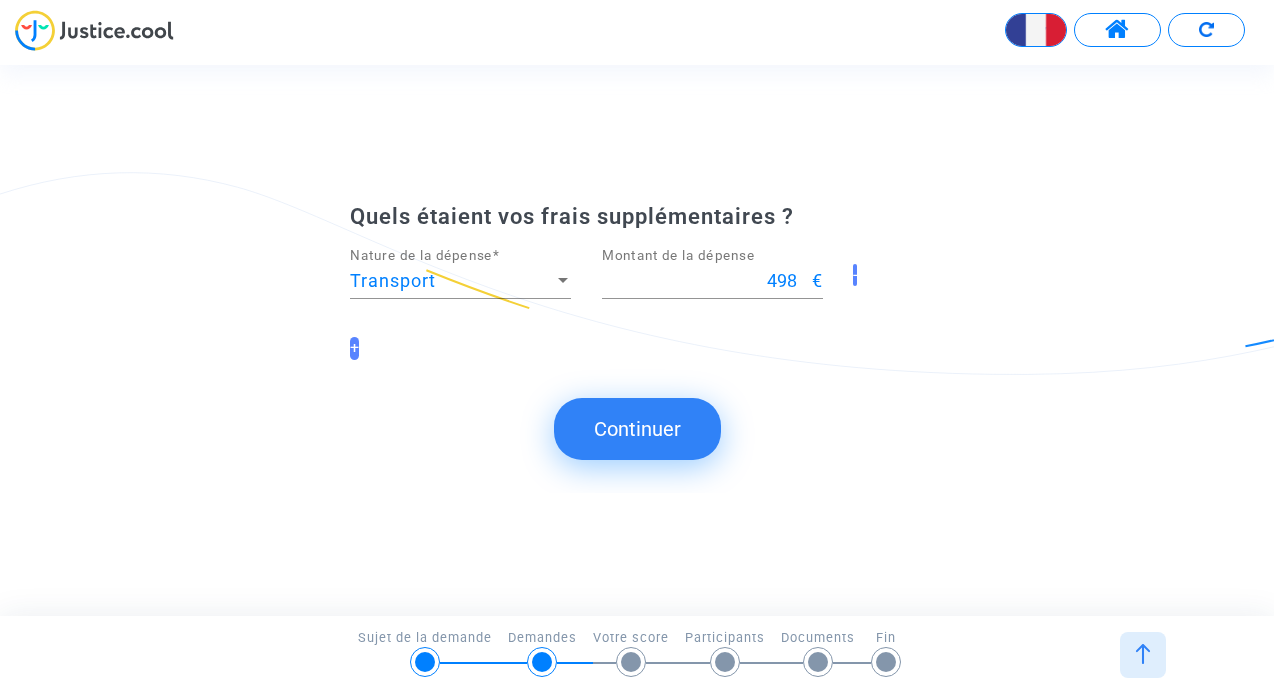 click on "€" at bounding box center [817, 280] 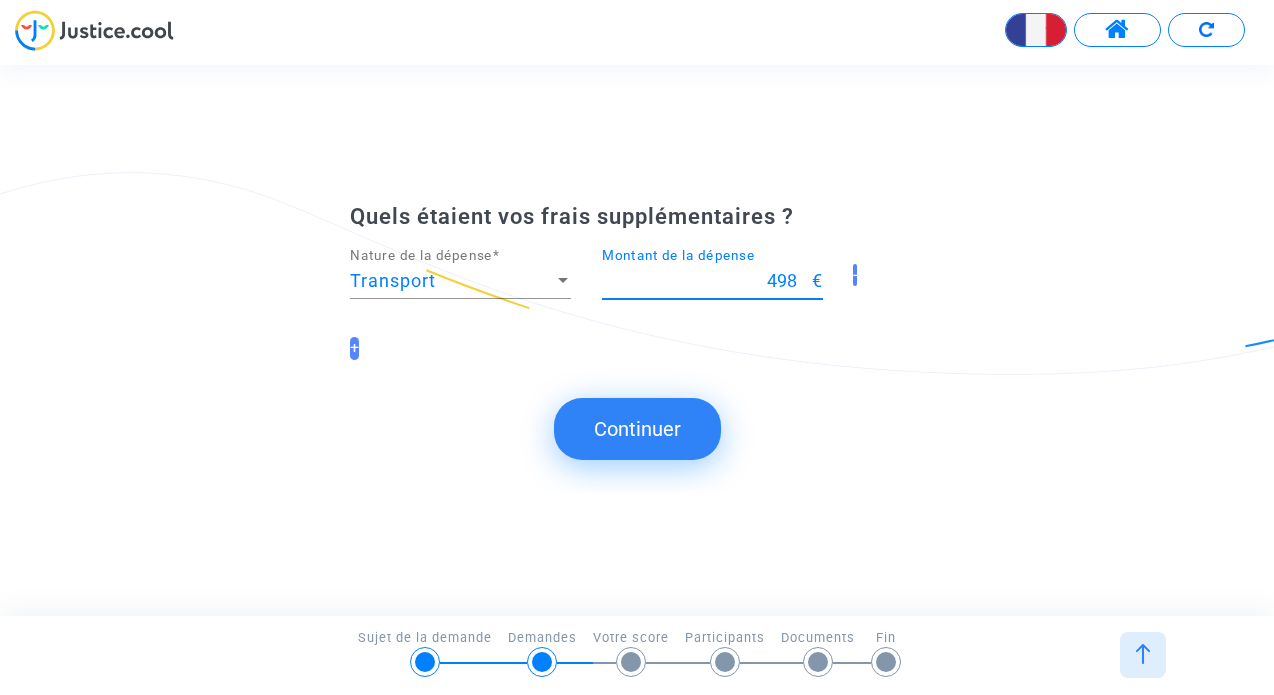 click on "498 Montant de la dépense €" at bounding box center [712, 285] 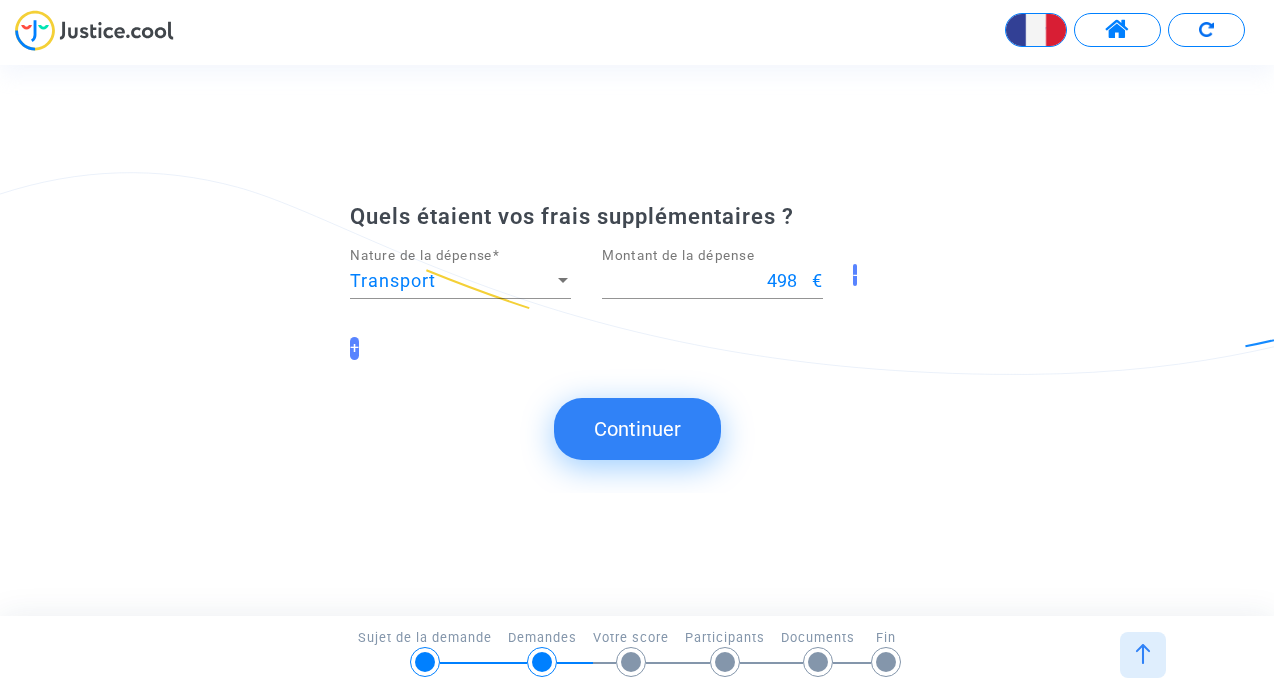 click on "498 Montant de la dépense €" at bounding box center (712, 285) 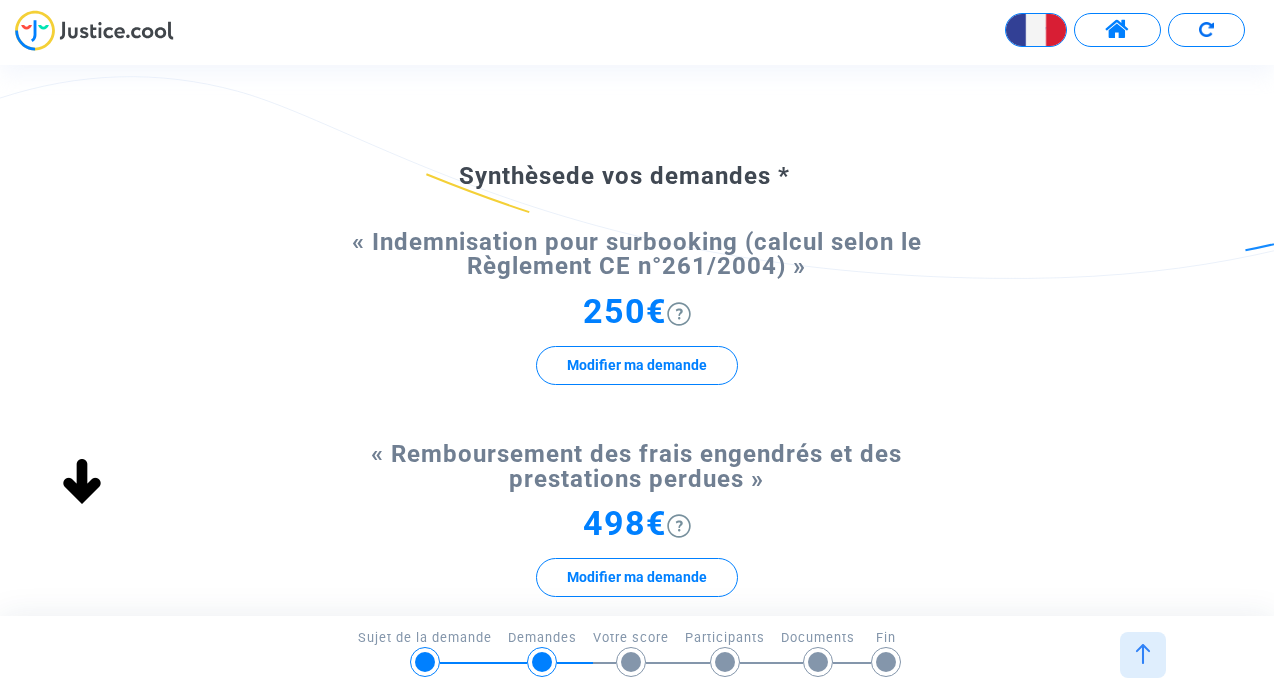 scroll, scrollTop: 91, scrollLeft: 0, axis: vertical 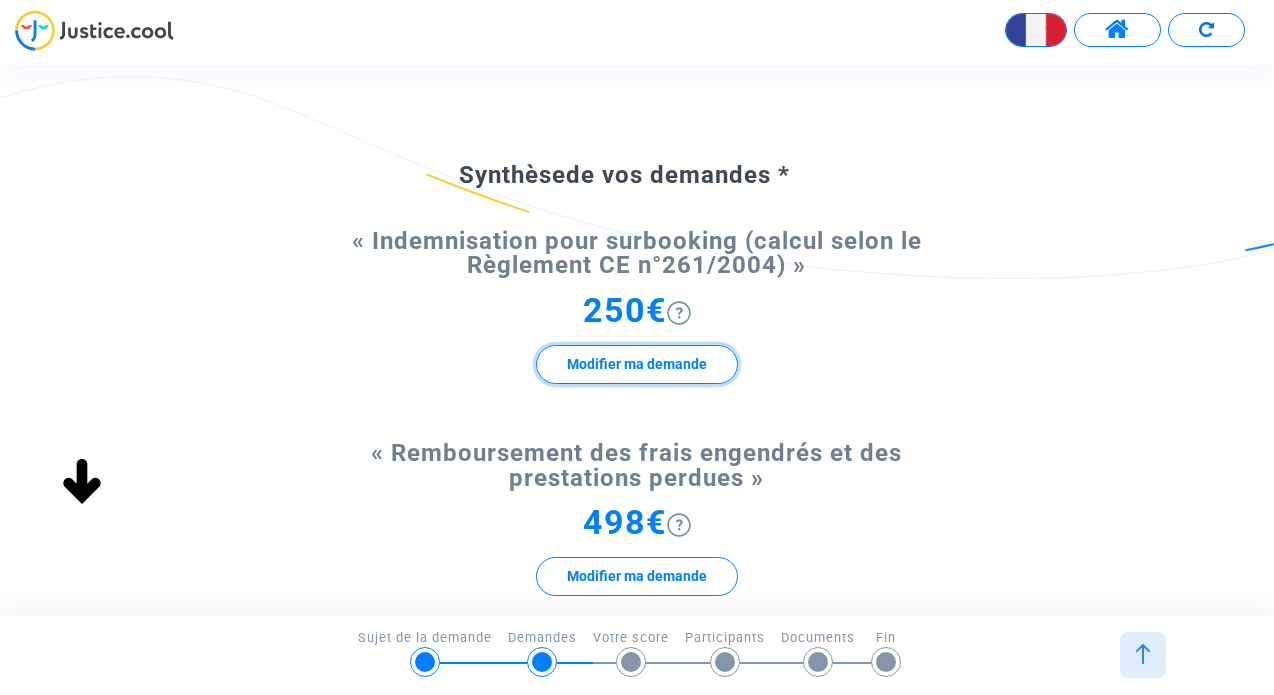 click on "Modifier ma demande" at bounding box center [637, 364] 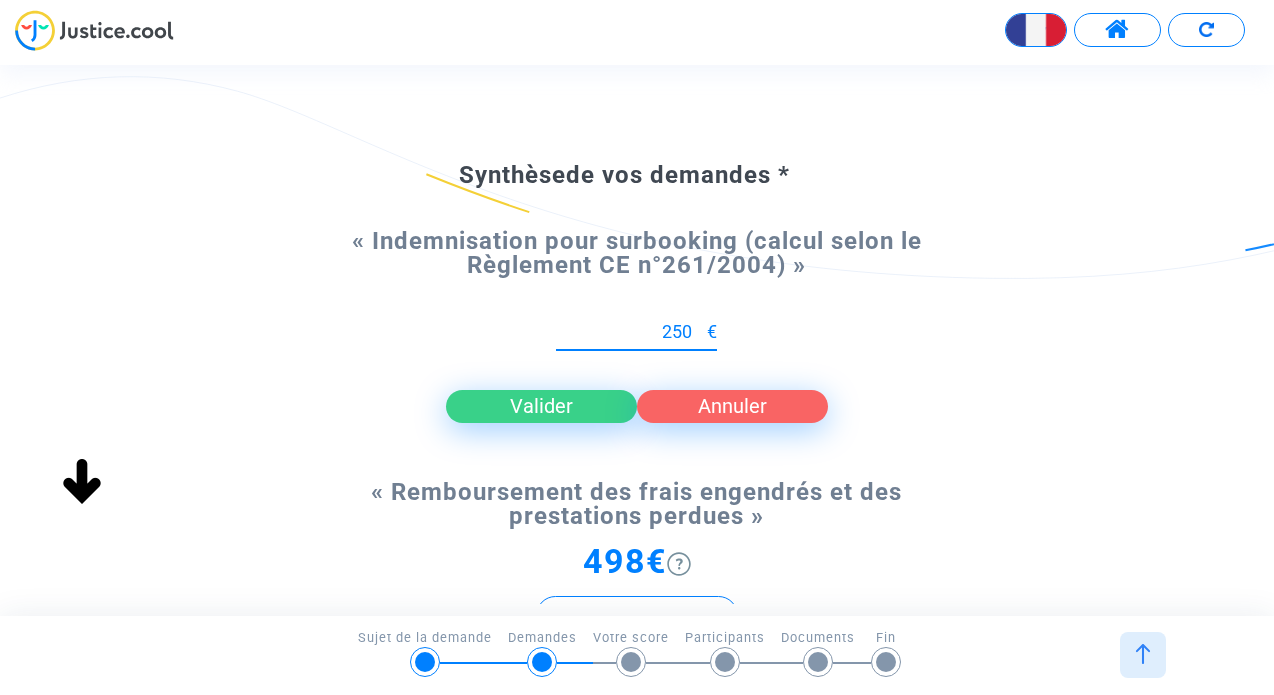 click on "Valider" at bounding box center [541, 406] 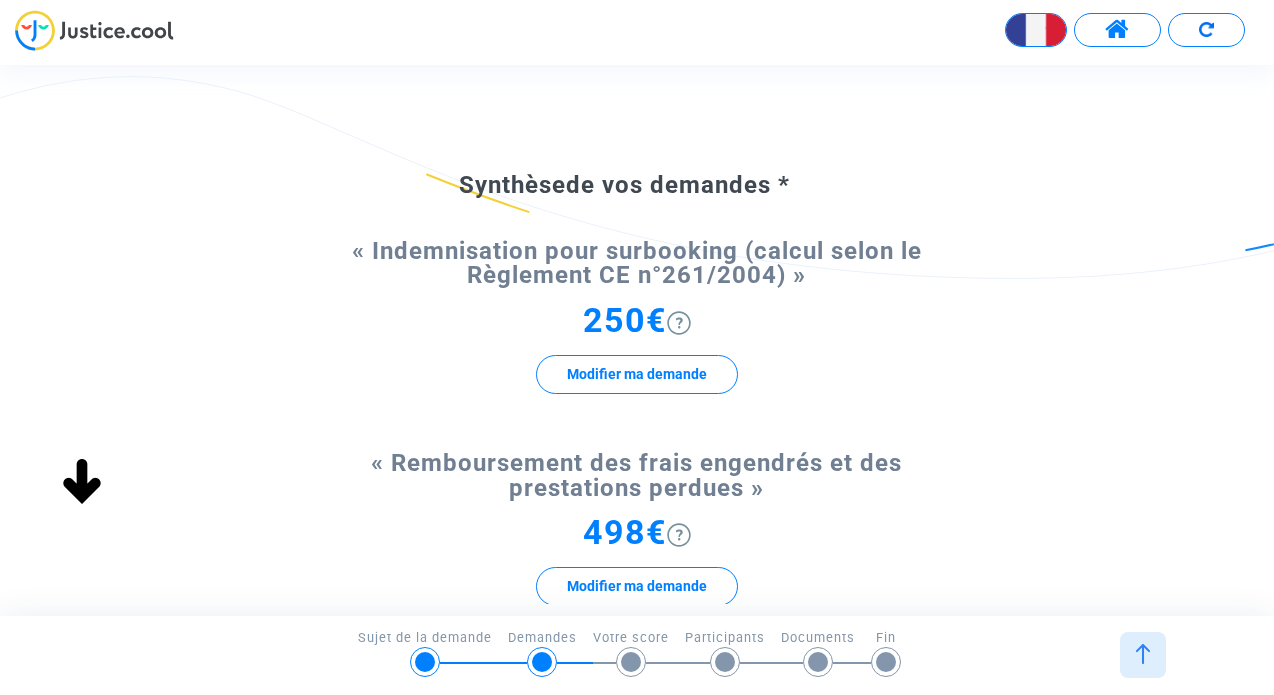 scroll, scrollTop: 0, scrollLeft: 0, axis: both 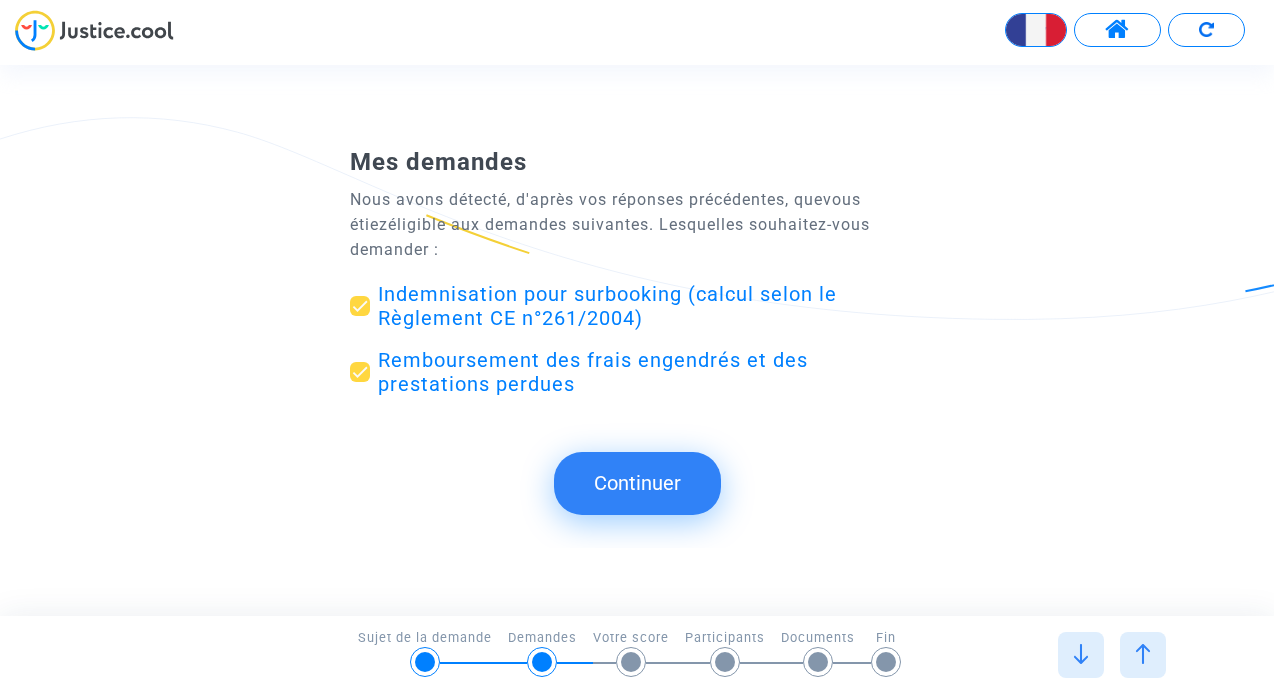 click on "Continuer" at bounding box center (637, 483) 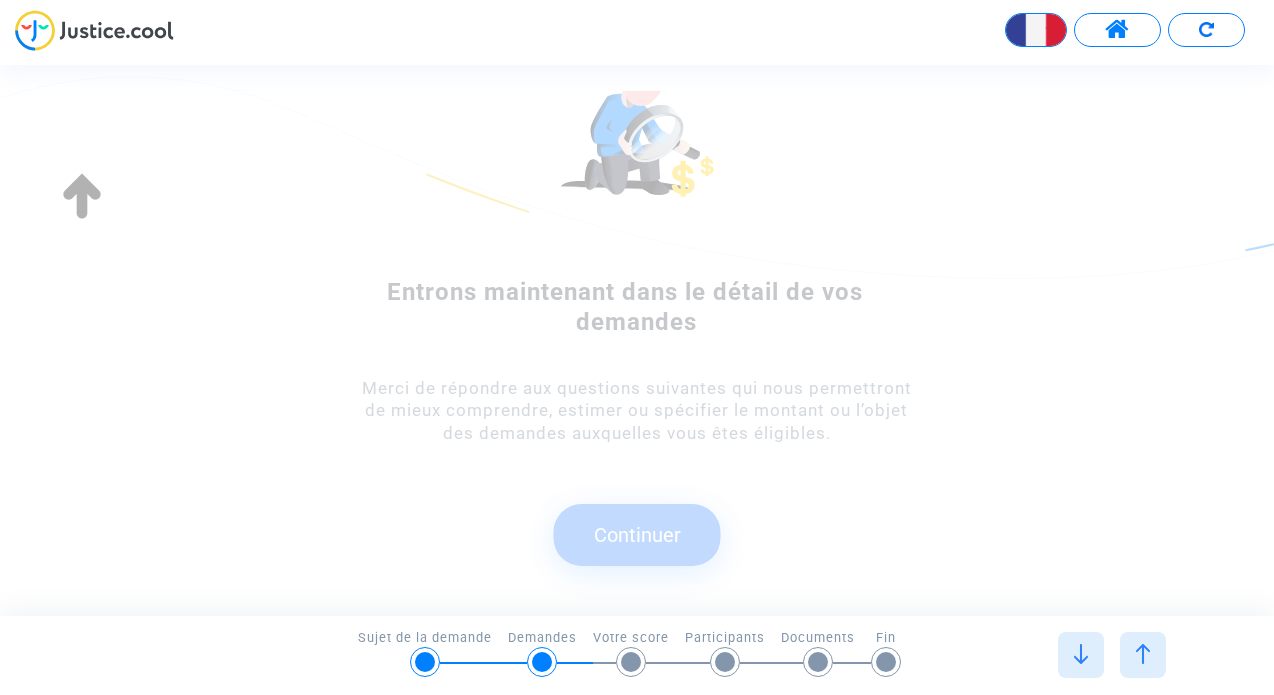 click on "Continuer" at bounding box center (637, 535) 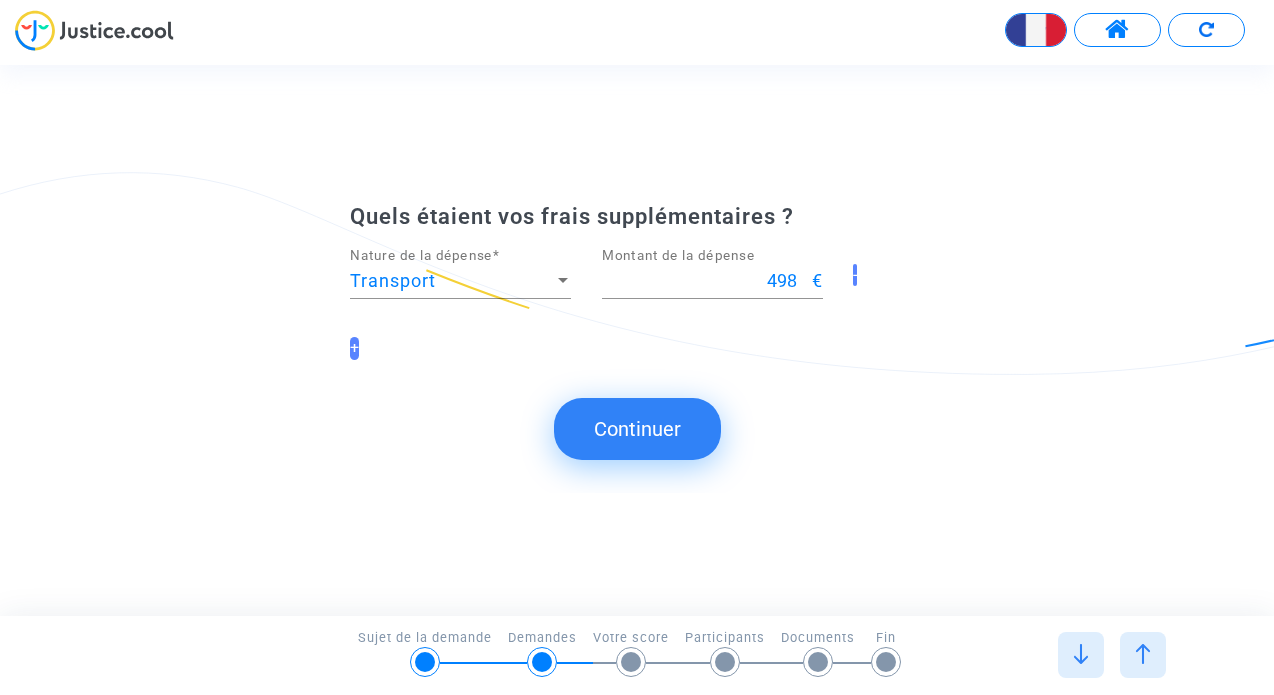 click on "Continuer" at bounding box center [637, 429] 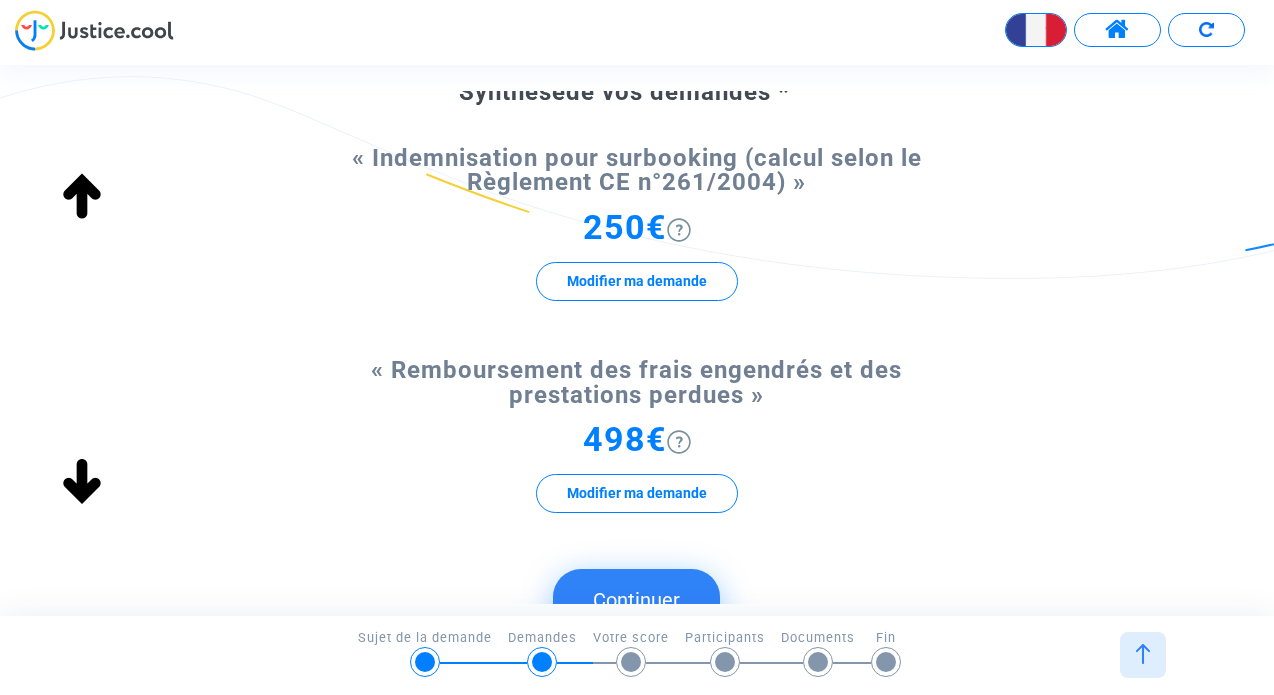 scroll, scrollTop: 181, scrollLeft: 0, axis: vertical 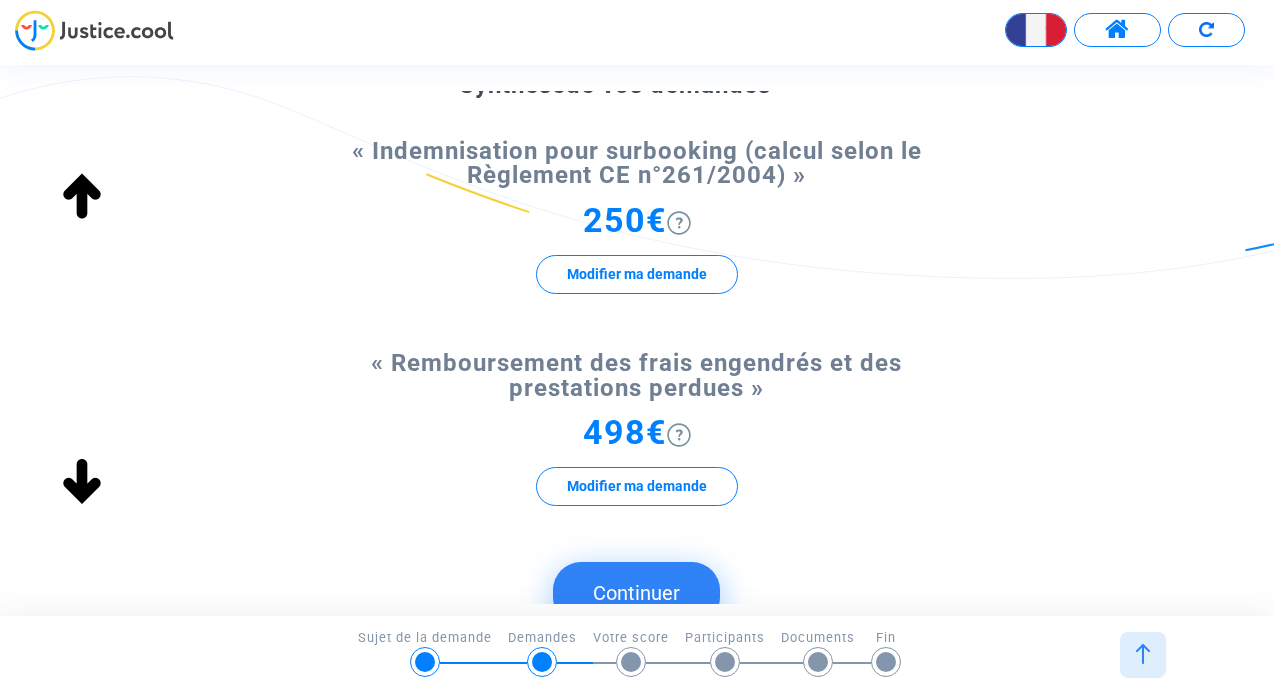 click at bounding box center (679, 223) 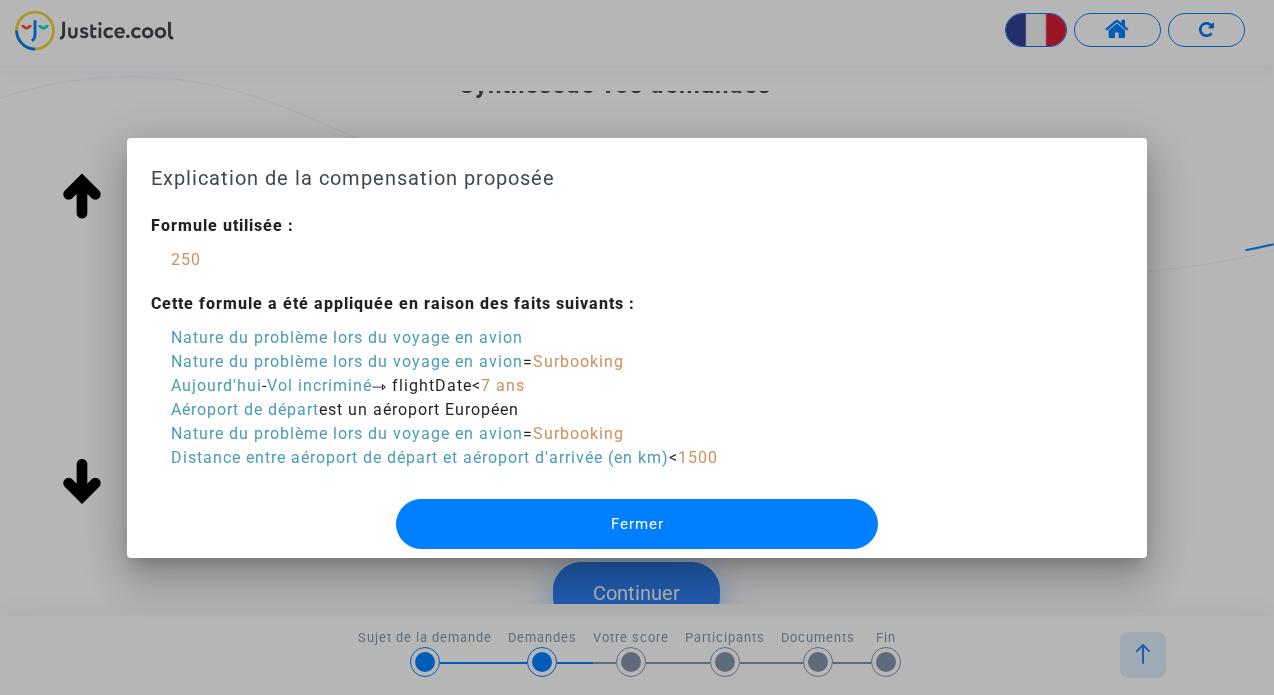 click on "Fermer" at bounding box center [637, 524] 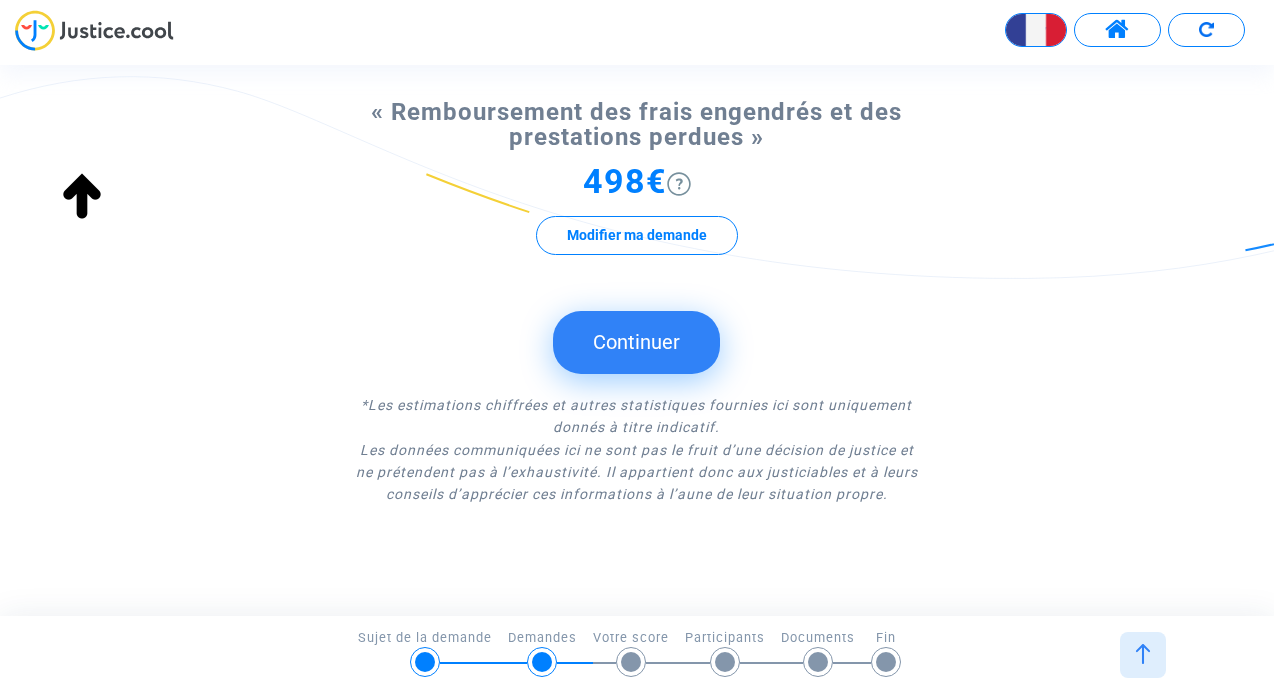 scroll, scrollTop: 433, scrollLeft: 0, axis: vertical 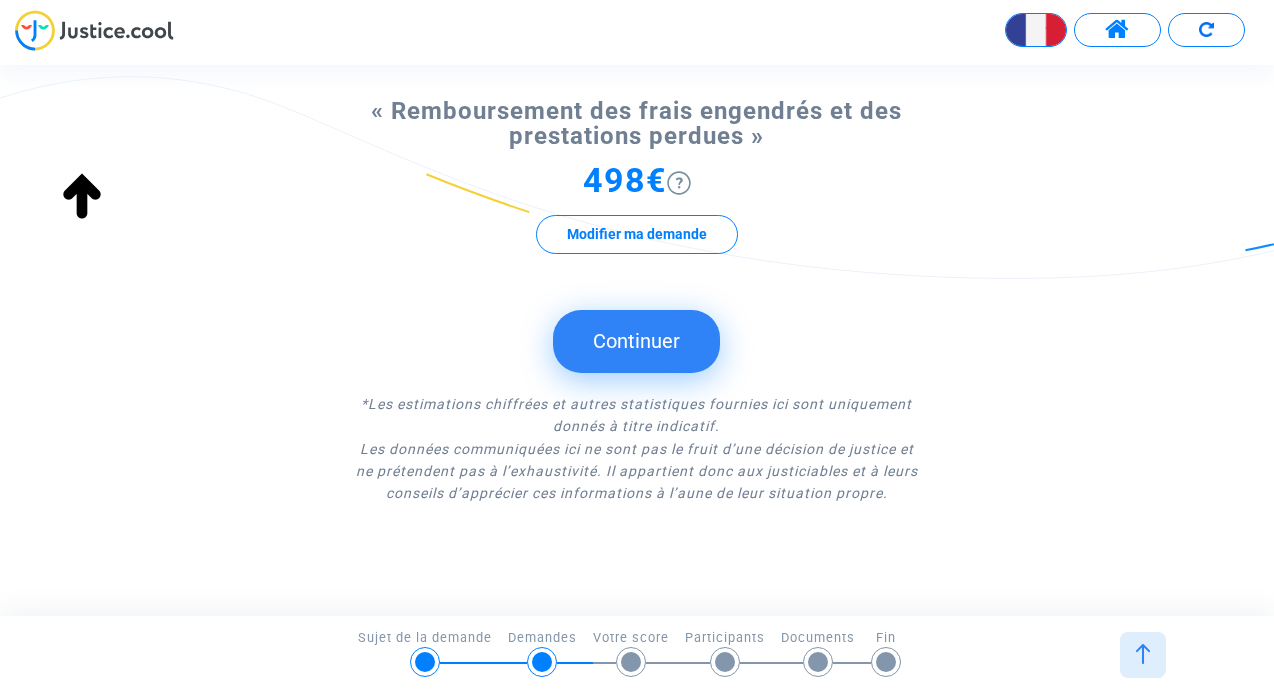 click on "Continuer" at bounding box center (636, 341) 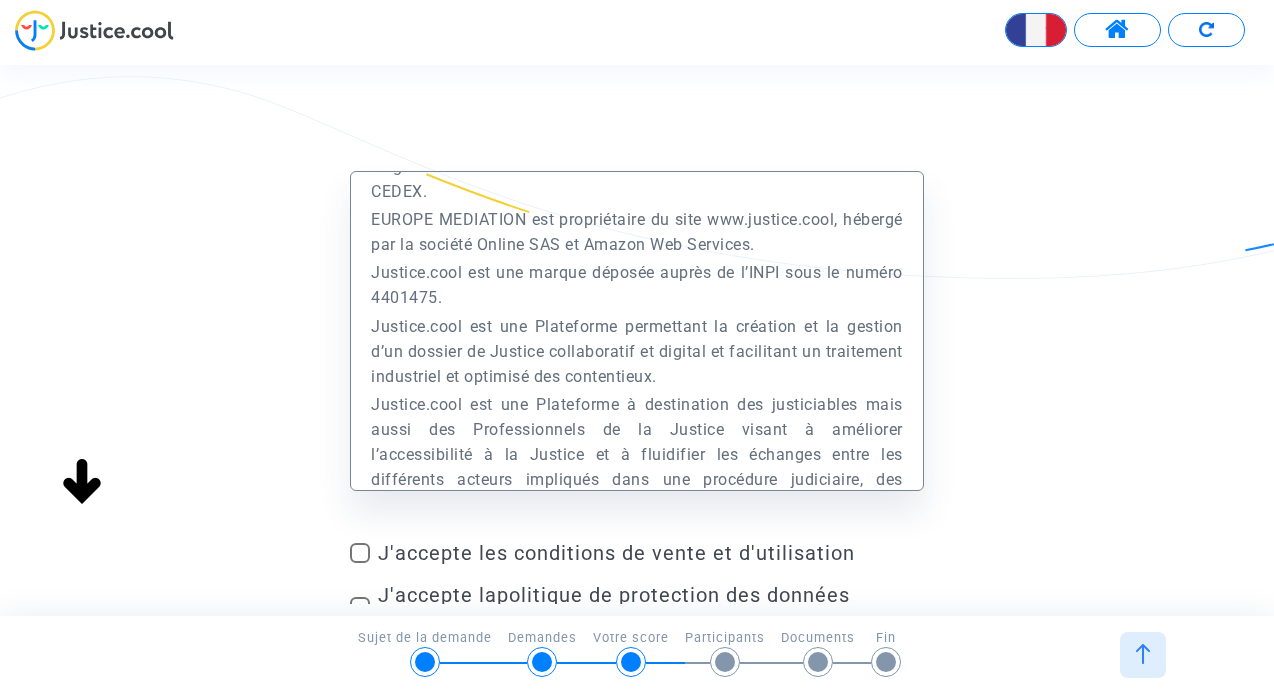 scroll, scrollTop: 151, scrollLeft: 0, axis: vertical 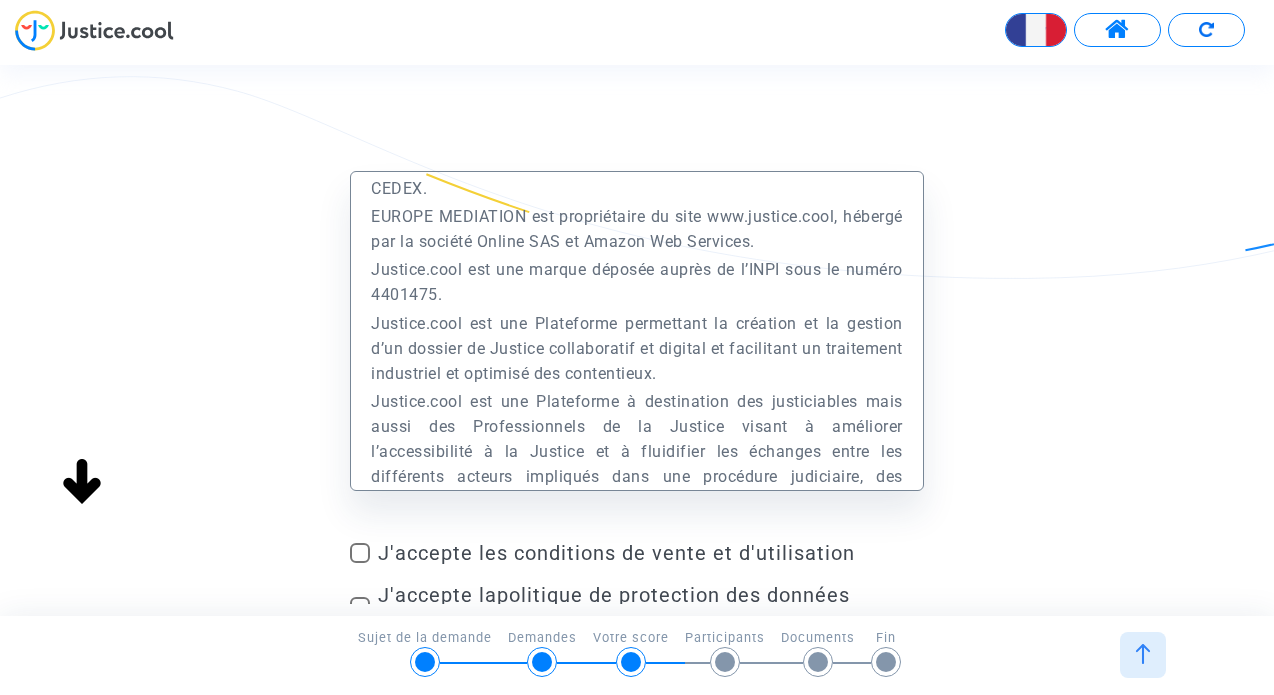 click at bounding box center (360, 553) 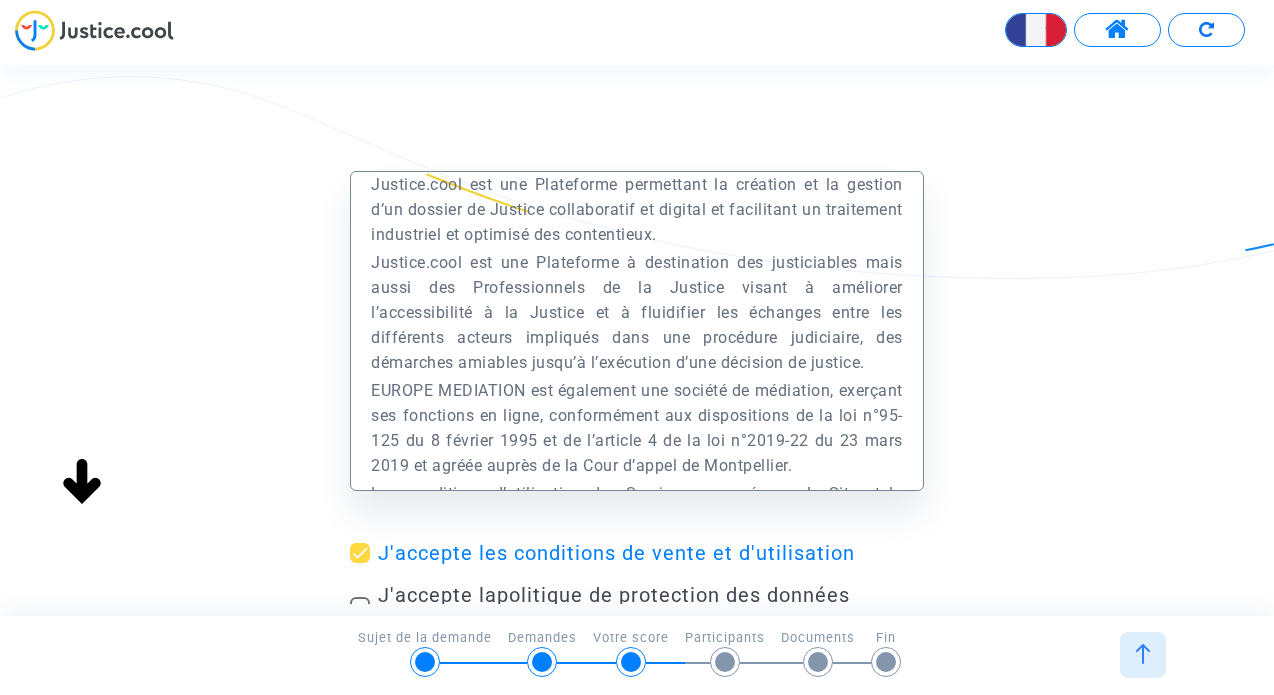 scroll, scrollTop: 311, scrollLeft: 0, axis: vertical 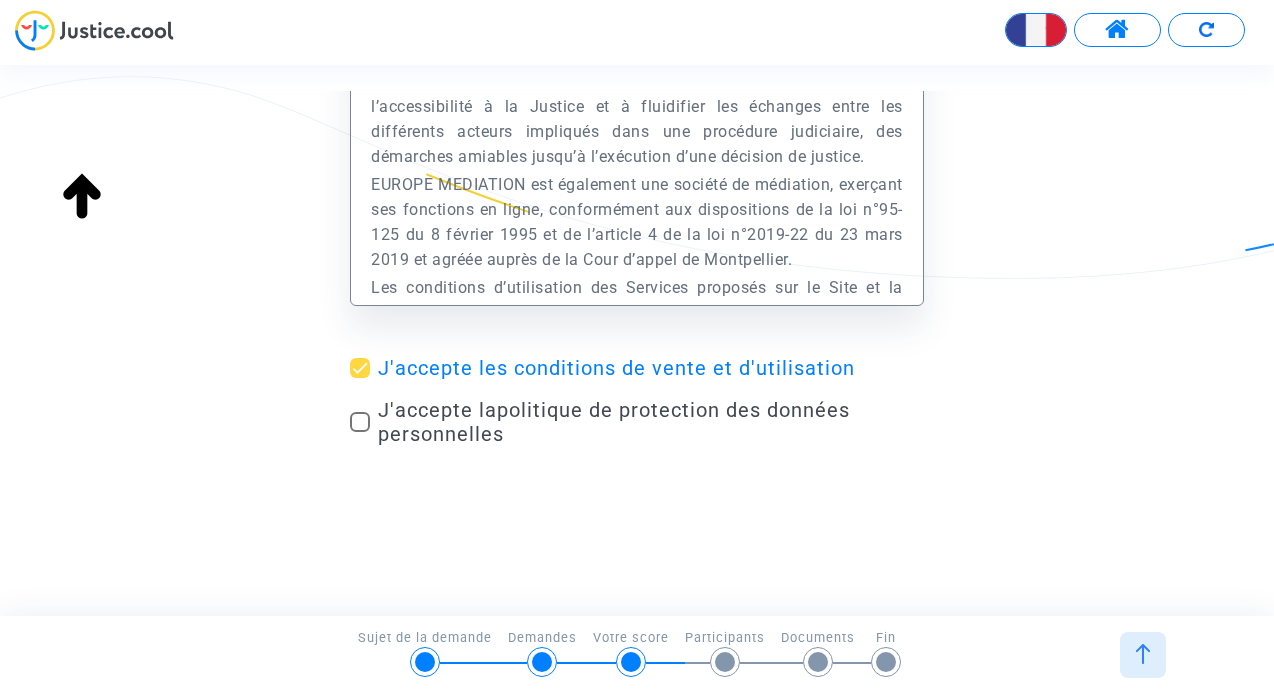 click at bounding box center (360, 422) 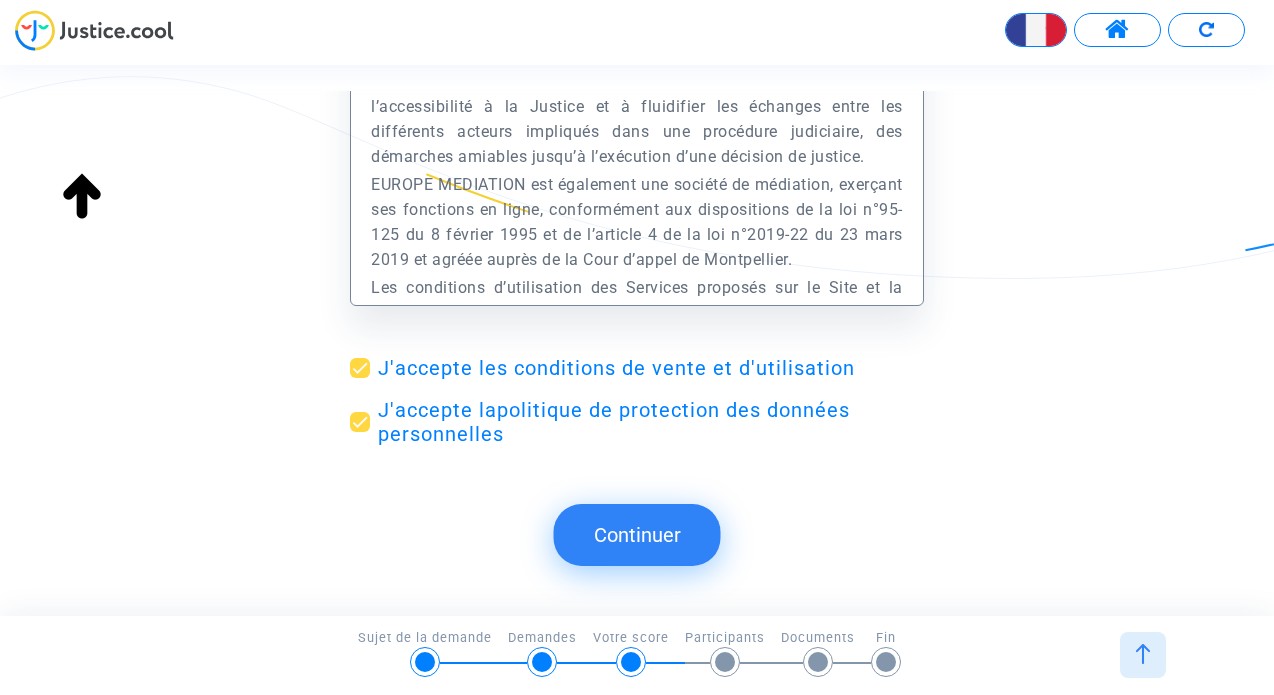 click on "Continuer" at bounding box center [637, 535] 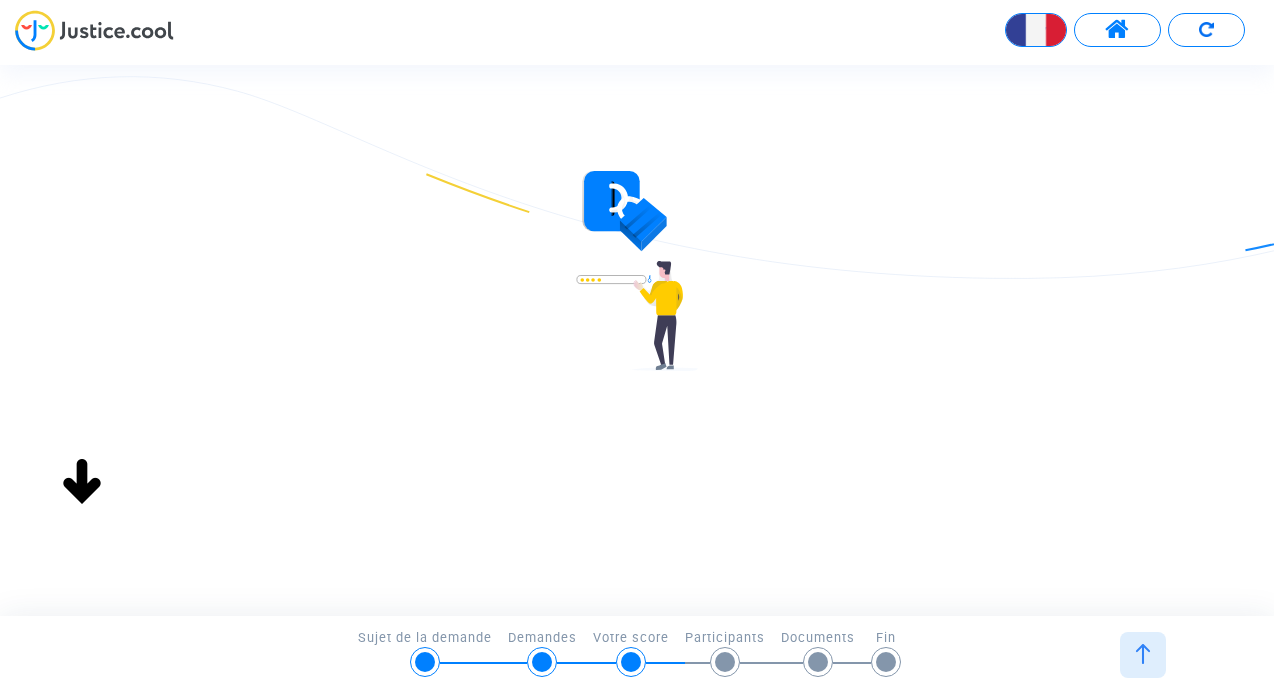 scroll, scrollTop: 0, scrollLeft: 0, axis: both 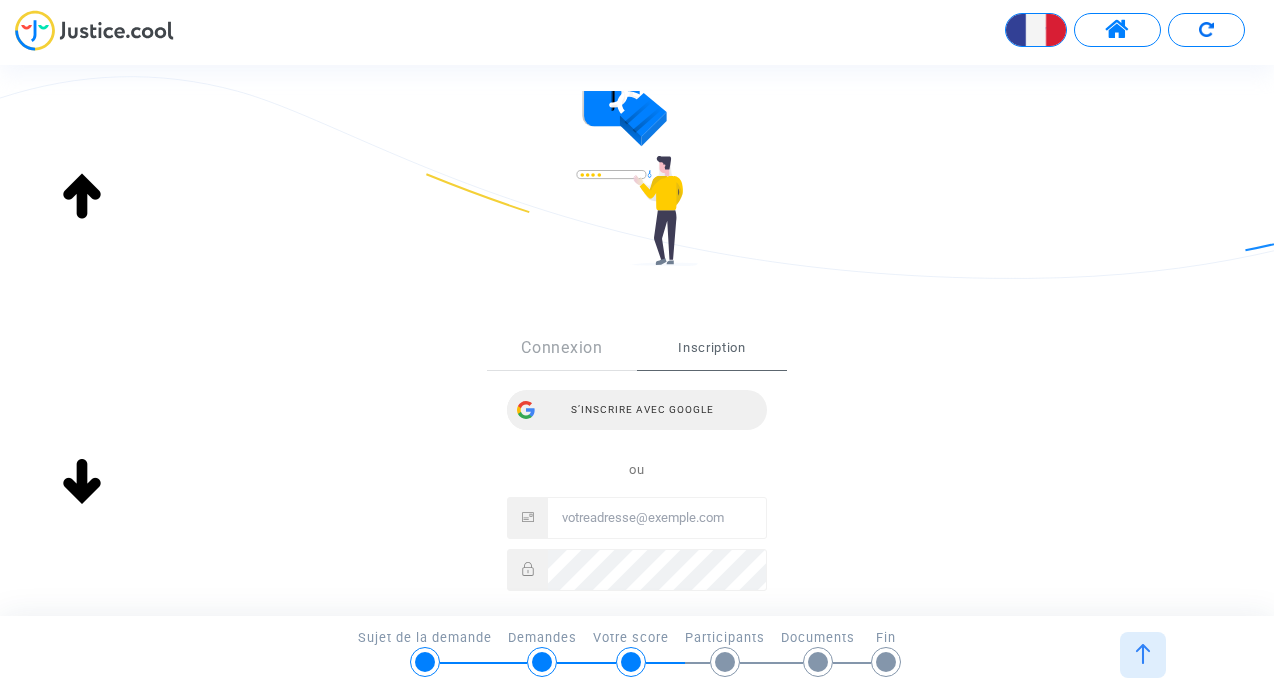 click on "S’inscrire avec Google" at bounding box center (637, 410) 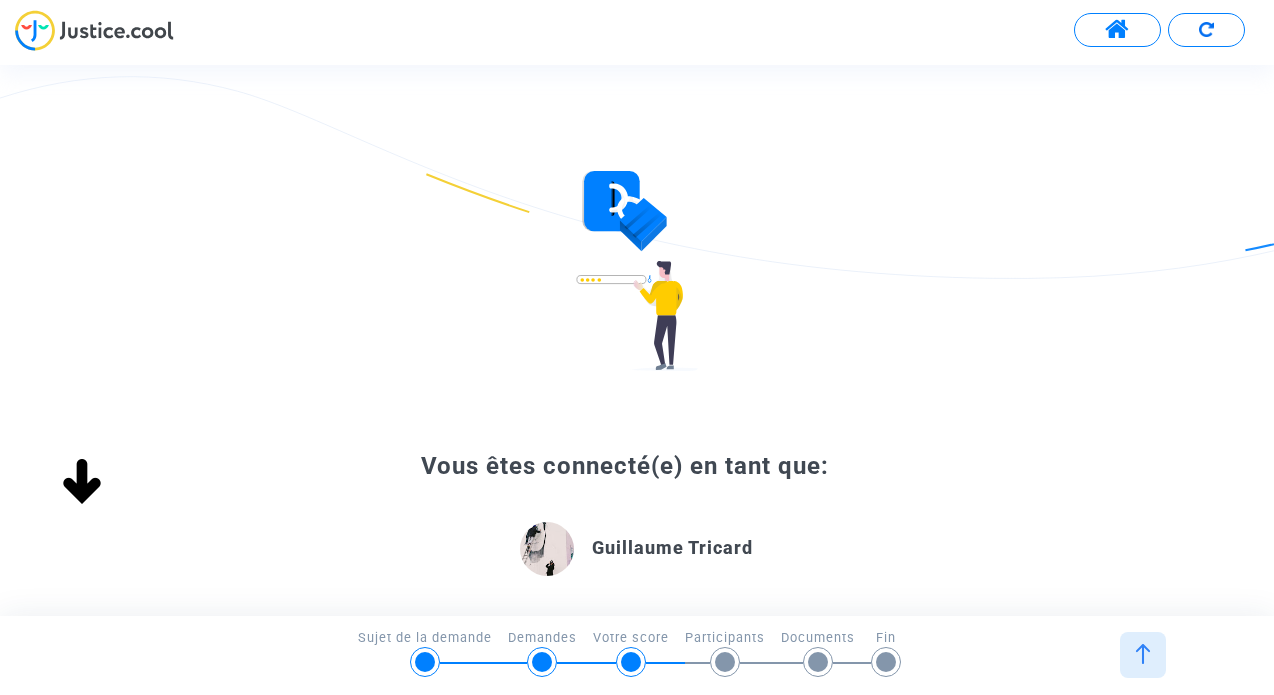 scroll, scrollTop: 0, scrollLeft: 0, axis: both 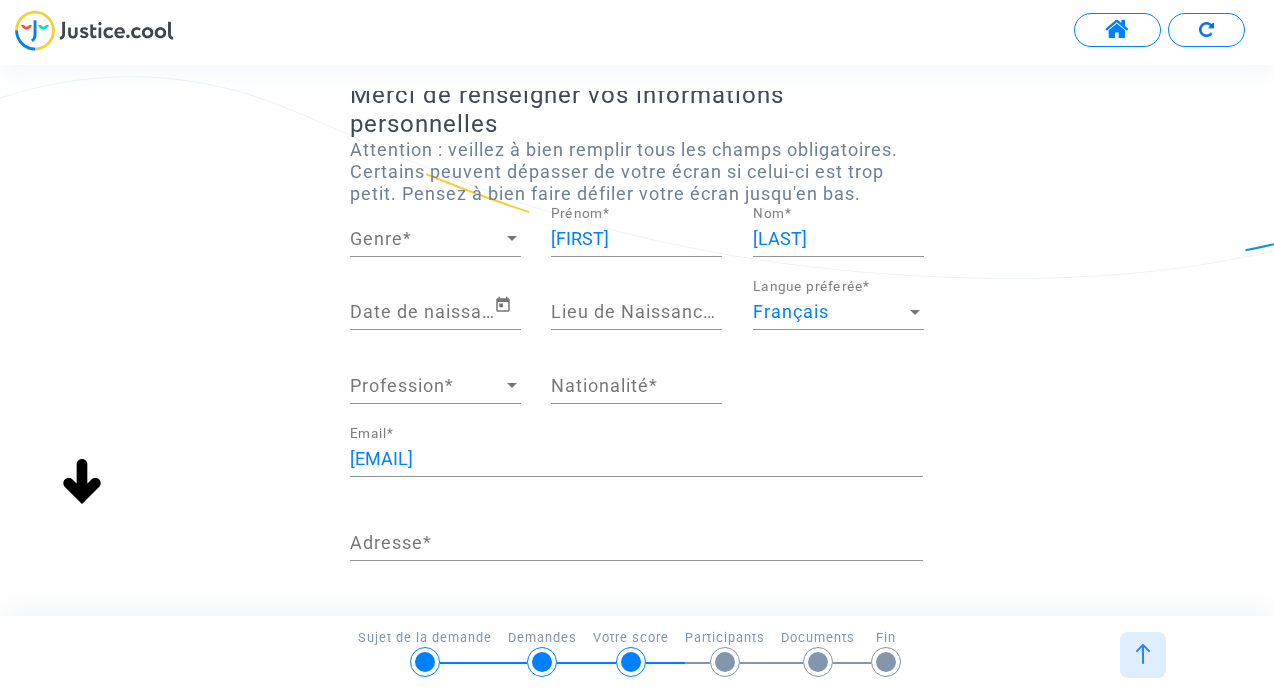 click on "Date de naissance  *" at bounding box center (422, 312) 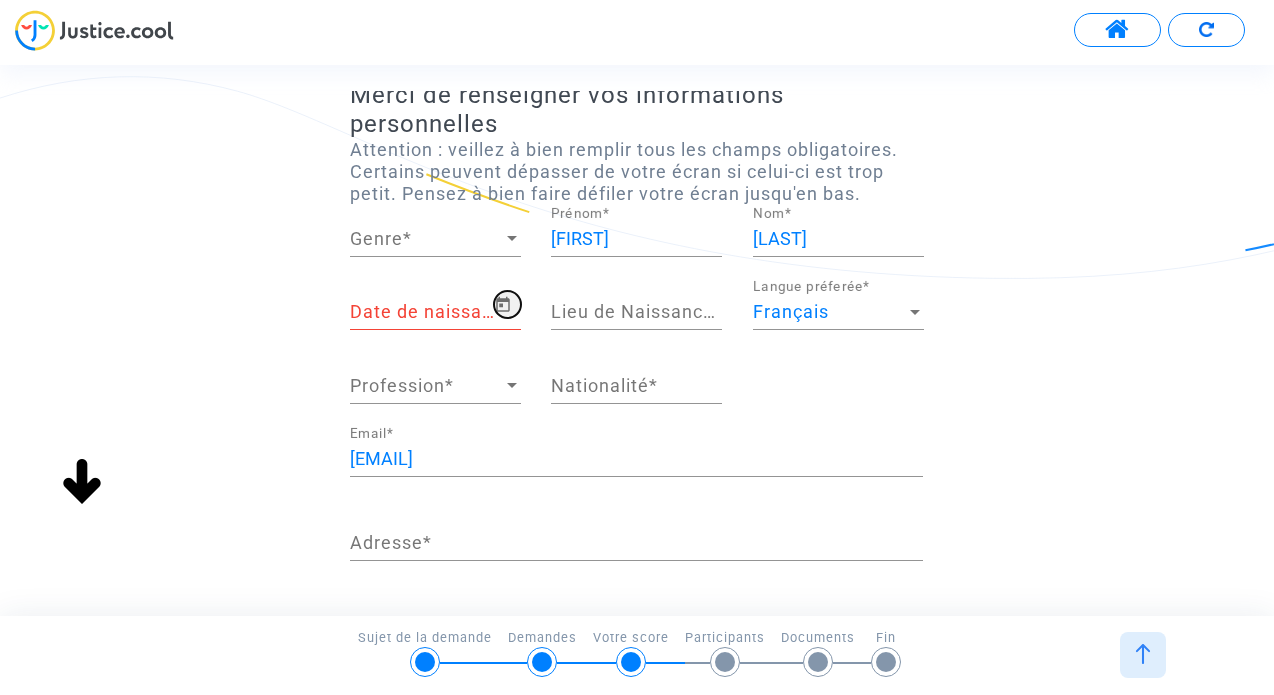 click at bounding box center (504, 303) 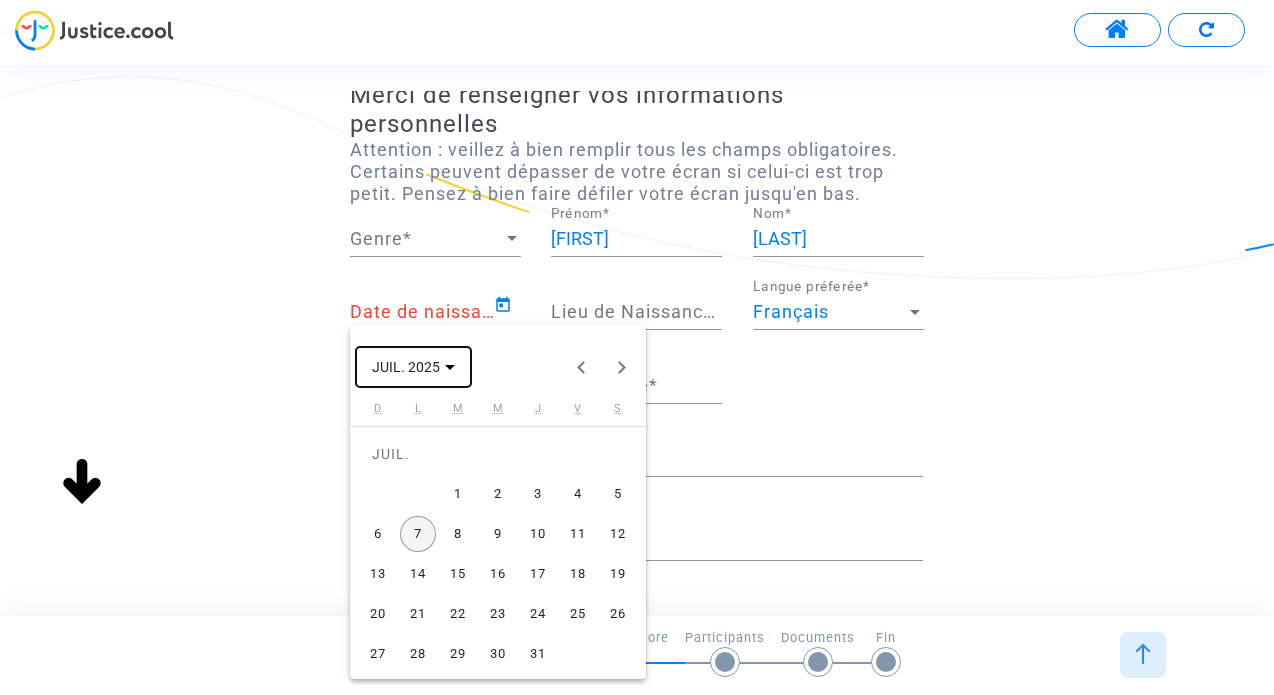 click at bounding box center (450, 367) 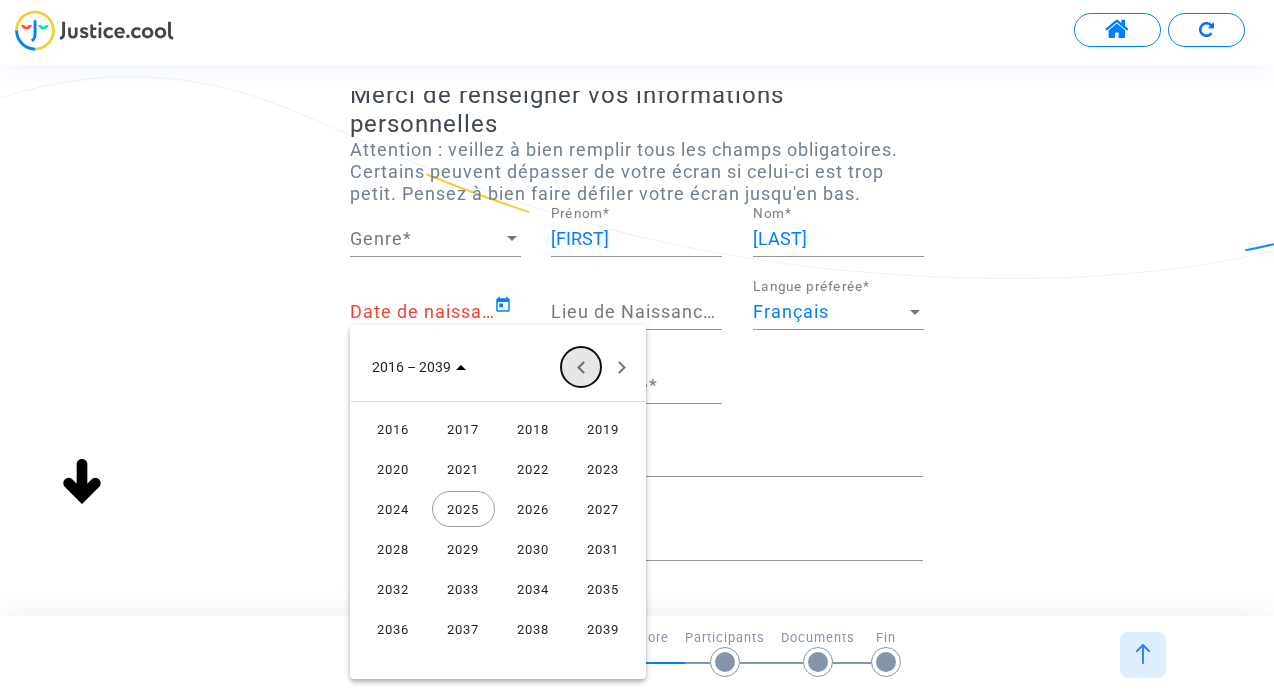 click at bounding box center [581, 367] 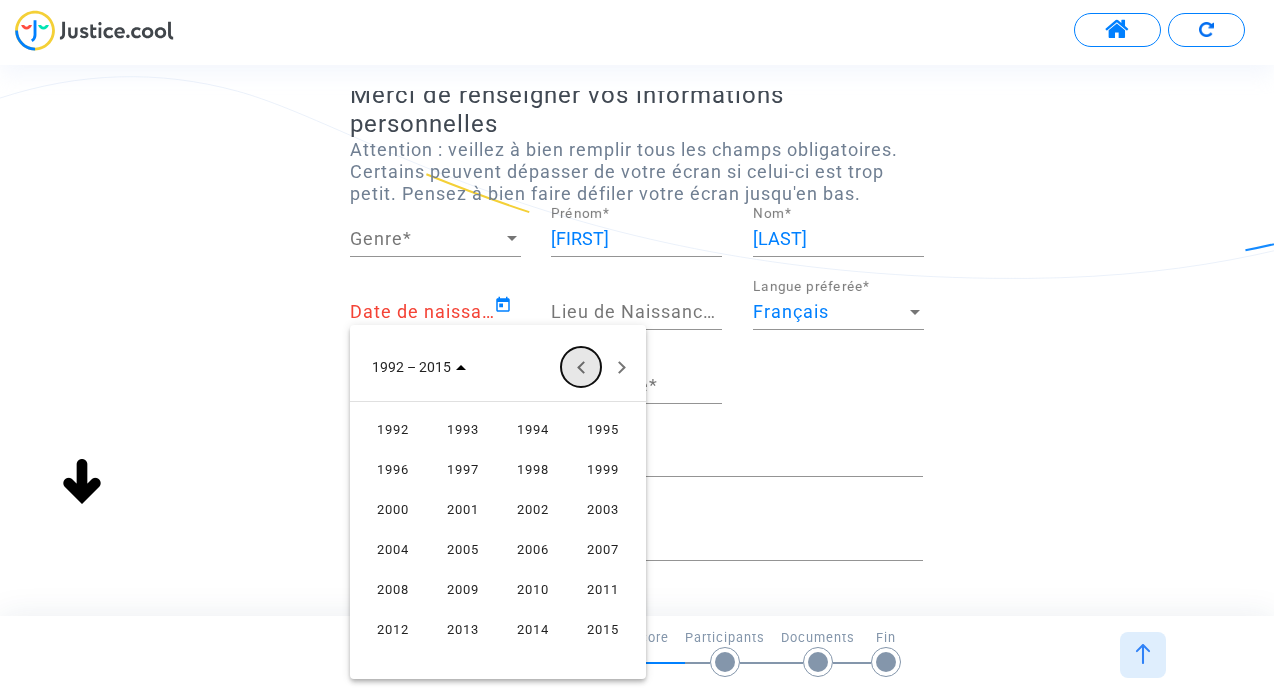 click at bounding box center (581, 367) 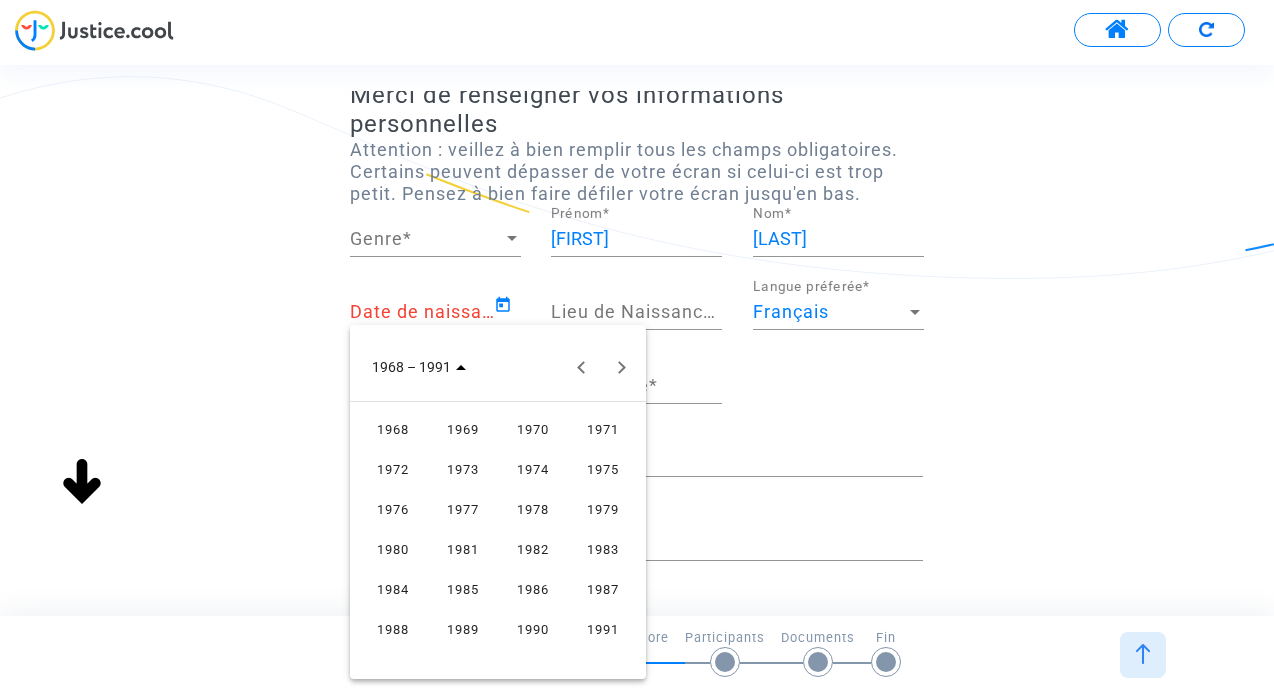 click on "1986" at bounding box center (533, 589) 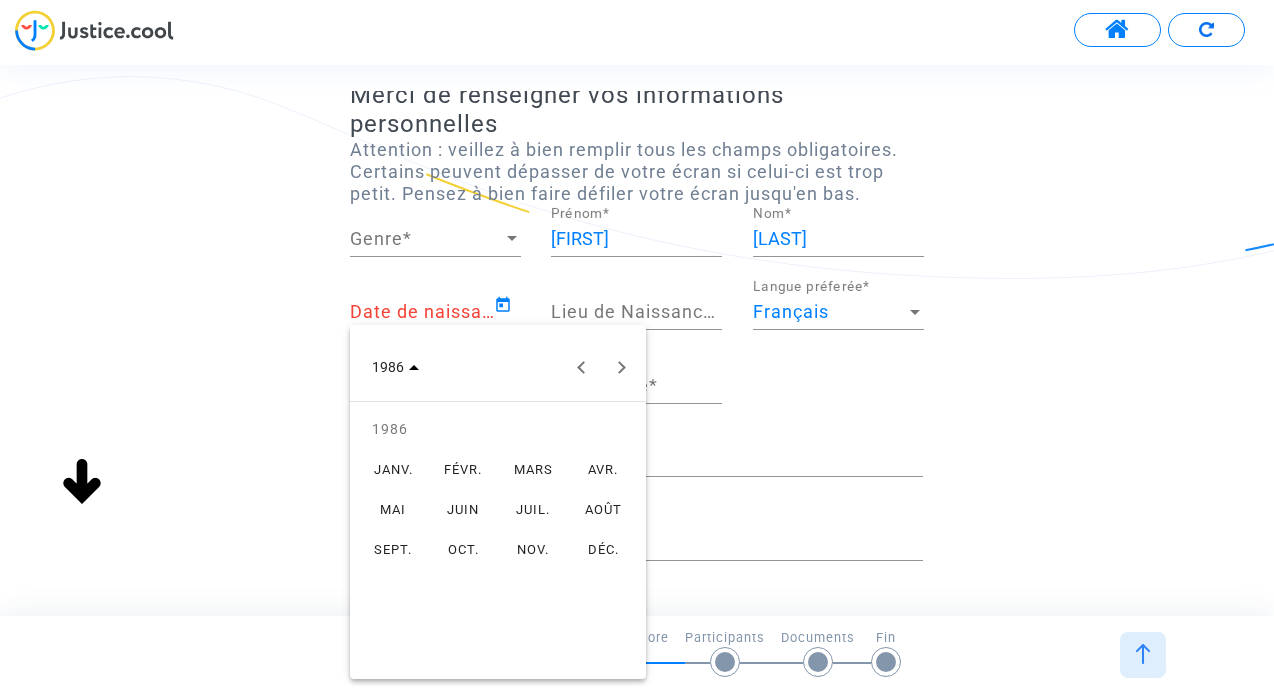 click on "FÉVR." at bounding box center [463, 469] 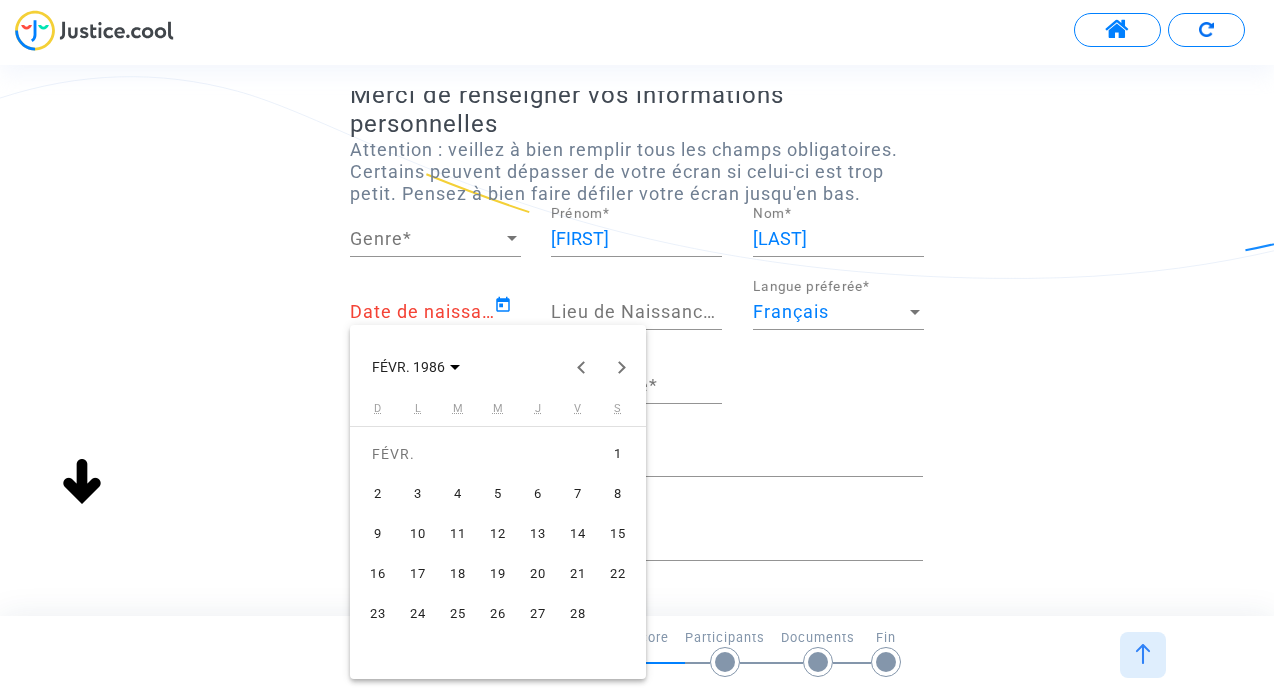 click on "23" at bounding box center [378, 614] 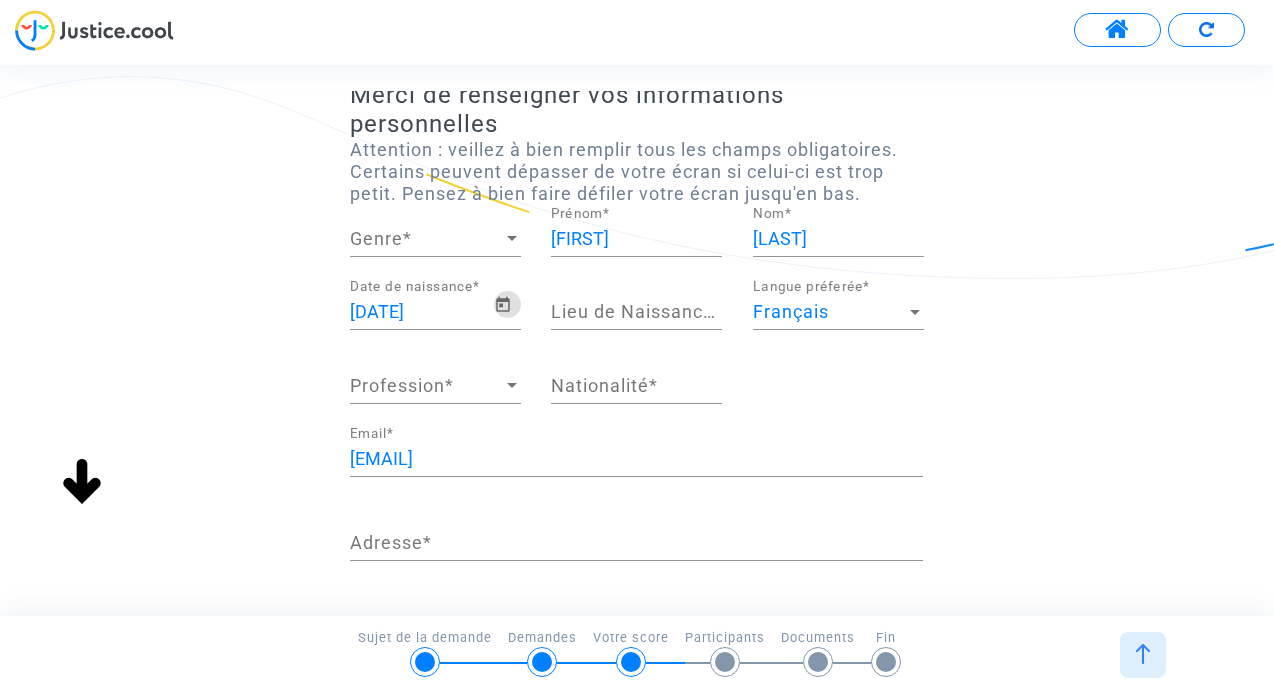 click on "Lieu de Naissance  *" at bounding box center (636, 312) 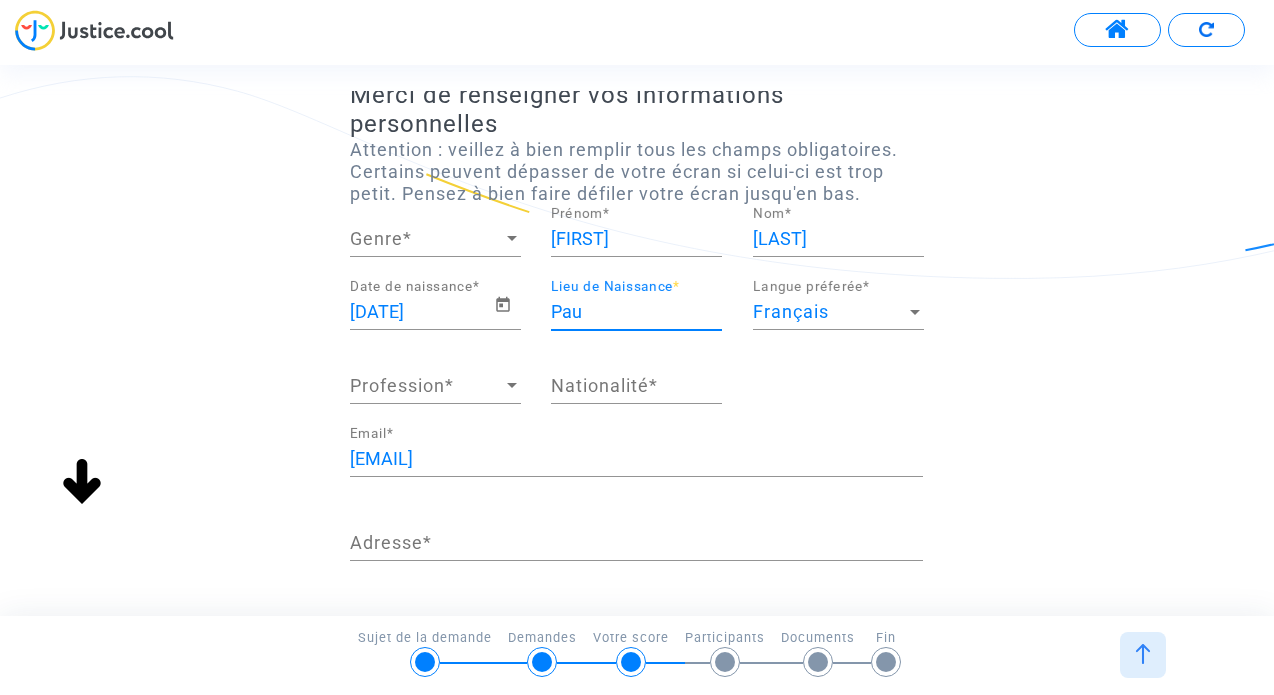 type on "Pau" 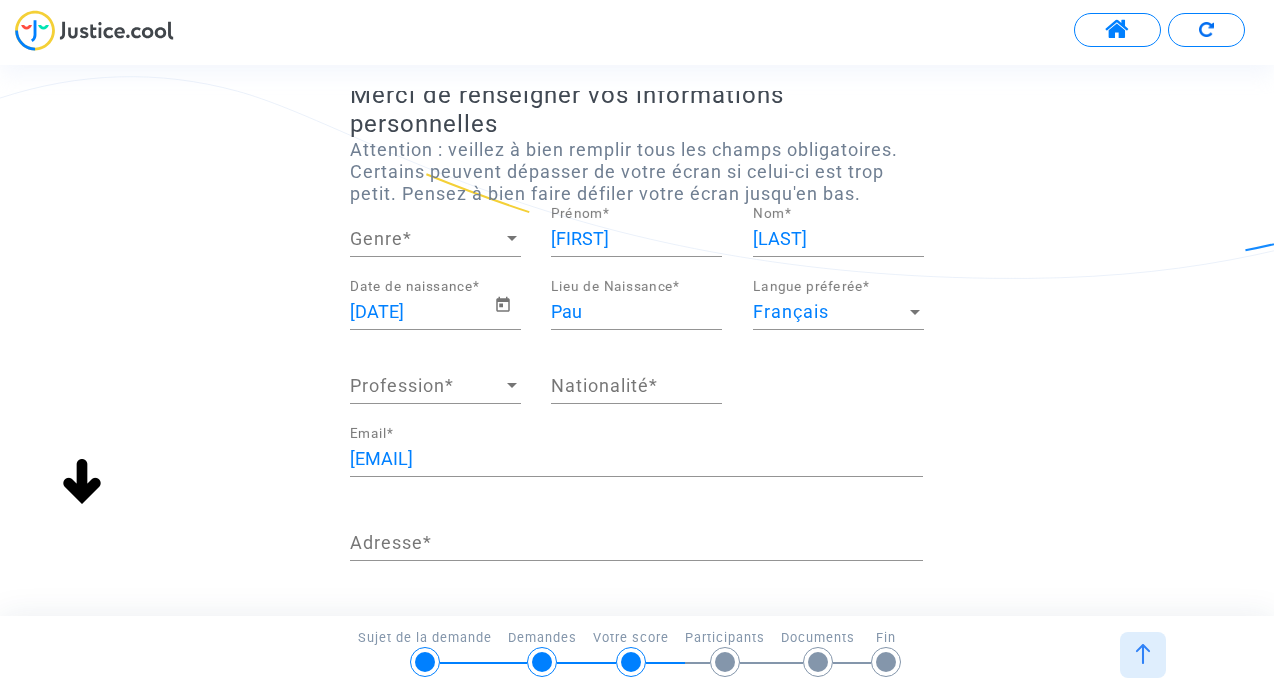 click on "[DATE] Date de naissance  * [CITY] Lieu de Naissance  * Français Langue préferée  * Profession Profession  * Nationalité  *" at bounding box center [636, 352] 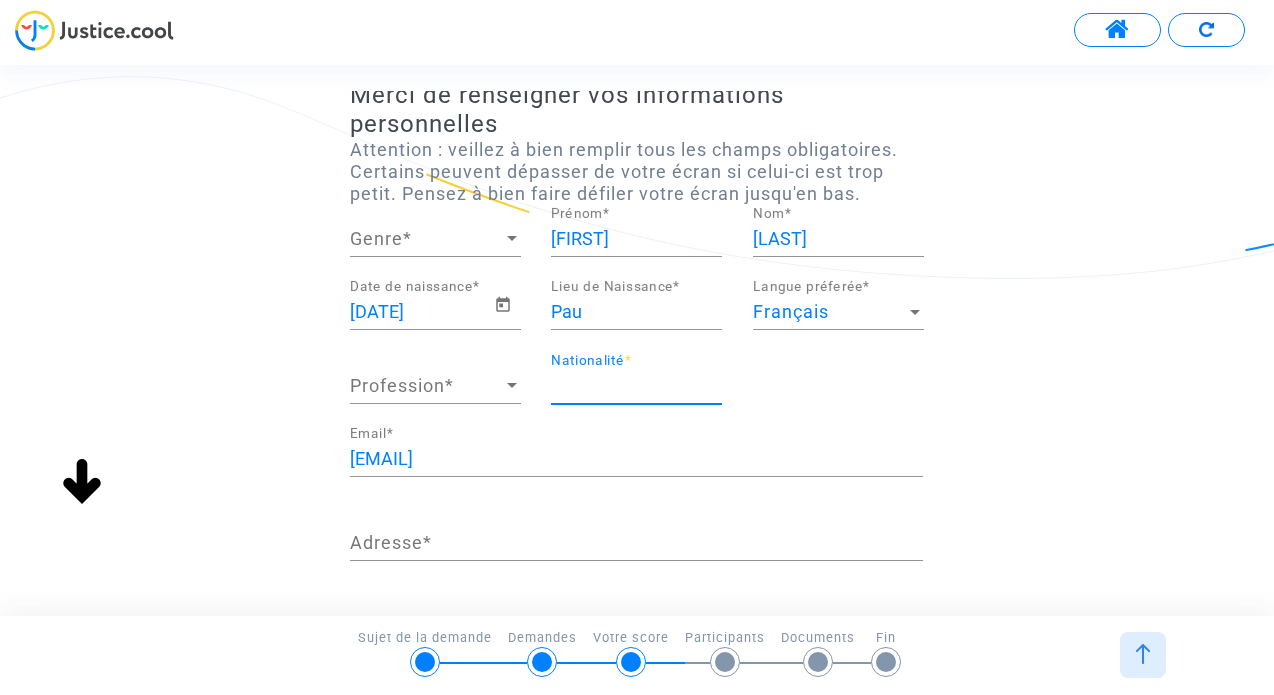 click on "Nationalité  *" at bounding box center (636, 386) 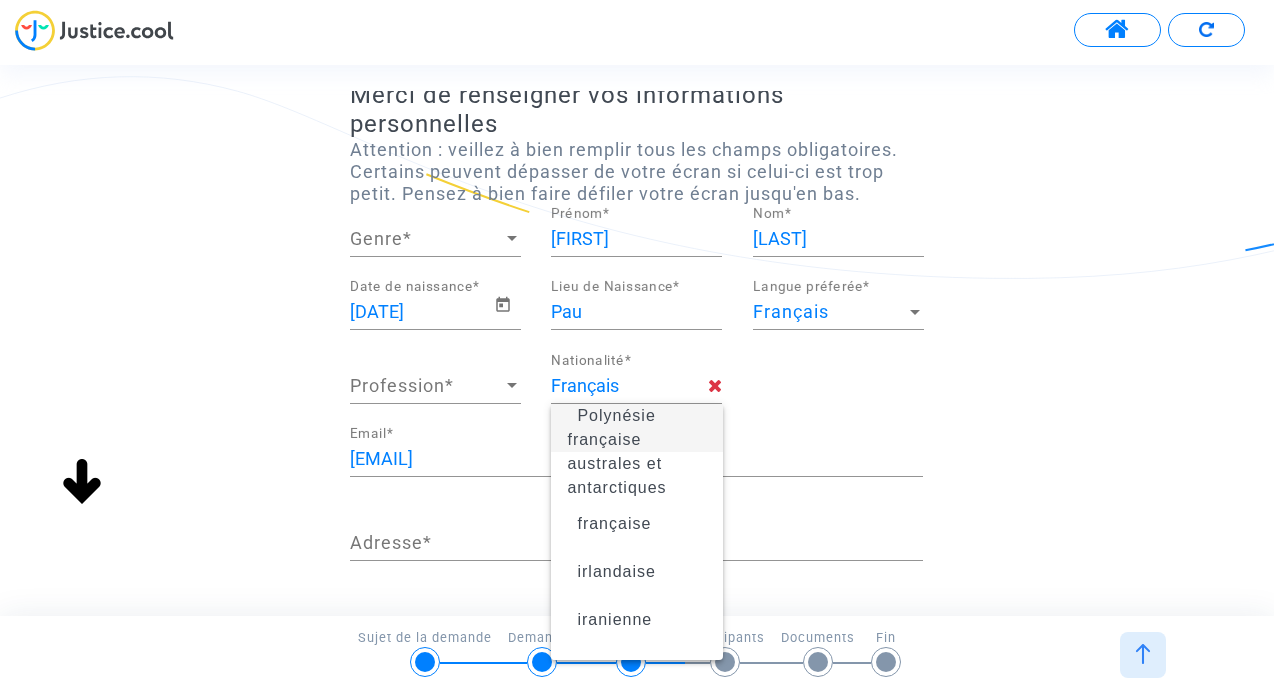 click on "Merci de renseigner vos informations personnelles  Attention : veillez à bien remplir tous les champs obligatoires. Certains peuvent dépasser de votre écran si celui-ci est trop petit. Pensez à bien faire défiler votre écran jusqu'en bas.  Genre Genre  * [FIRST] Prénom  * [LAST] Nom  * [DATE] Date de naissance  * [CITY] Lieu de Naissance  * Français Langue préferée  * Profession Profession  * Français Nationalité  * Ce choix n'est pas valide [EMAIL] Email  * Adresse  * Adresse (ligne 2) Code postal  * Ville  * France Pays  * +33 Numéro mobile Invalid phone number Le numéro de téléphone est manquant ou invalide Le genre est manquant La profession est manquante La nationalité est manquante L'adresse est manquante ou invalide (aucun des champs ne doit dépasser 45 caractères)" at bounding box center [637, 538] 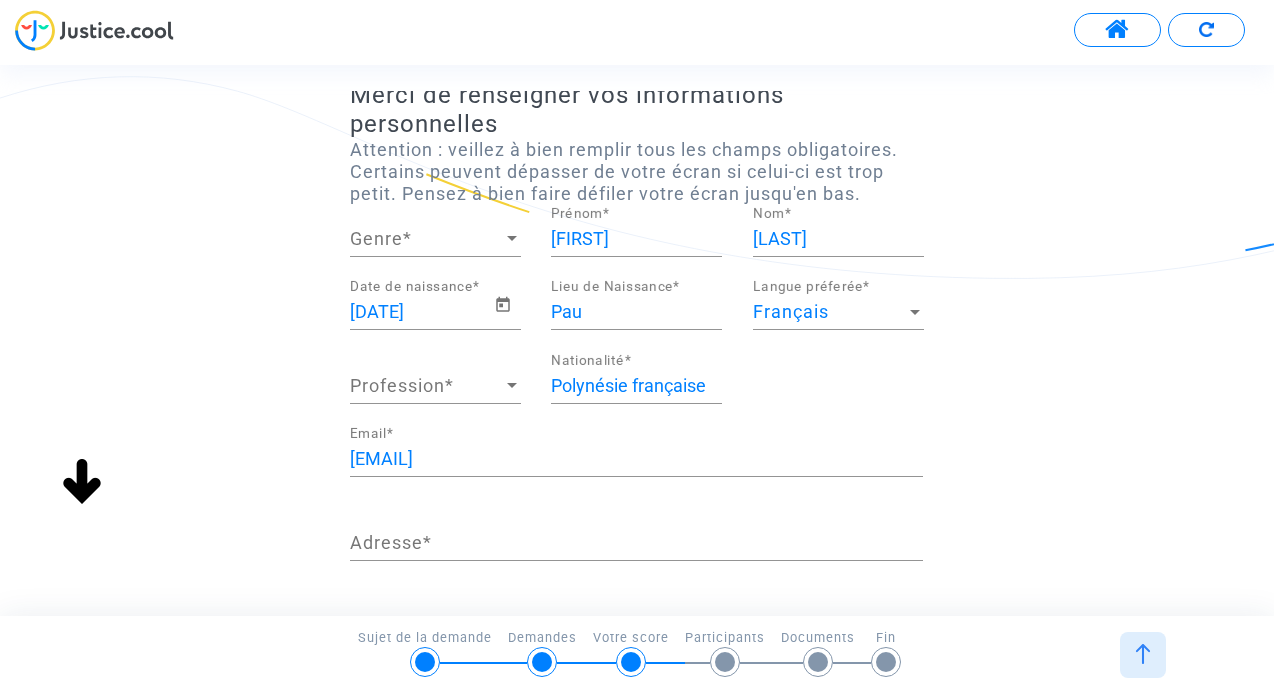 click on "Polynésie française" at bounding box center (636, 386) 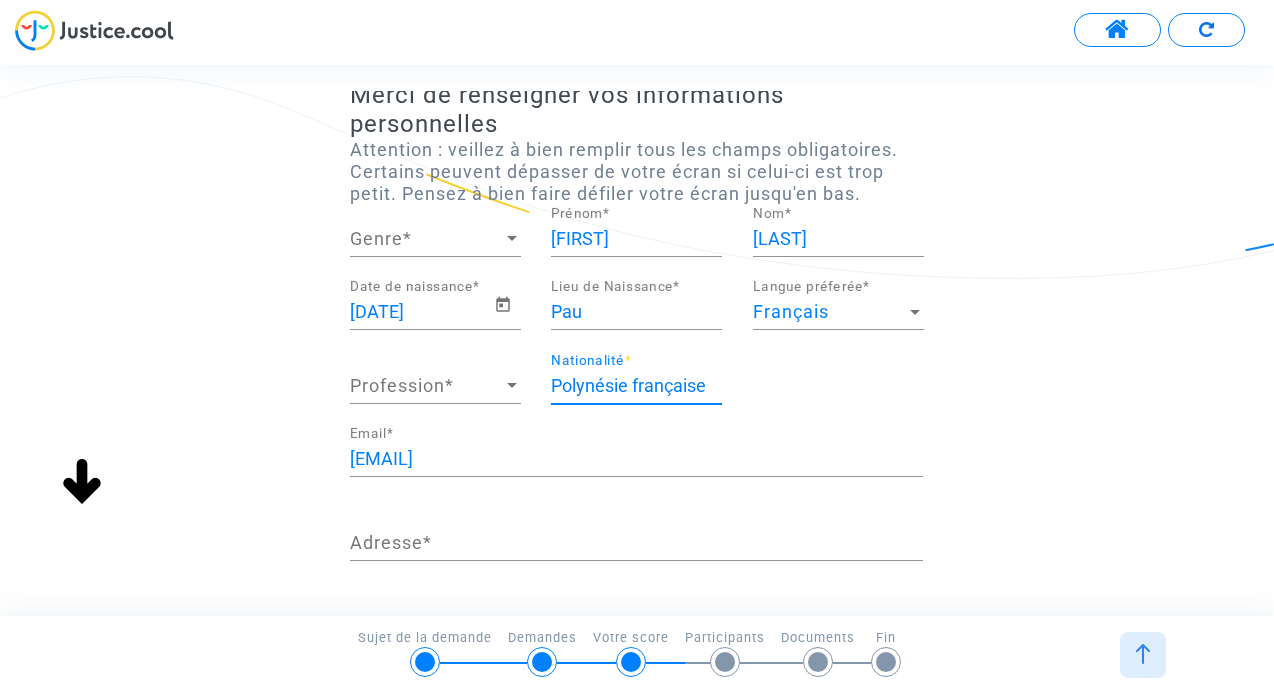 drag, startPoint x: 709, startPoint y: 391, endPoint x: 512, endPoint y: 391, distance: 197 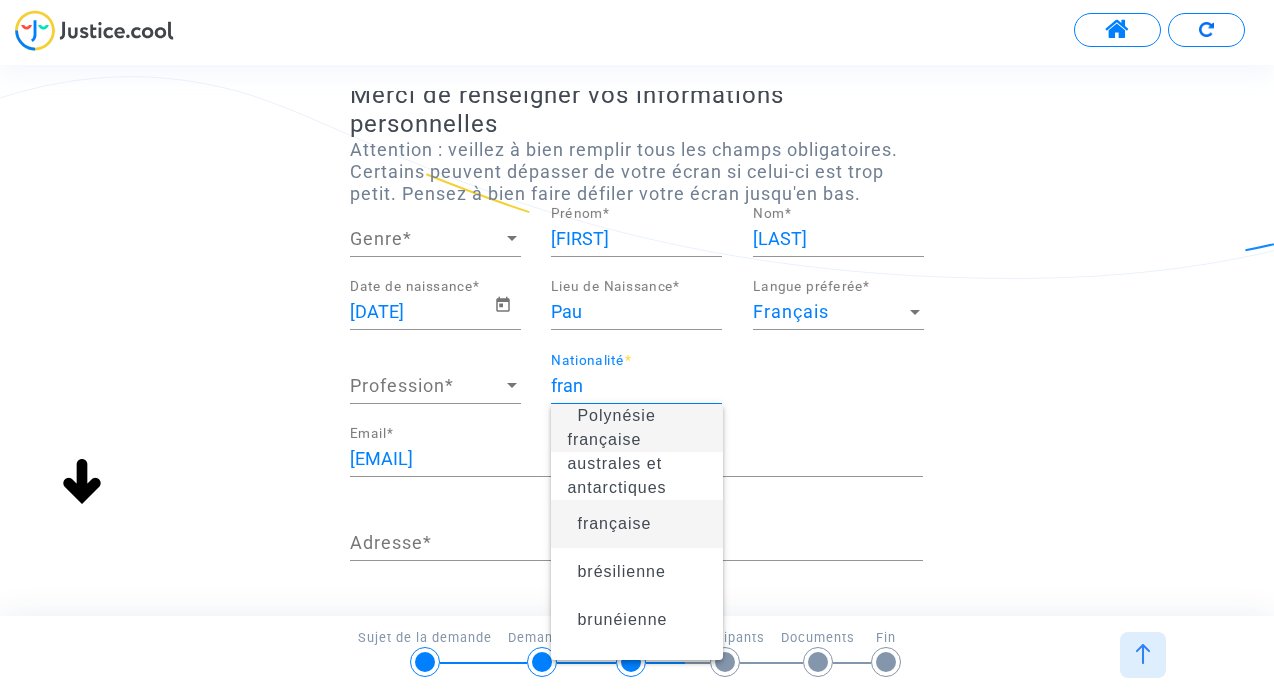 type on "fran" 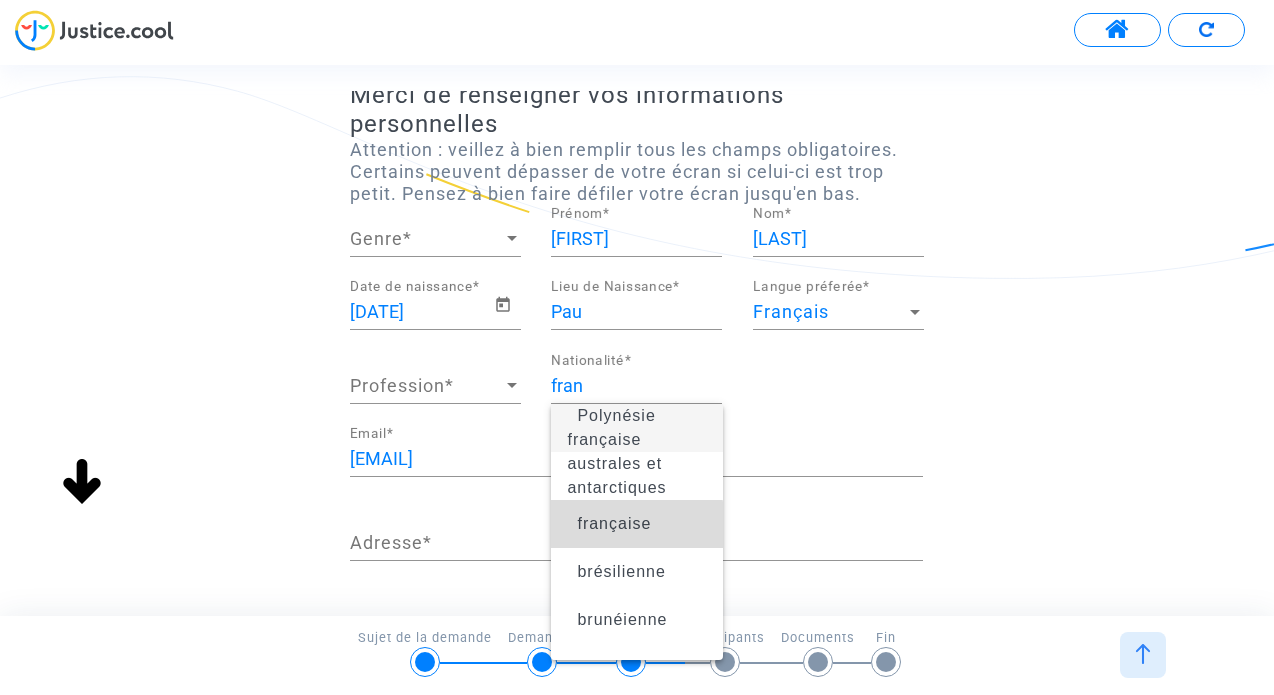 click on "française" at bounding box center [614, 523] 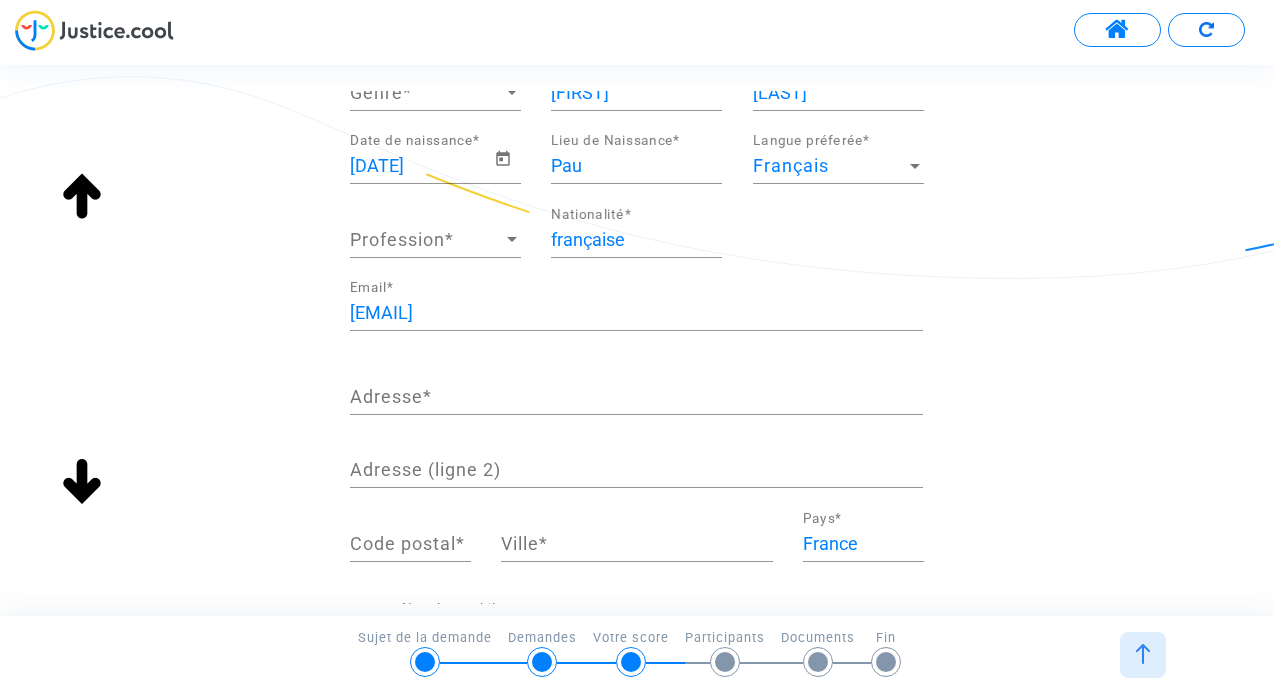 scroll, scrollTop: 237, scrollLeft: 0, axis: vertical 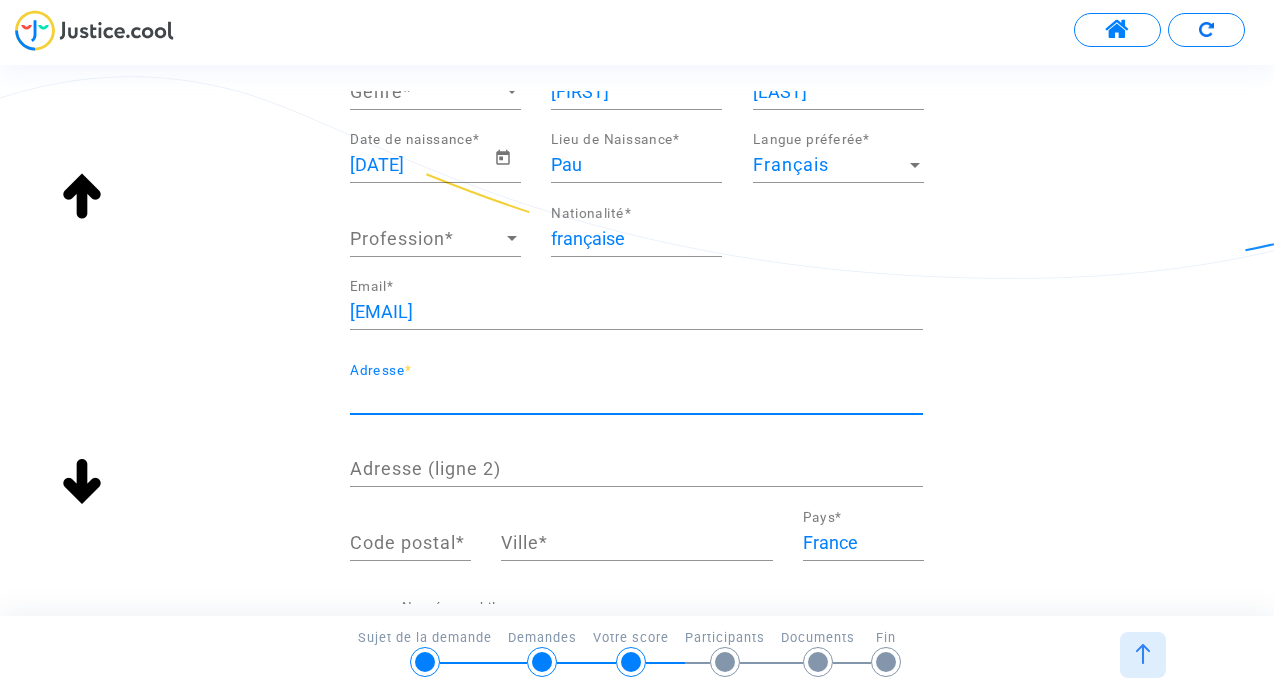 click on "Adresse  *" at bounding box center [636, 396] 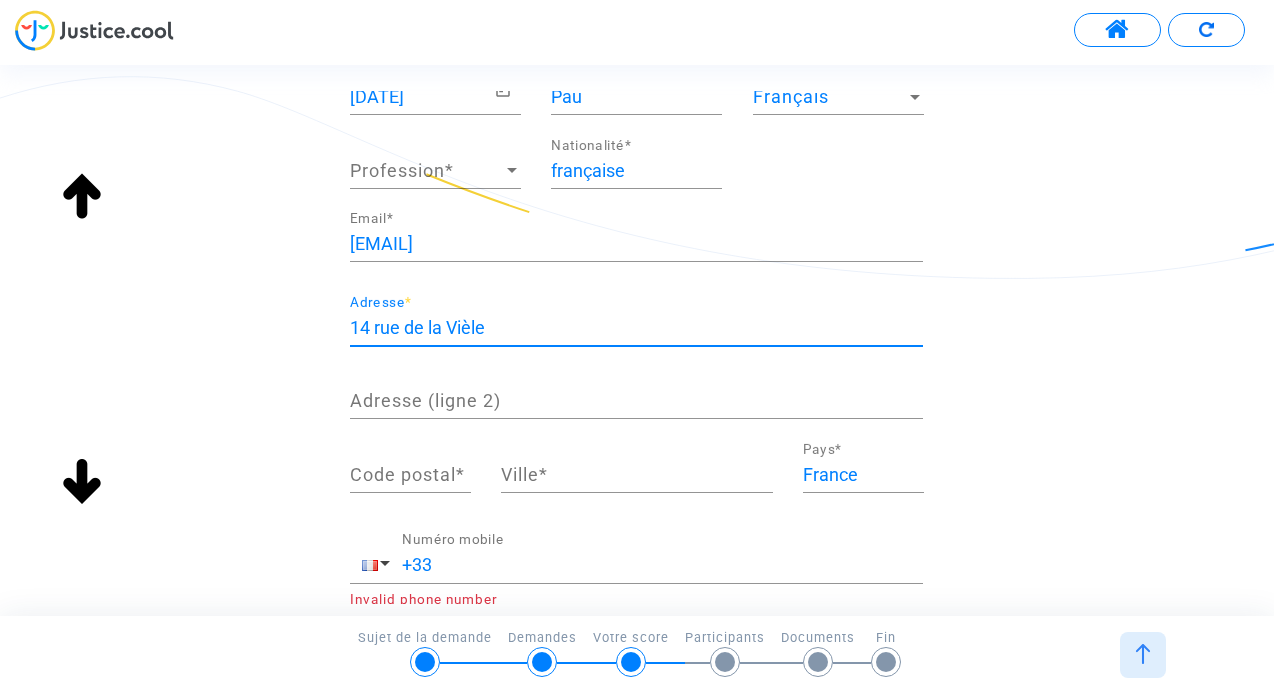 scroll, scrollTop: 327, scrollLeft: 0, axis: vertical 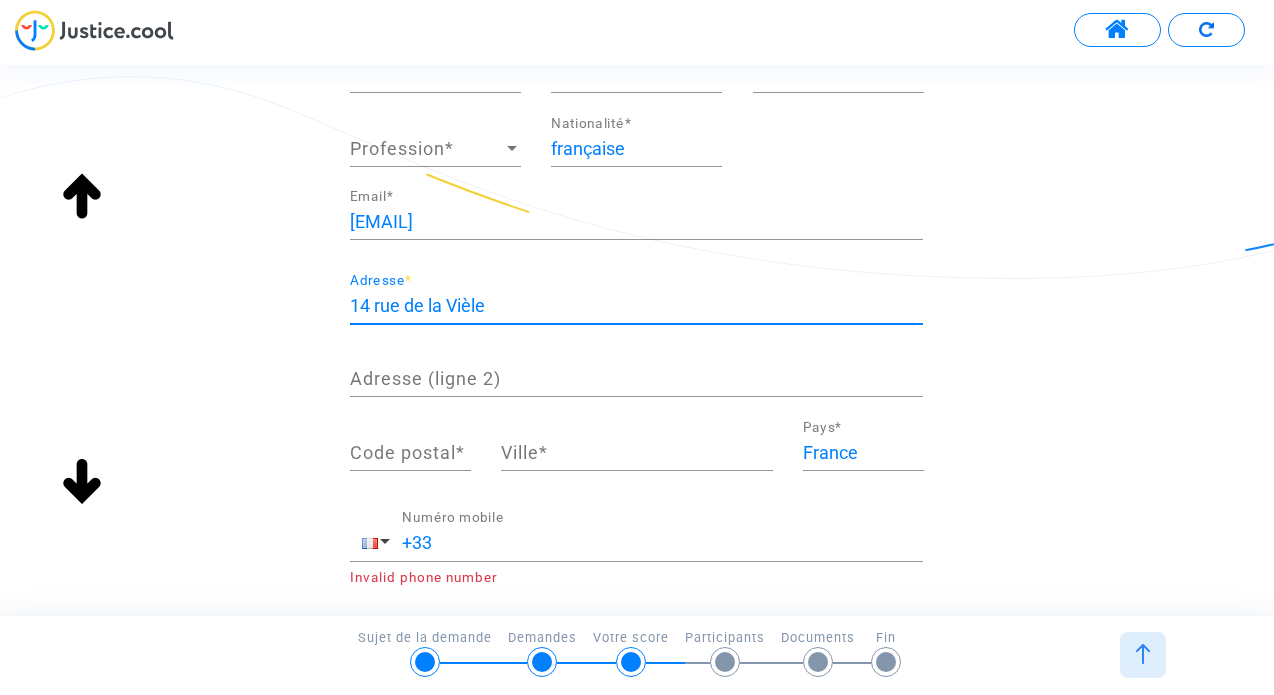 drag, startPoint x: 514, startPoint y: 307, endPoint x: 280, endPoint y: 295, distance: 234.3075 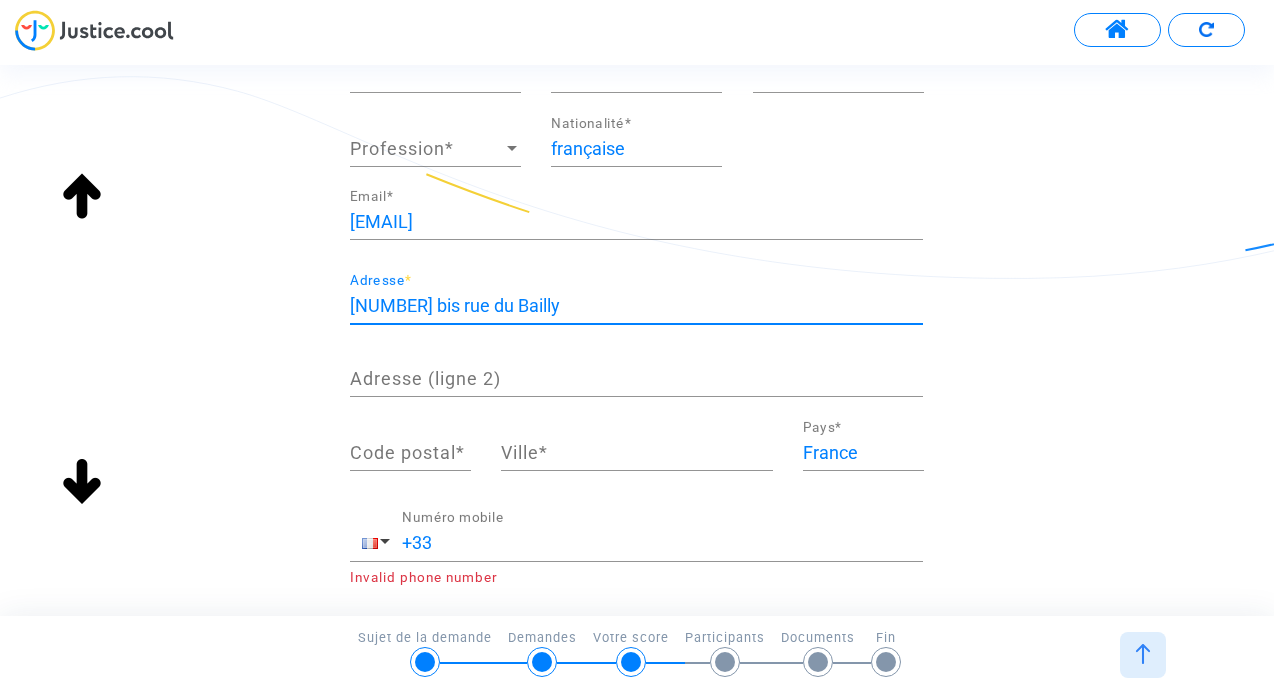 type on "[NUMBER] bis rue du Bailly" 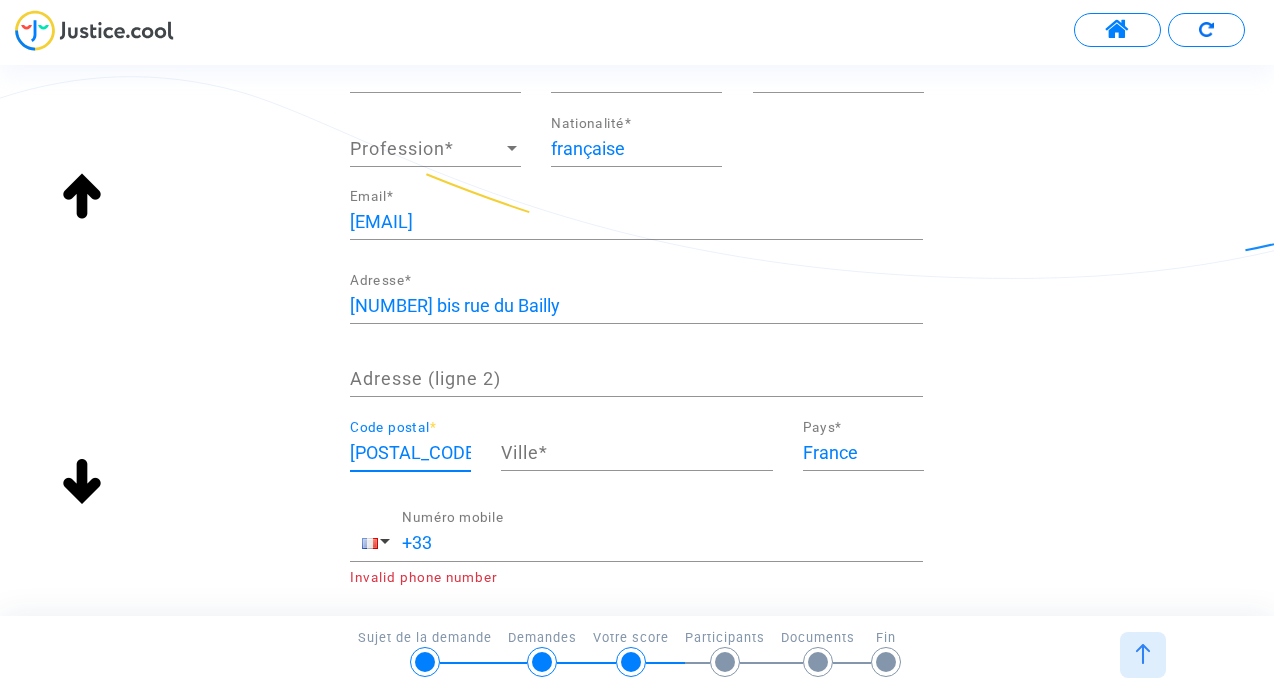 type on "[POSTAL_CODE]" 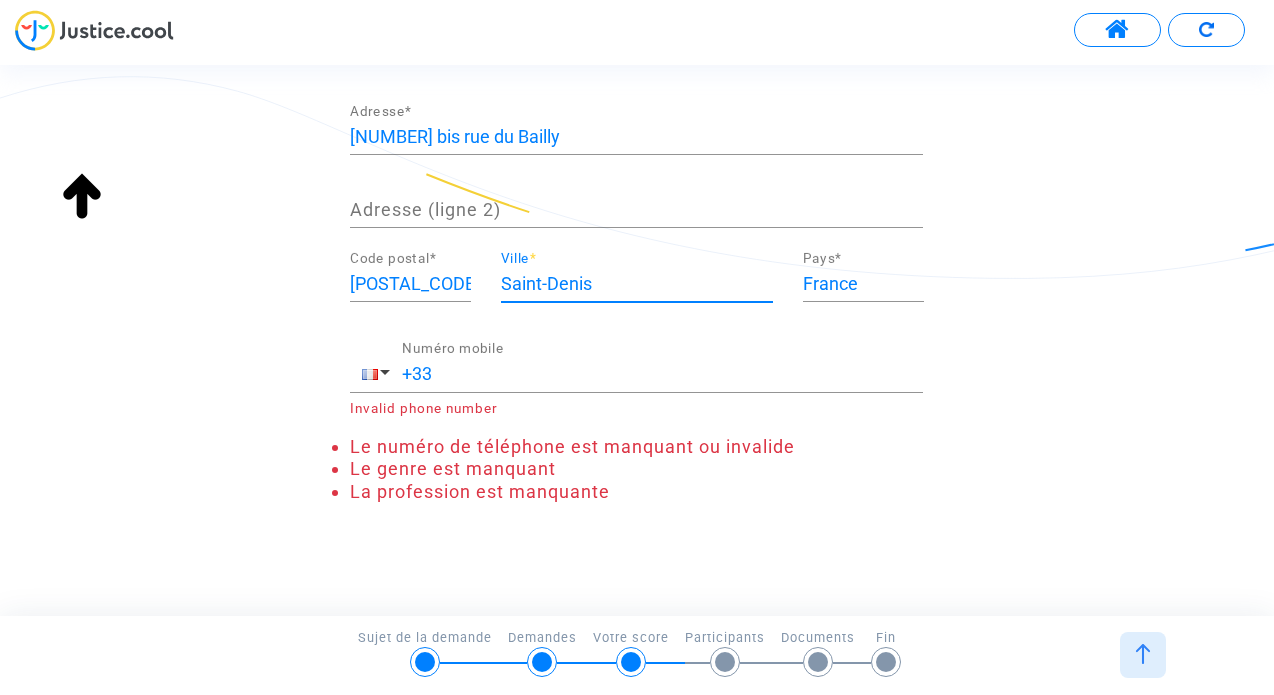 scroll, scrollTop: 515, scrollLeft: 0, axis: vertical 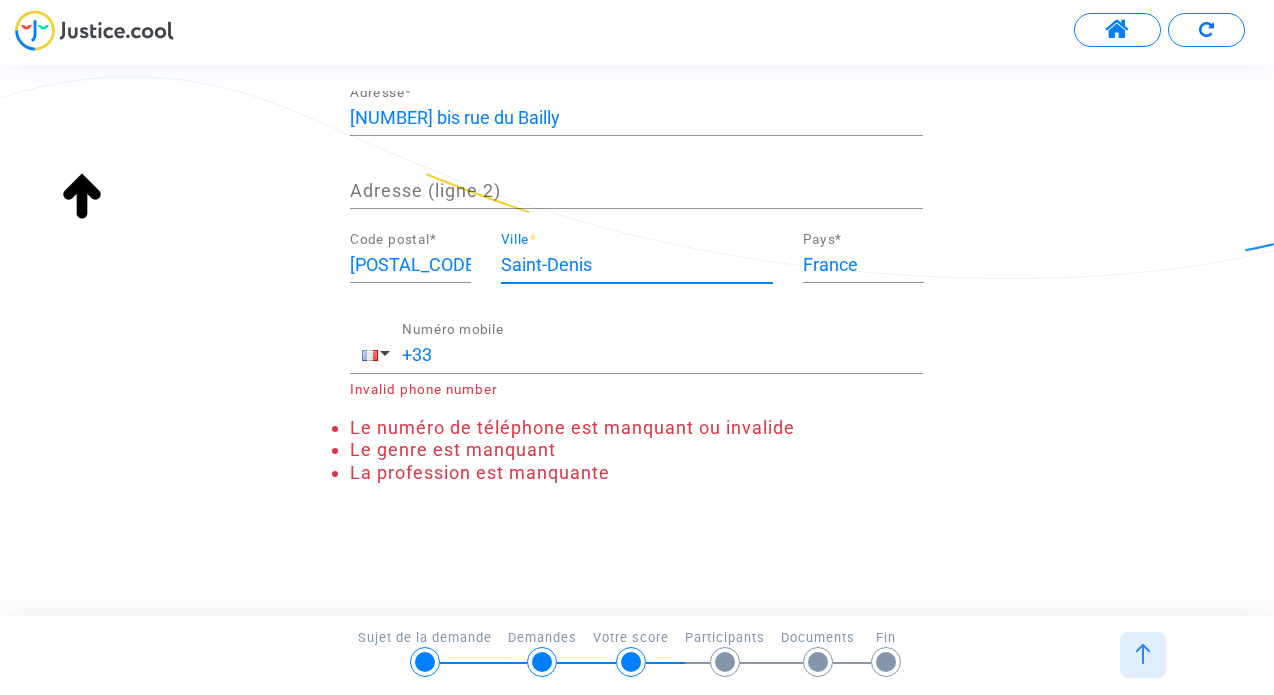 type on "Saint-Denis" 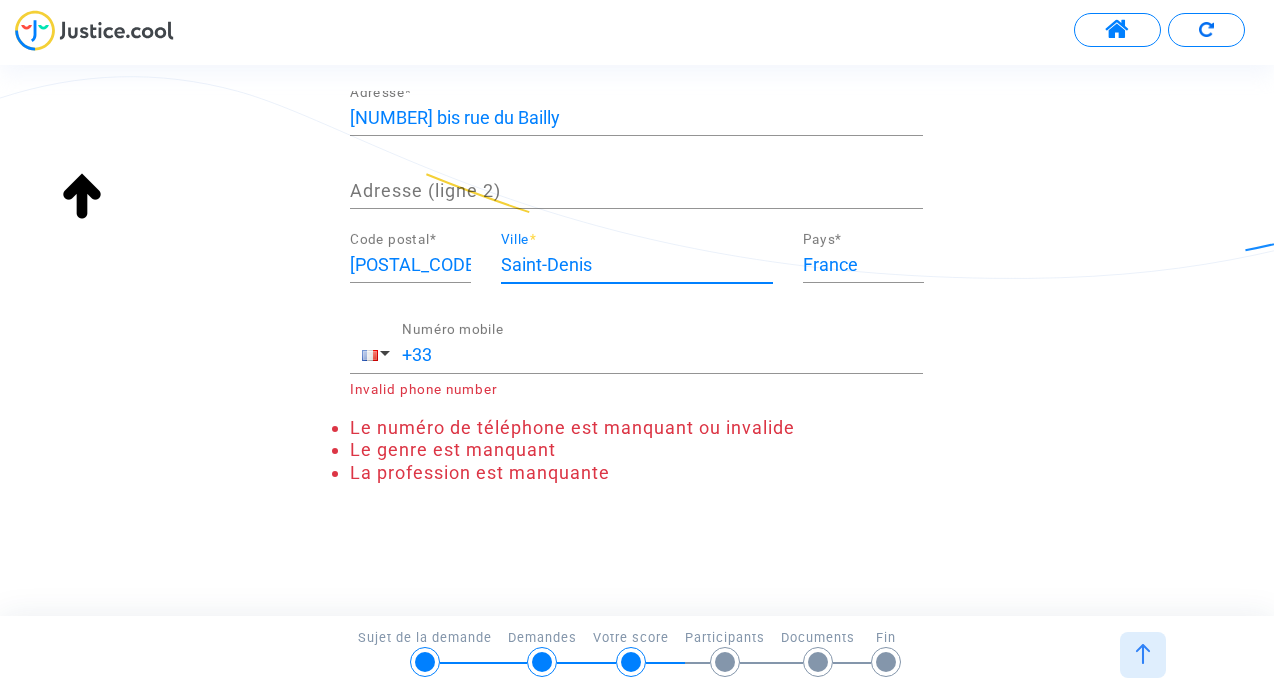 click on "+33" at bounding box center (662, 355) 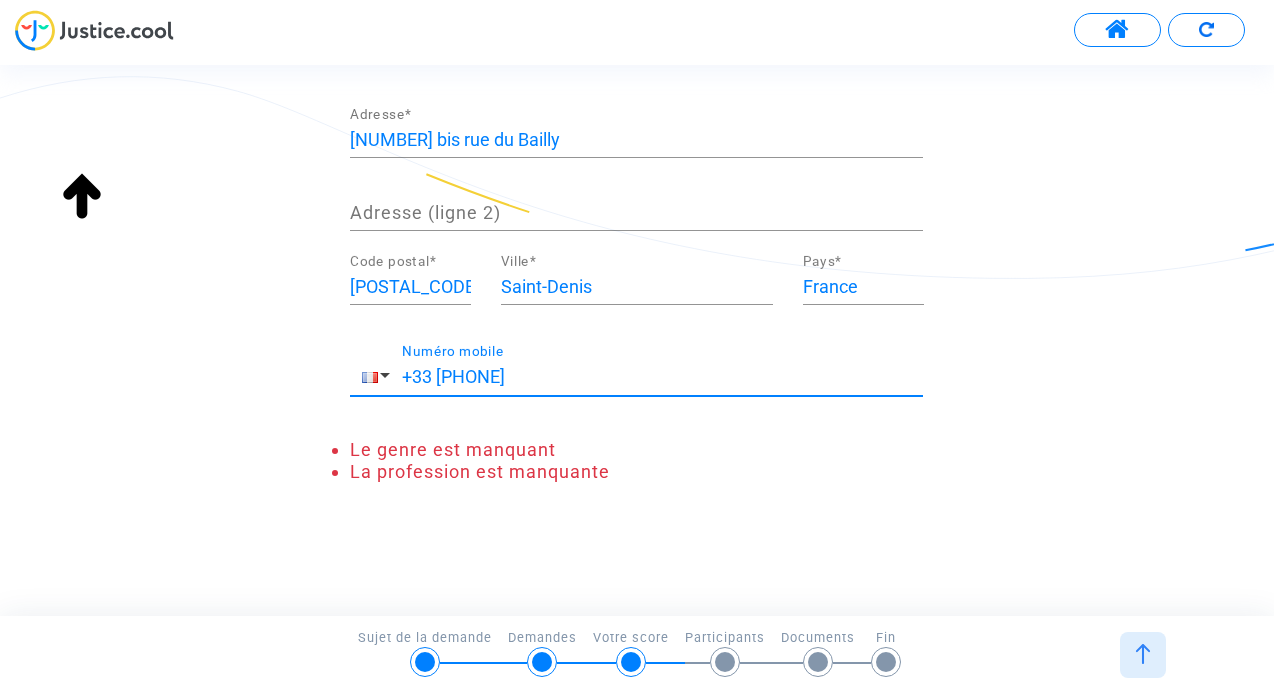 scroll, scrollTop: 492, scrollLeft: 0, axis: vertical 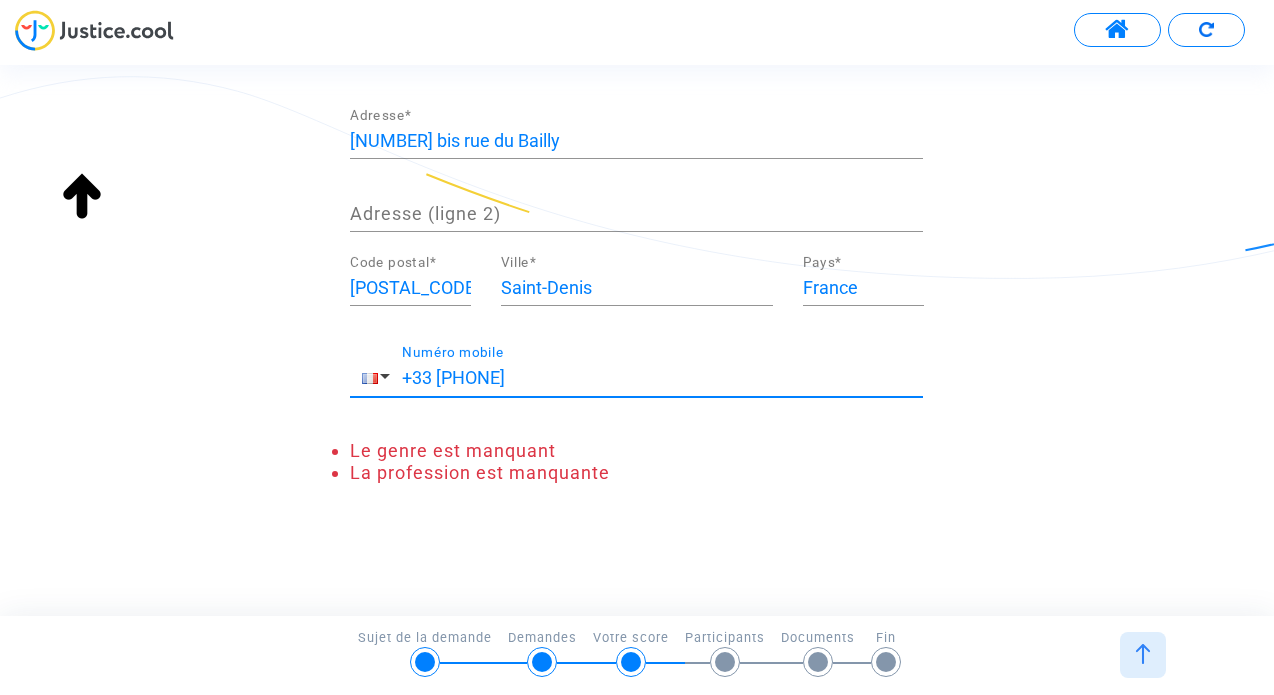 type on "+33 [PHONE]" 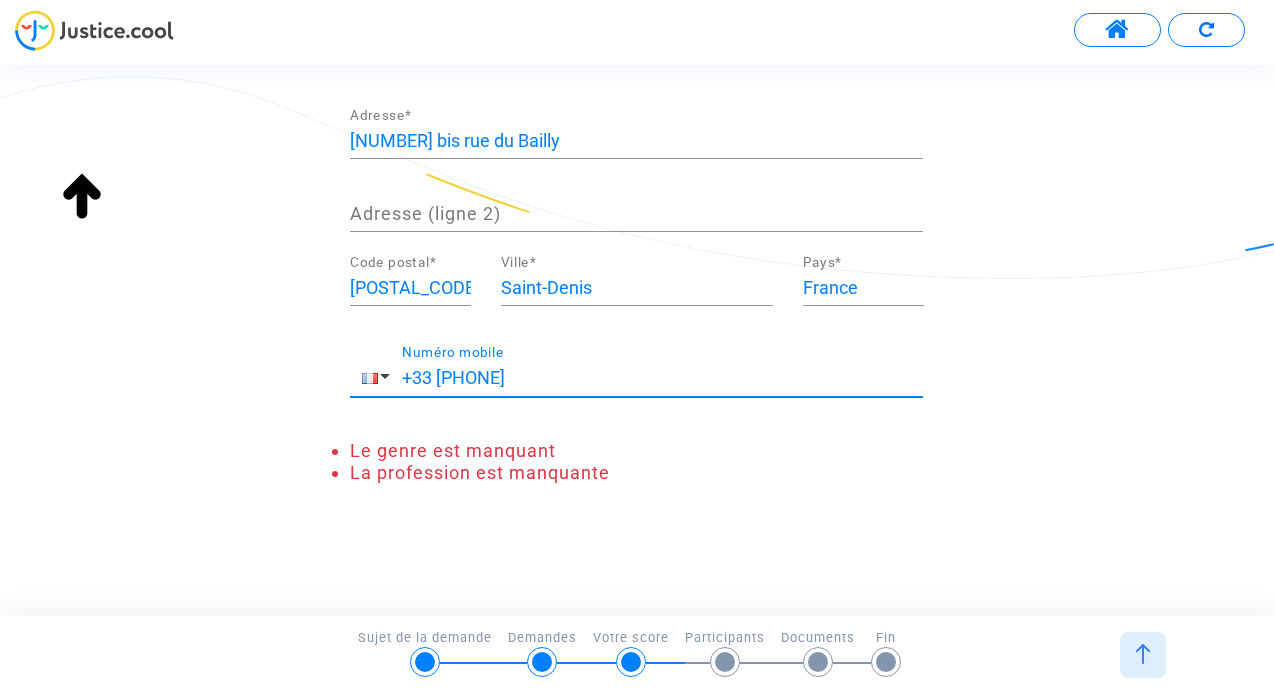 click on "Merci de renseigner vos informations personnelles  Attention : veillez à bien remplir tous les champs obligatoires. Certains peuvent dépasser de votre écran si celui-ci est trop petit. Pensez à bien faire défiler votre écran jusqu'en bas.  Genre Genre  * [FIRST] Prénom  * [LAST] Nom  * [DATE] Date de naissance  * [CITY] Lieu de Naissance  * Français Langue préferée  * Profession Profession  * française Nationalité  * [EMAIL] Email  * [NUMBER] [STREET] Adresse  * Adresse (ligne 2) [POSTAL_CODE] Code postal  * [CITY] Ville  * France Pays  * +33[PHONE] Numéro mobile Le genre est manquant La profession est manquante" at bounding box center [637, 92] 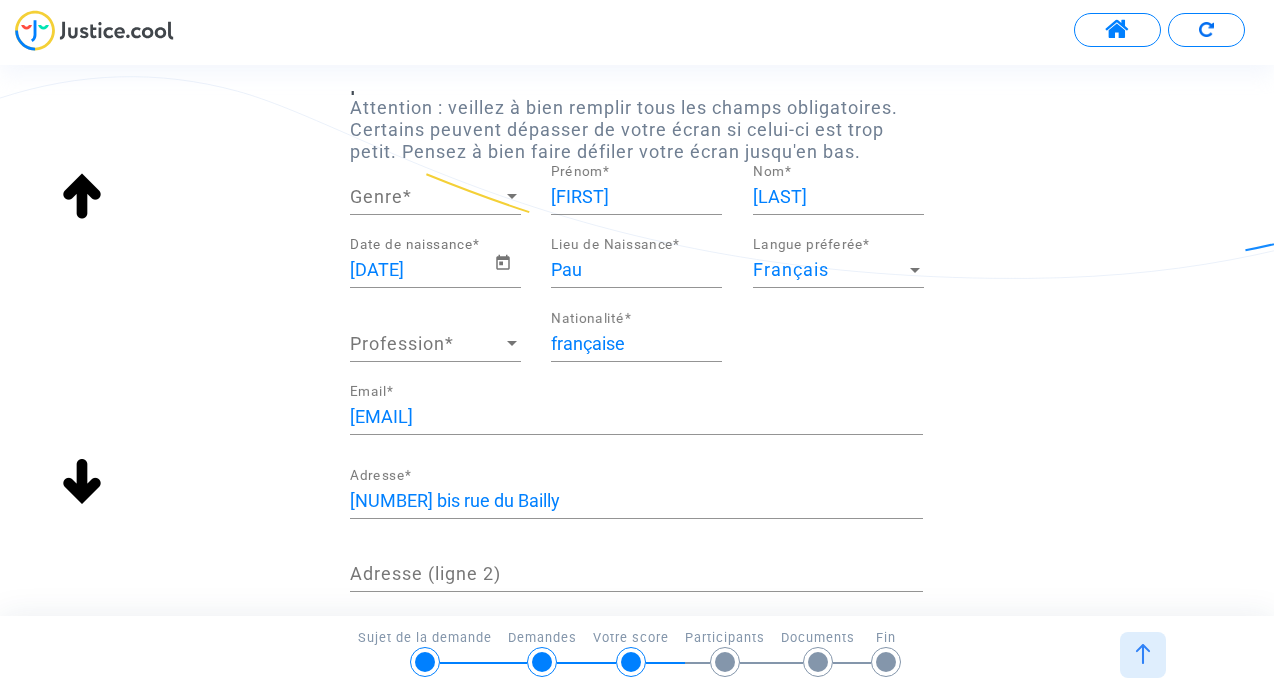 scroll, scrollTop: 135, scrollLeft: 0, axis: vertical 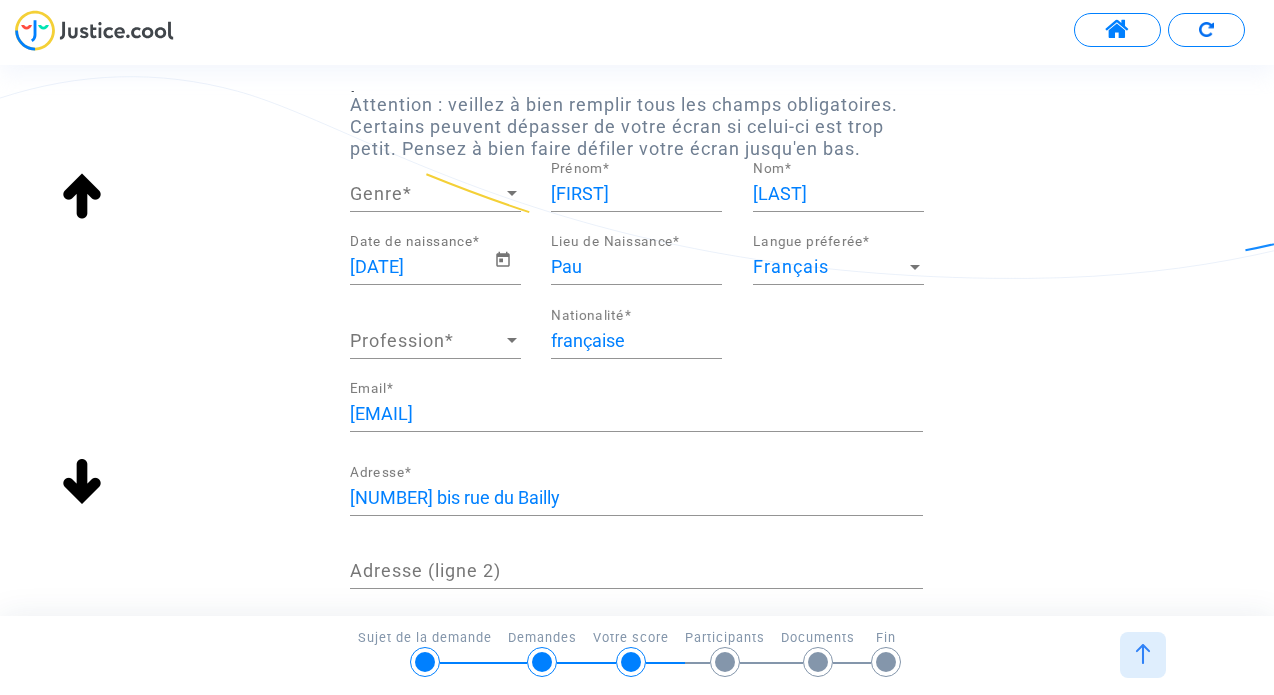 click on "Profession Profession  *" at bounding box center (435, 345) 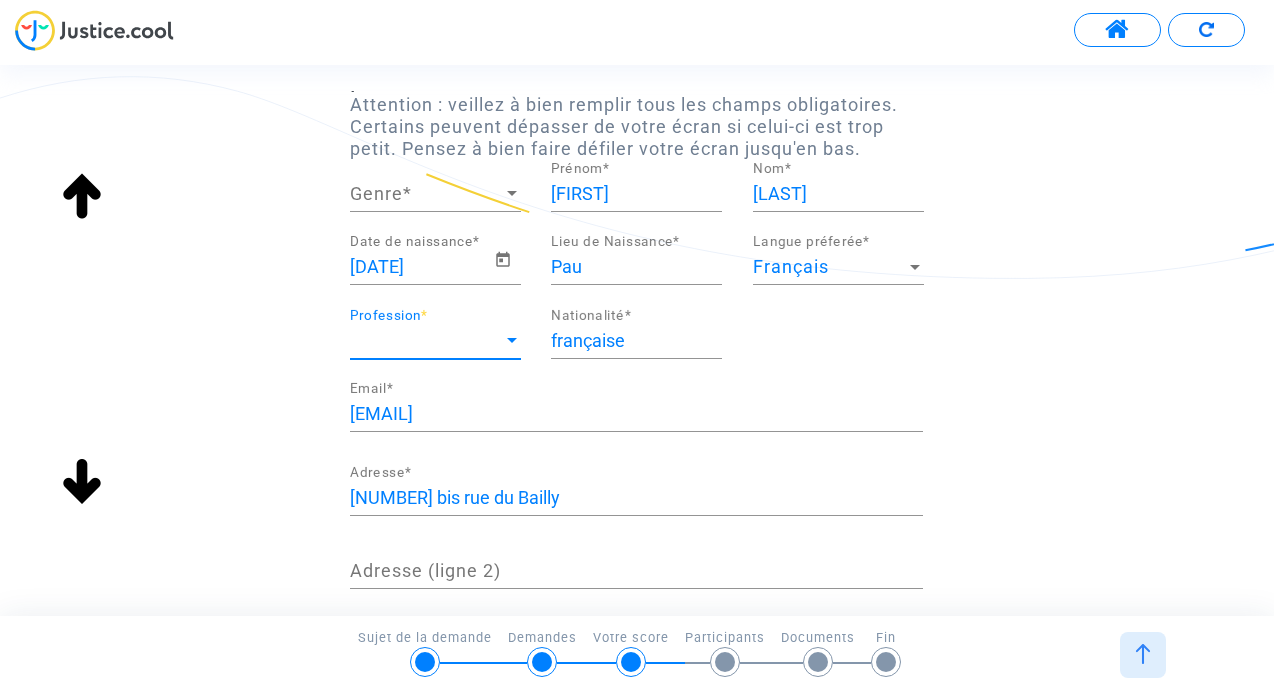 click at bounding box center (512, 340) 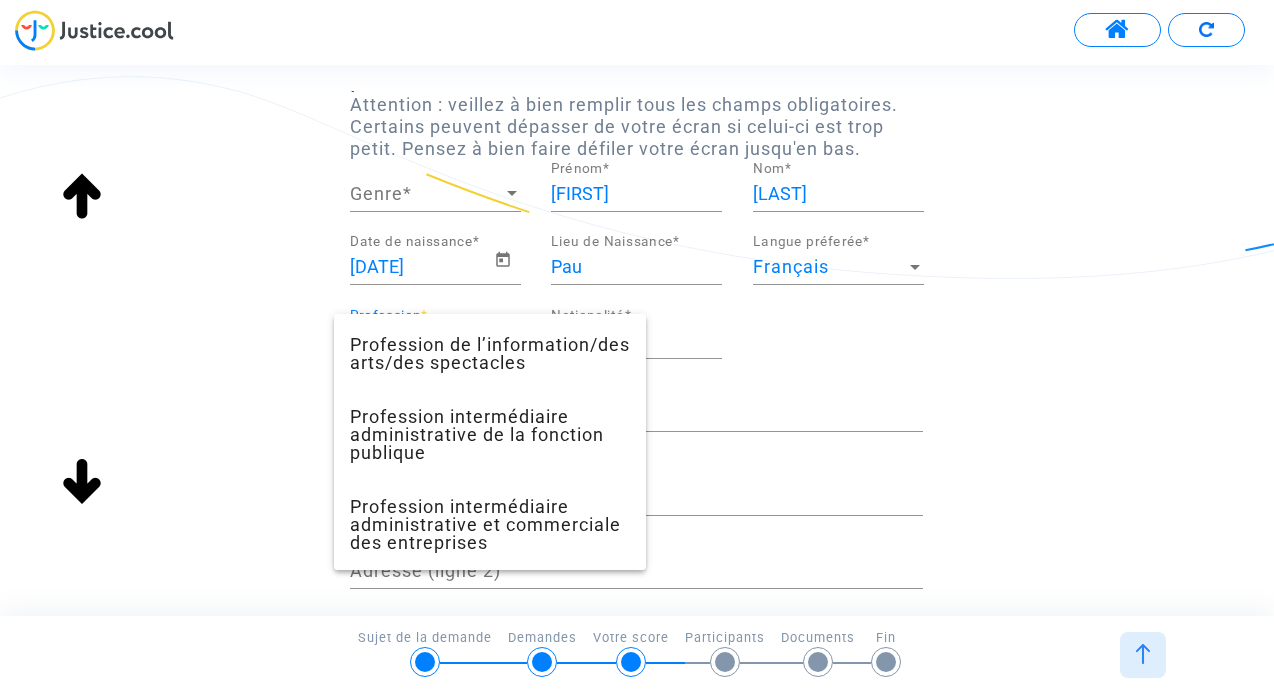 scroll, scrollTop: 1468, scrollLeft: 0, axis: vertical 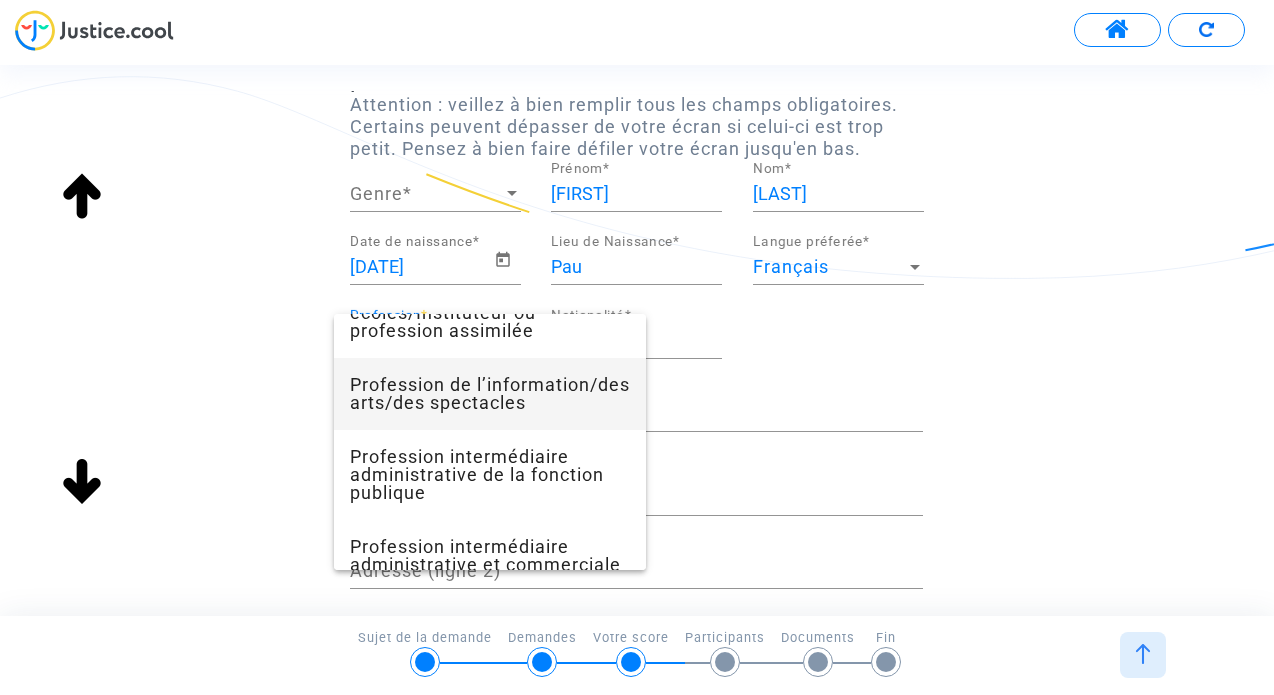 click on "Profession de l’information/des arts/des spectacles" at bounding box center [490, 394] 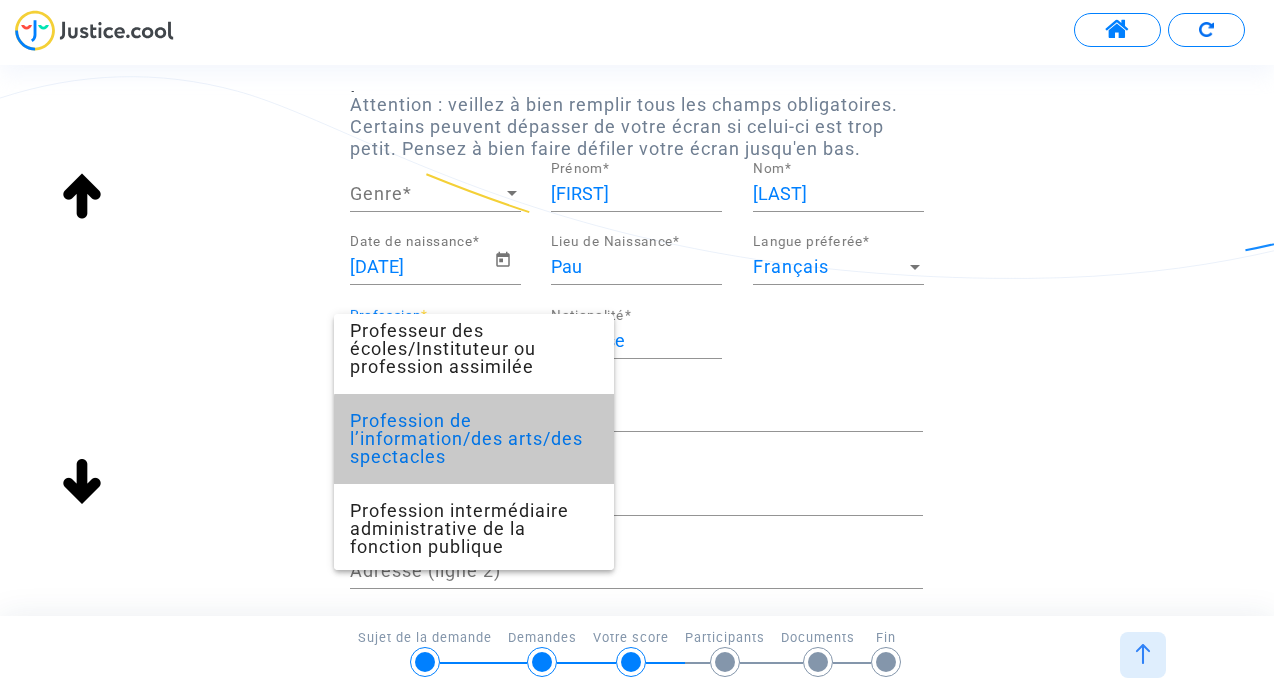 scroll, scrollTop: 0, scrollLeft: 0, axis: both 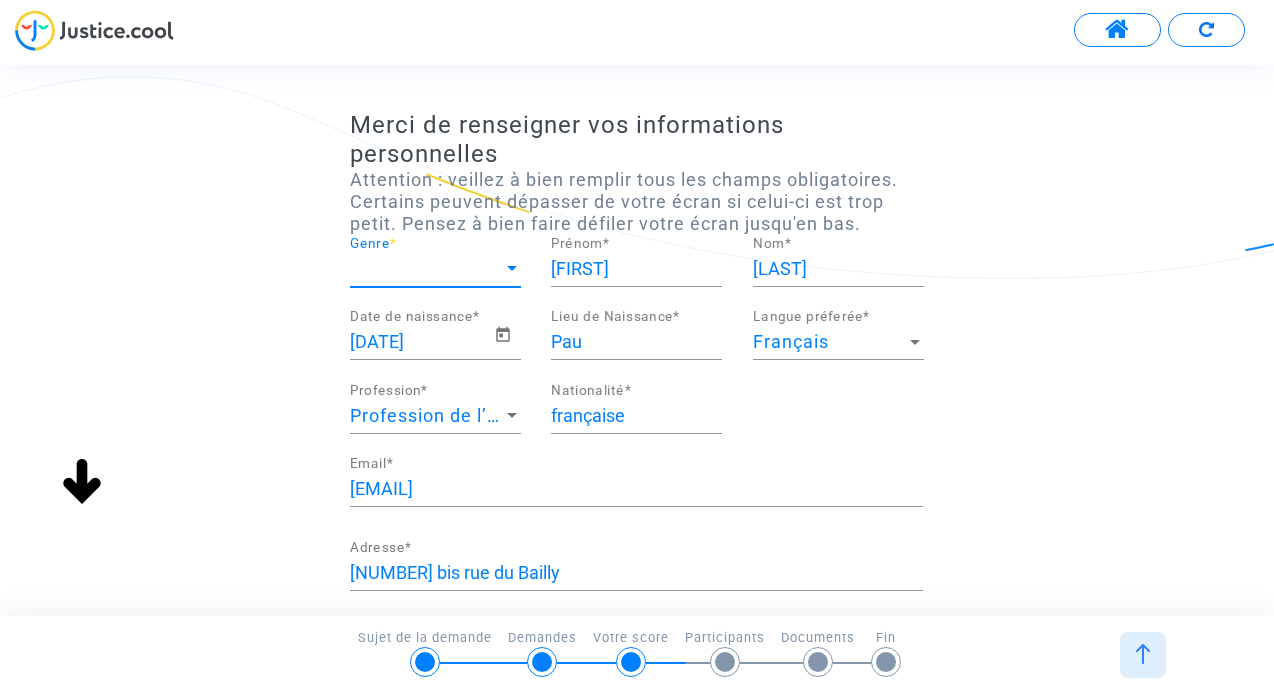 click at bounding box center (512, 269) 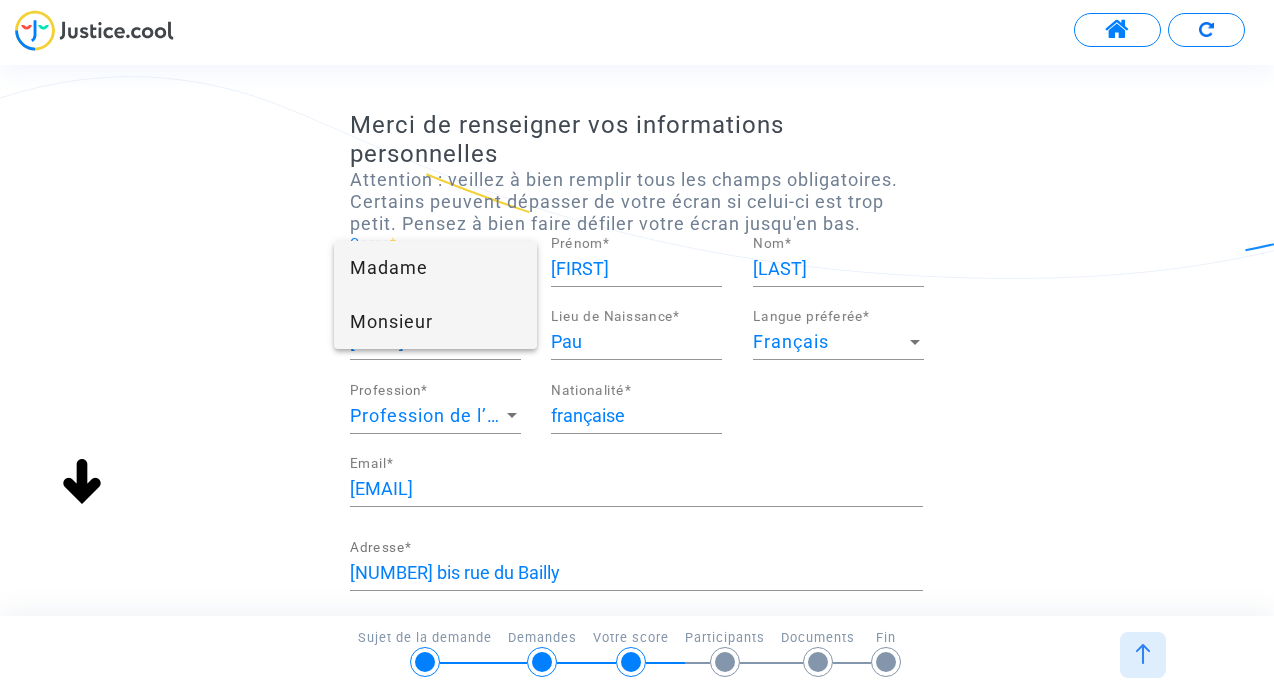 click on "Monsieur" at bounding box center [435, 322] 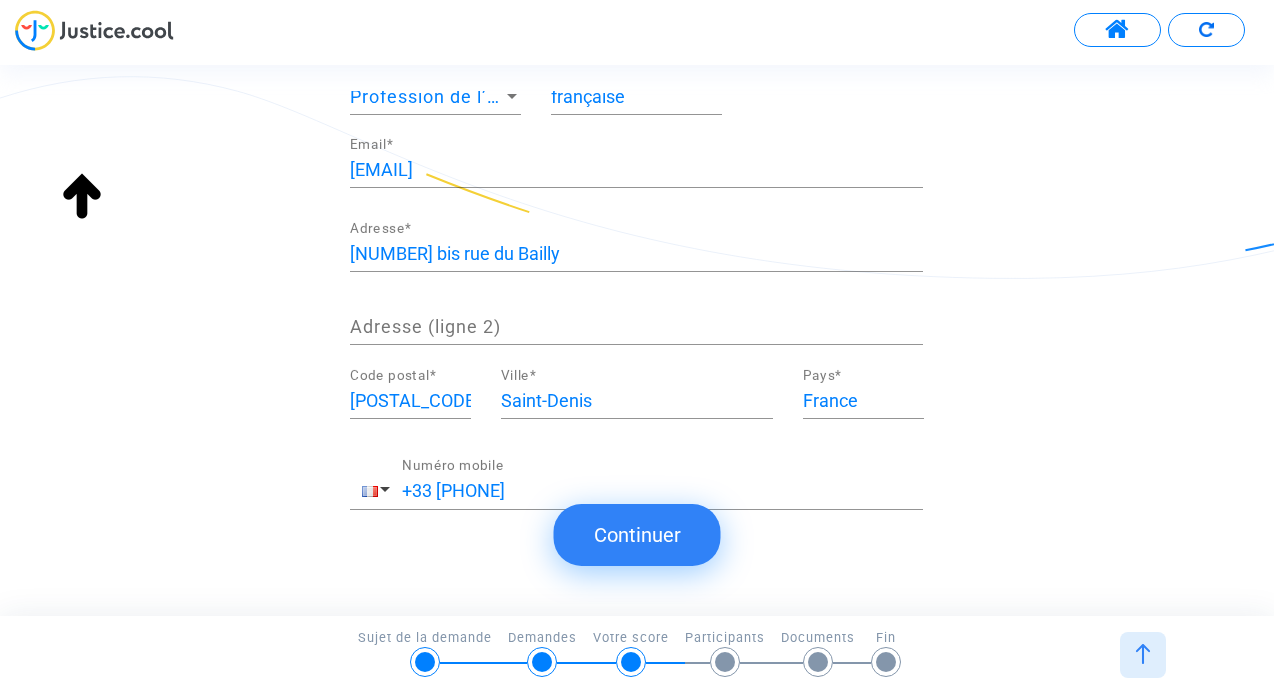scroll, scrollTop: 428, scrollLeft: 0, axis: vertical 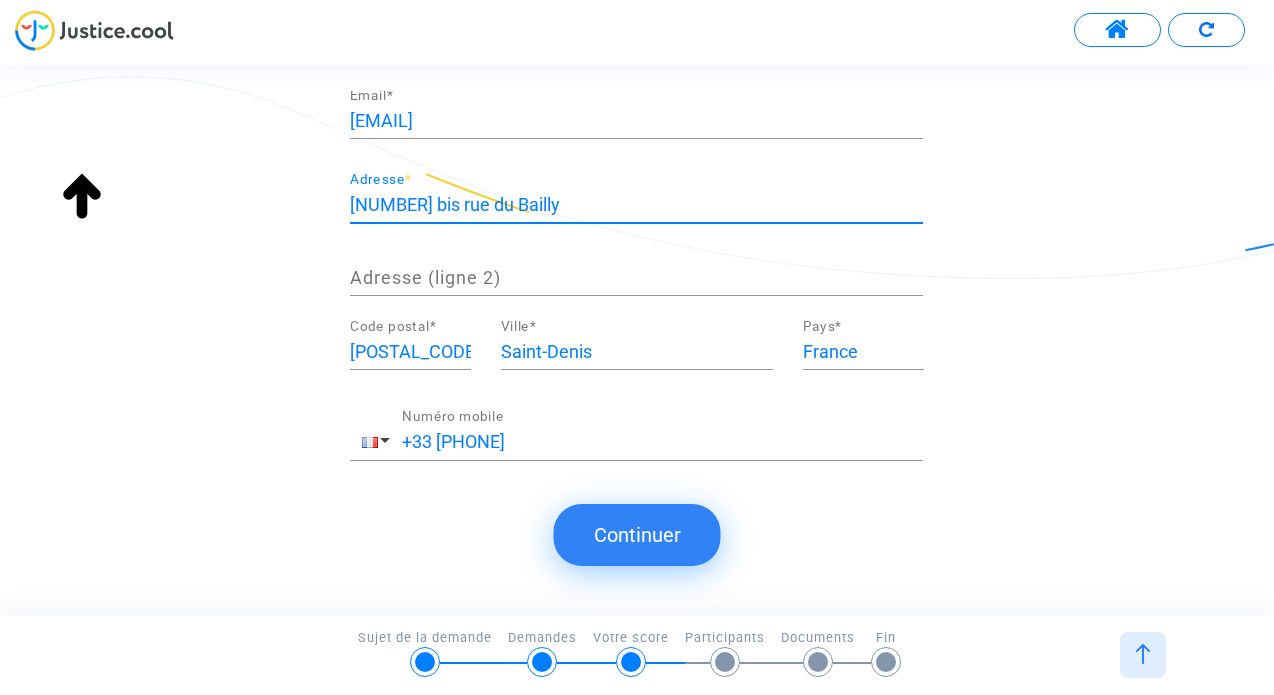 drag, startPoint x: 521, startPoint y: 209, endPoint x: 343, endPoint y: 209, distance: 178 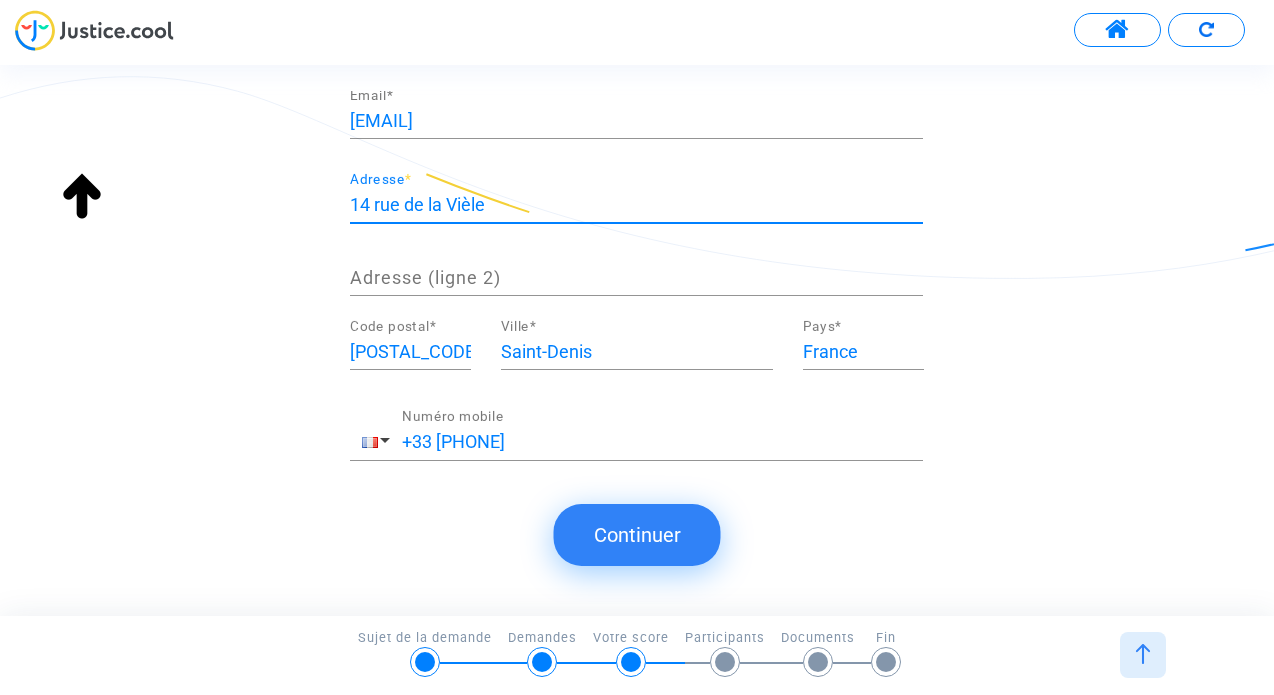 type on "14 rue de la Vièle" 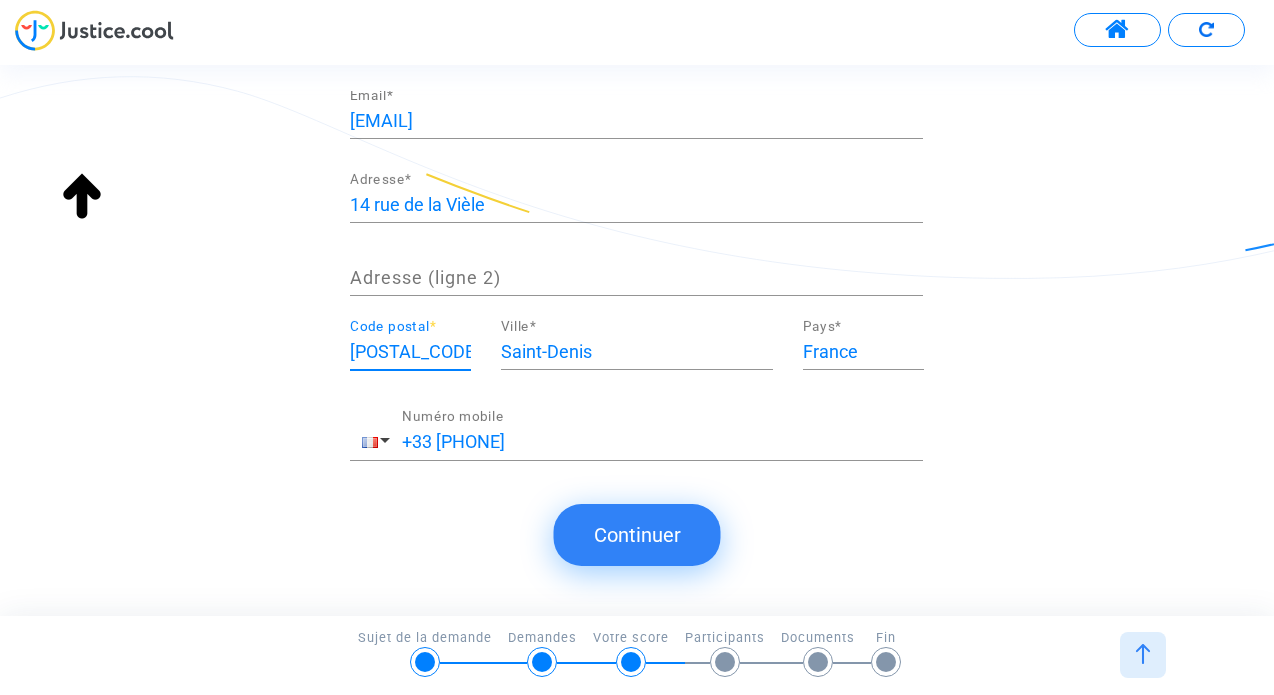 drag, startPoint x: 434, startPoint y: 357, endPoint x: 321, endPoint y: 353, distance: 113.07078 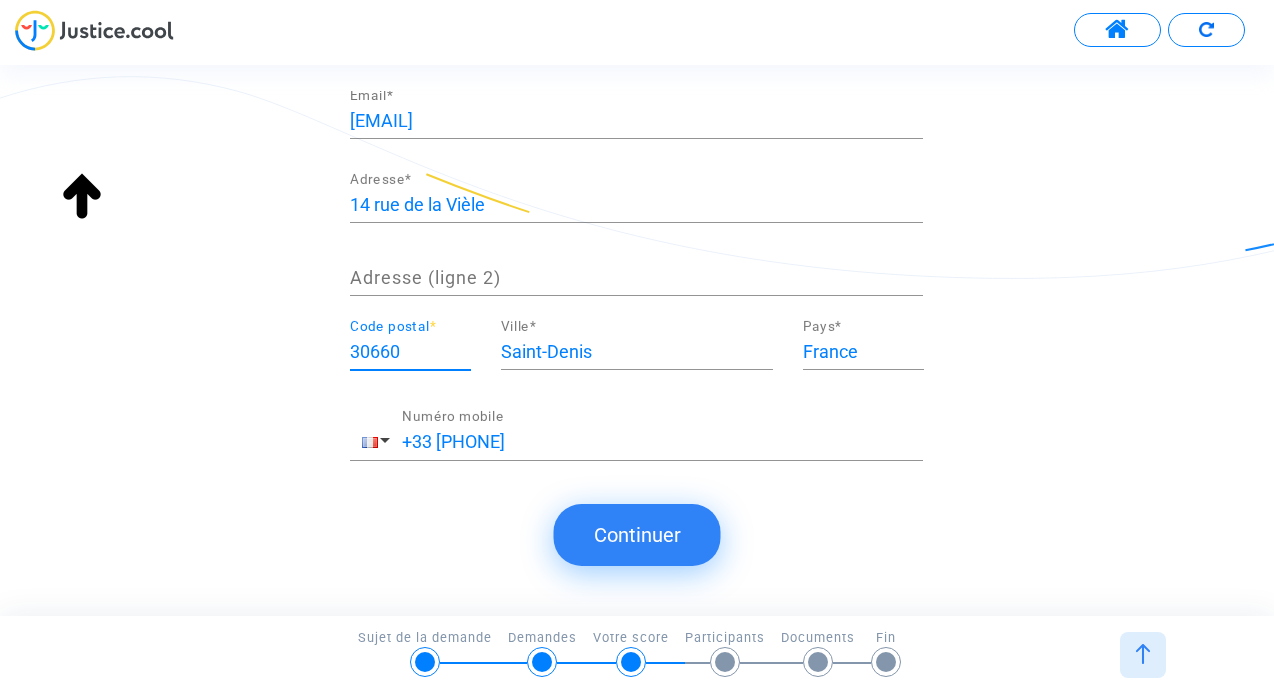 type on "30660" 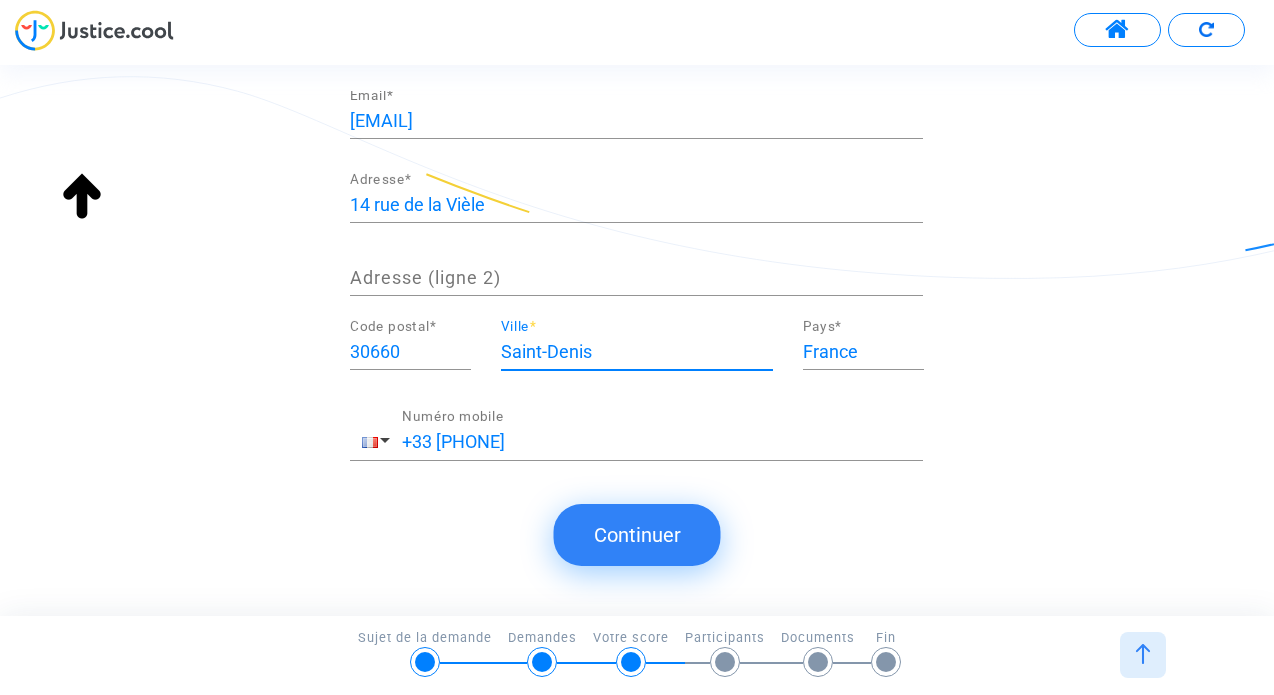 drag, startPoint x: 593, startPoint y: 351, endPoint x: 471, endPoint y: 335, distance: 123.04471 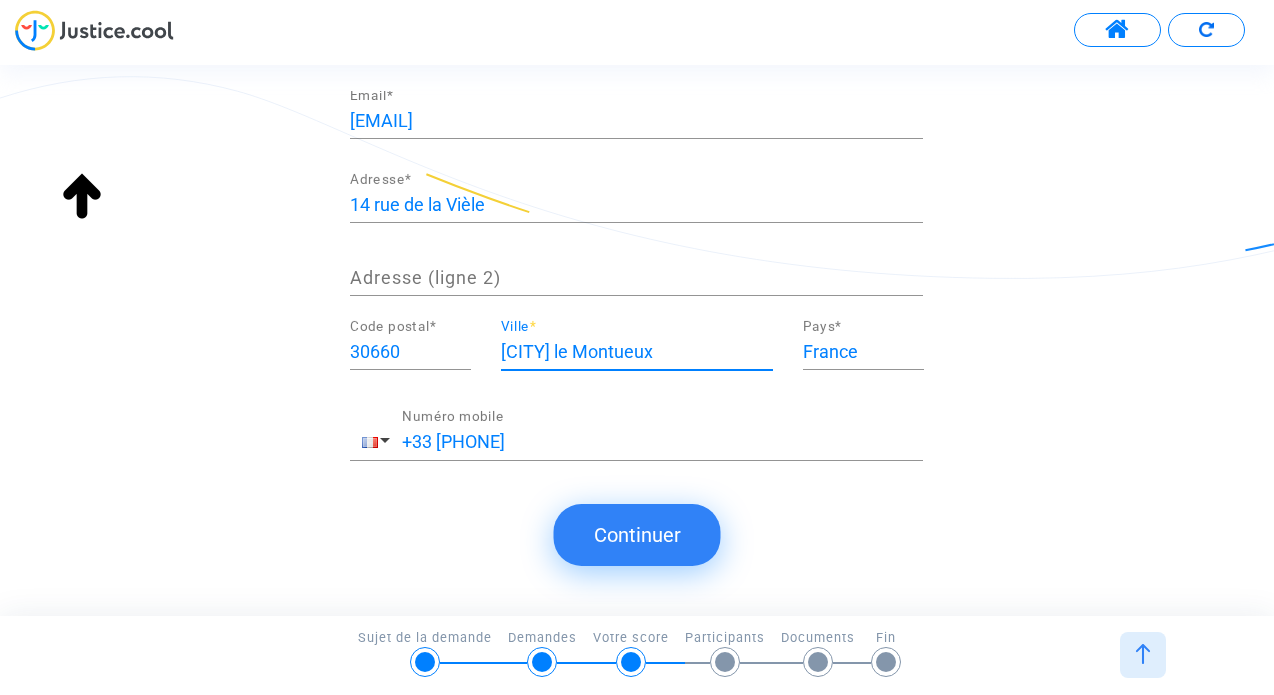 click on "[CITY] le Montueux" at bounding box center (637, 352) 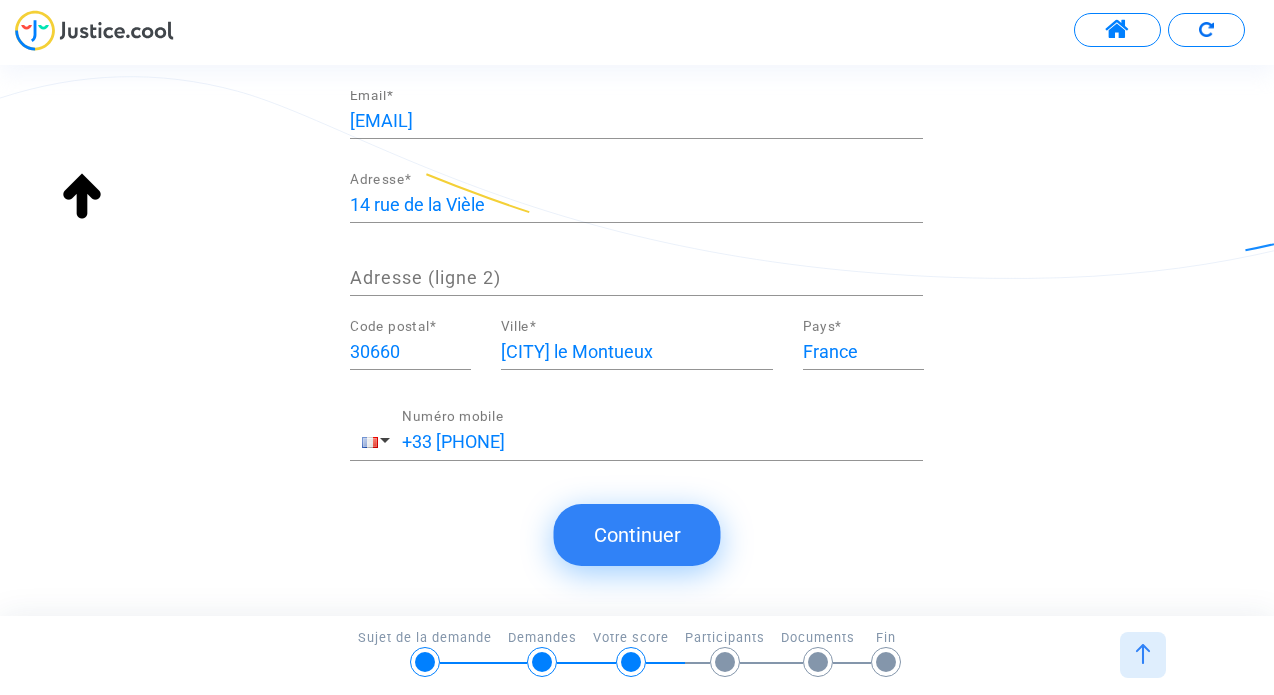 click on "Continuer" at bounding box center [637, 535] 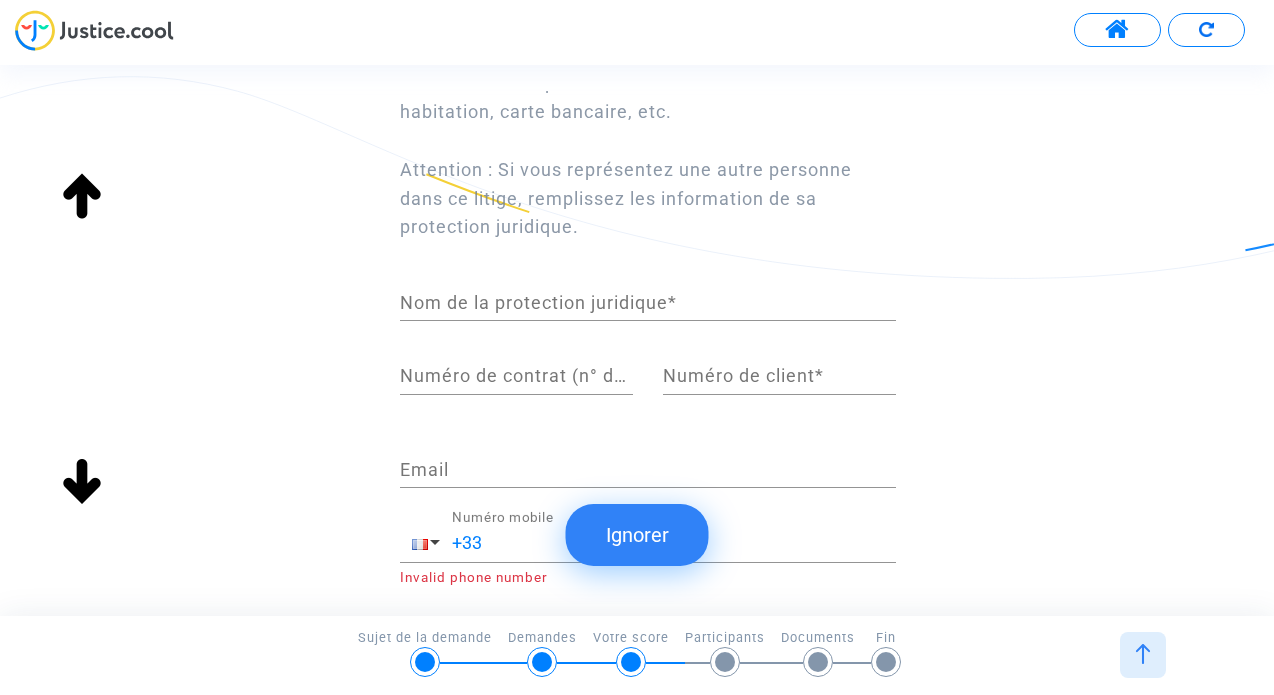 scroll, scrollTop: 285, scrollLeft: 0, axis: vertical 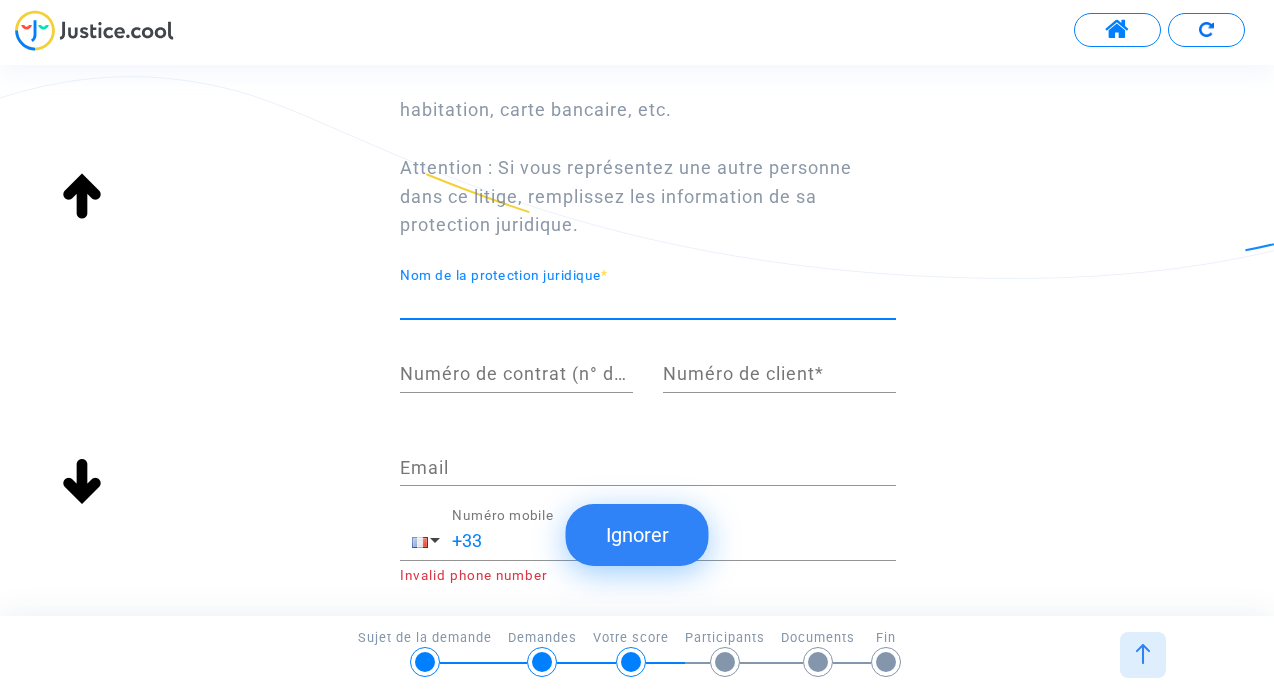 click on "Nom de la protection juridique  *" at bounding box center [648, 301] 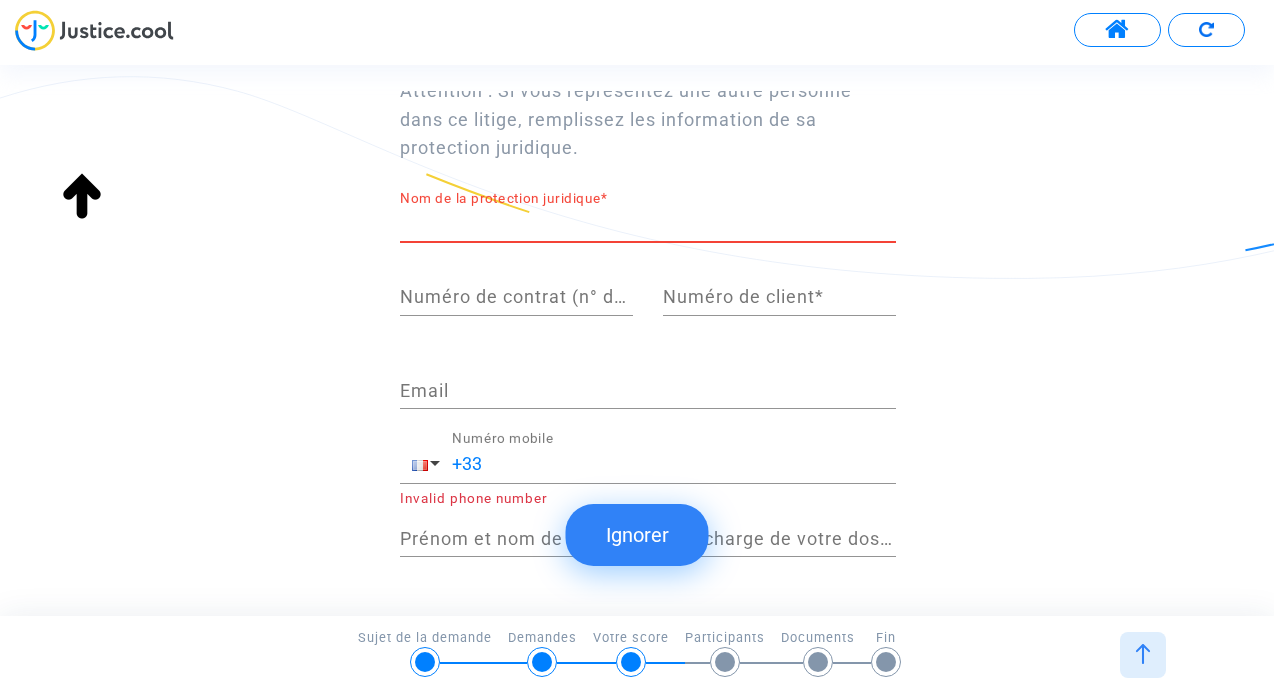 scroll, scrollTop: 379, scrollLeft: 0, axis: vertical 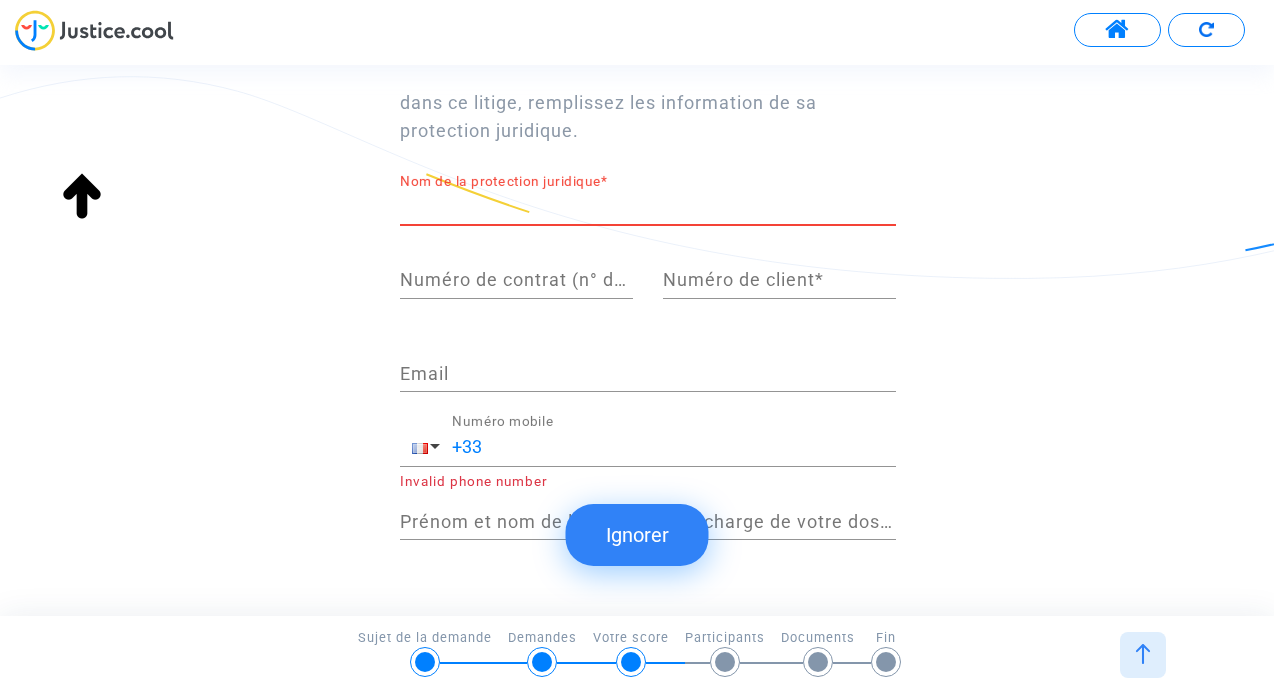 click on "Numéro de contrat (n° de police d'assurance)  *" at bounding box center [516, 280] 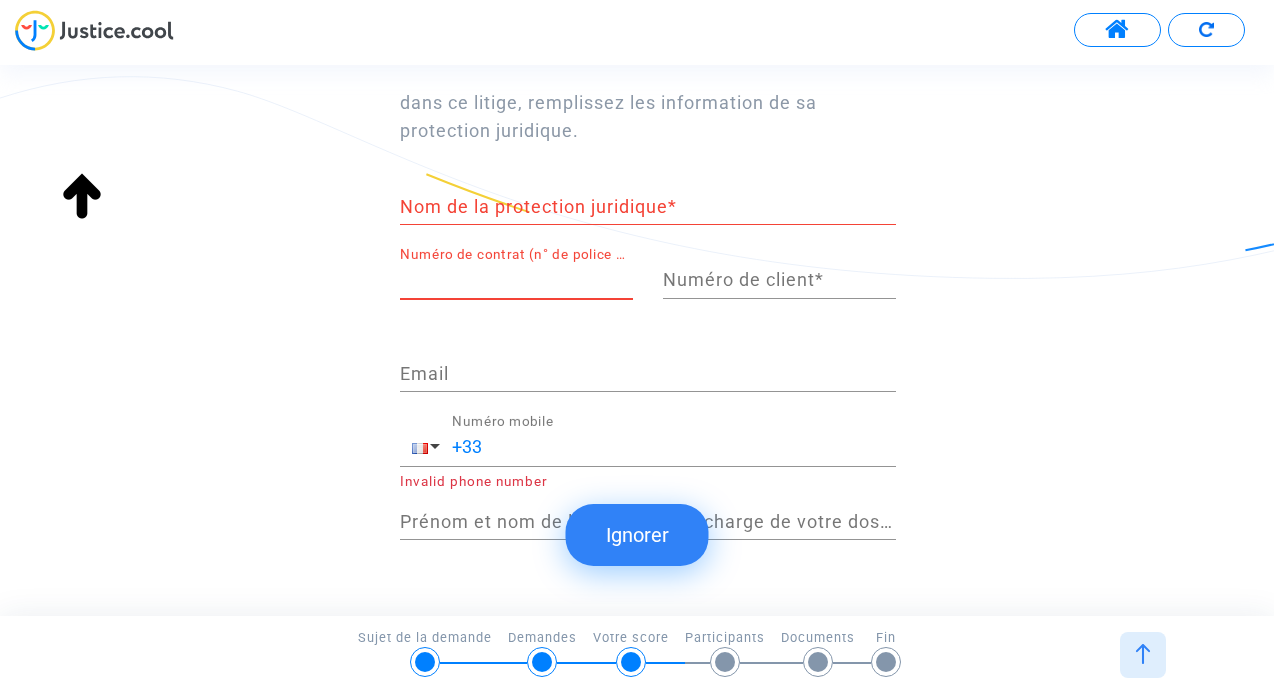 click on "Numéro de client  *" at bounding box center (779, 280) 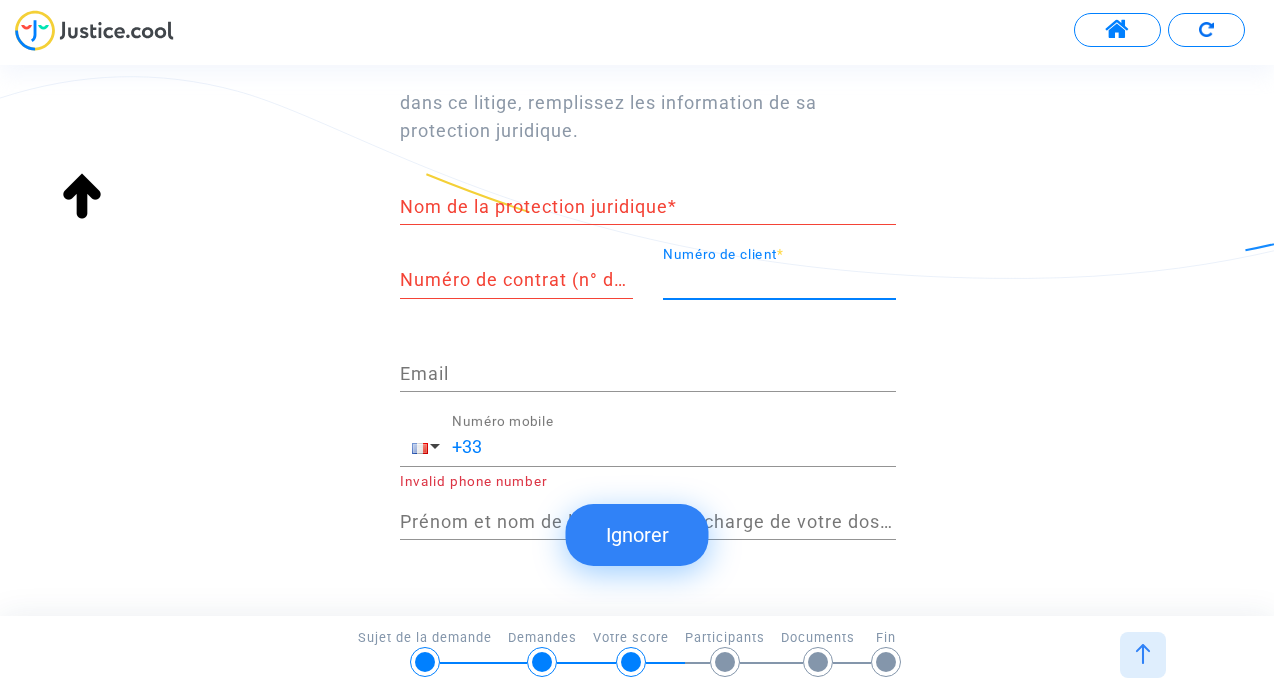 paste on "[NUMBER] S" 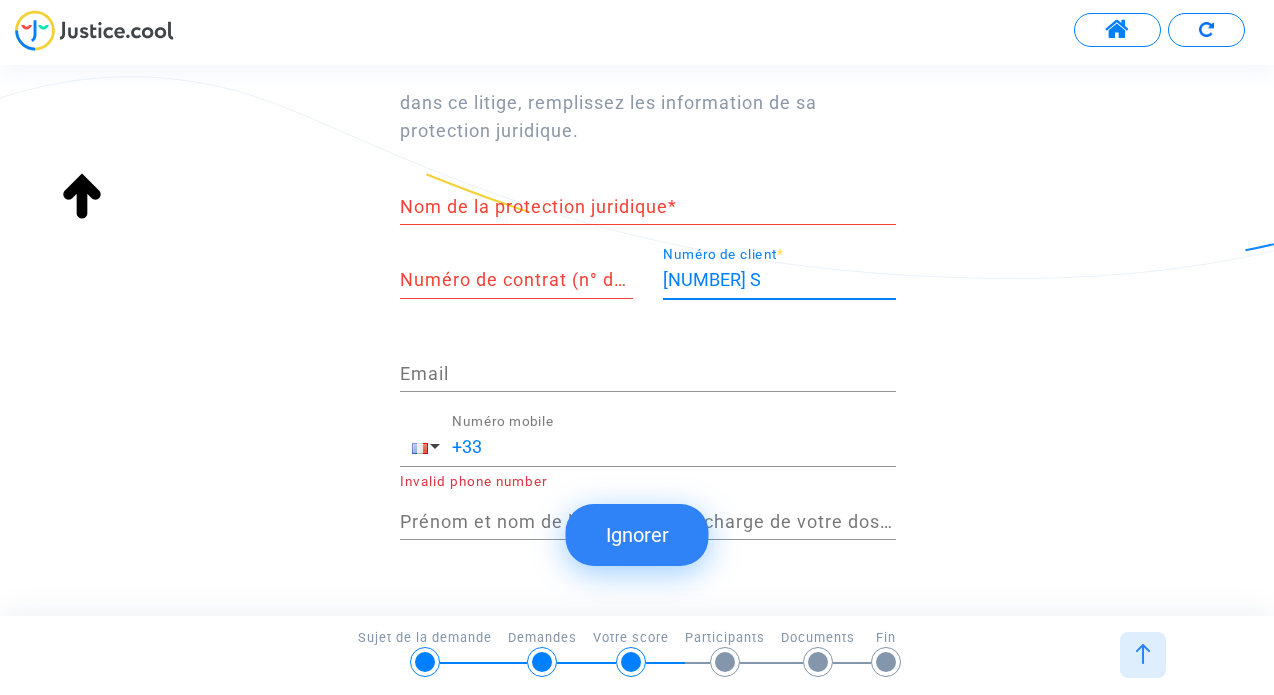 click on "[NUMBER] S" at bounding box center (779, 280) 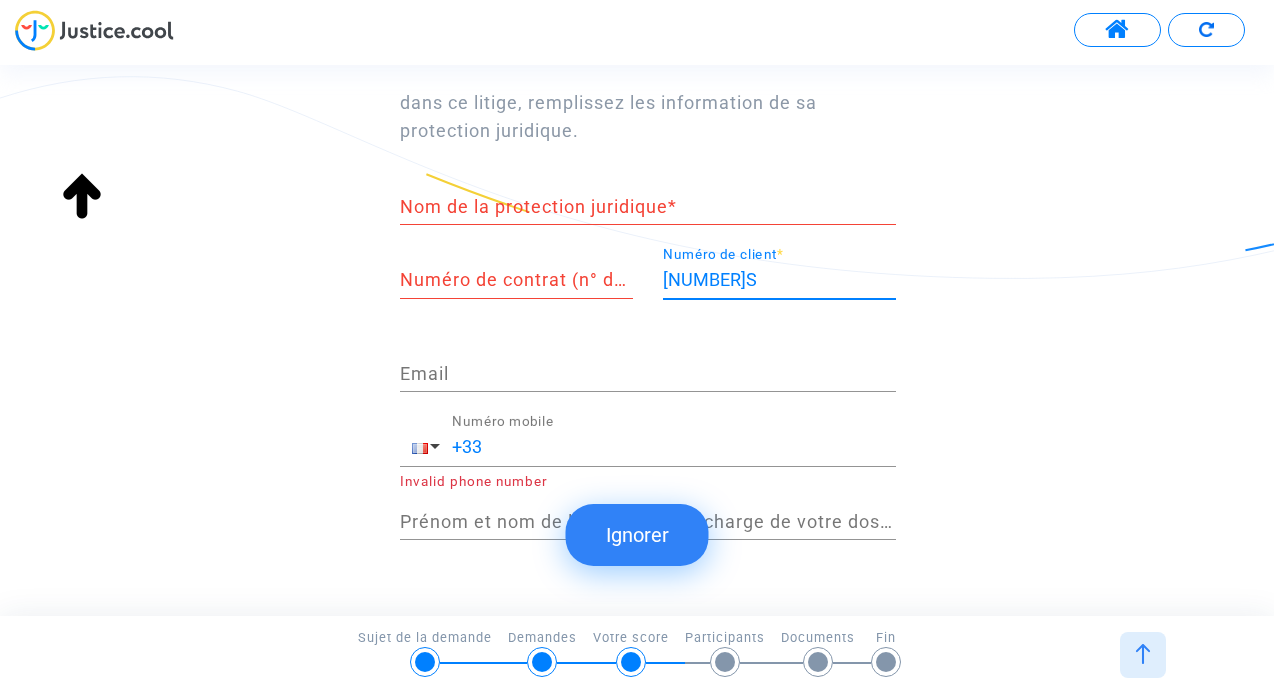 type on "[NUMBER]S" 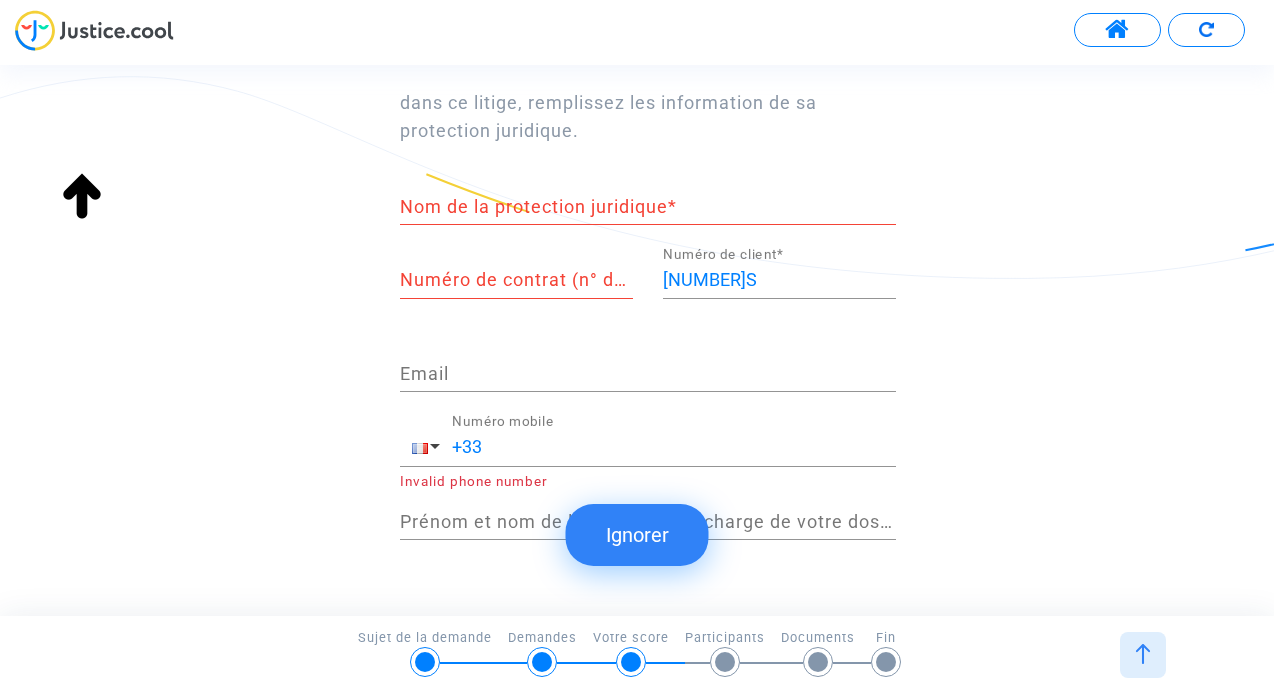click on "Nom de la protection juridique  *" at bounding box center (648, 211) 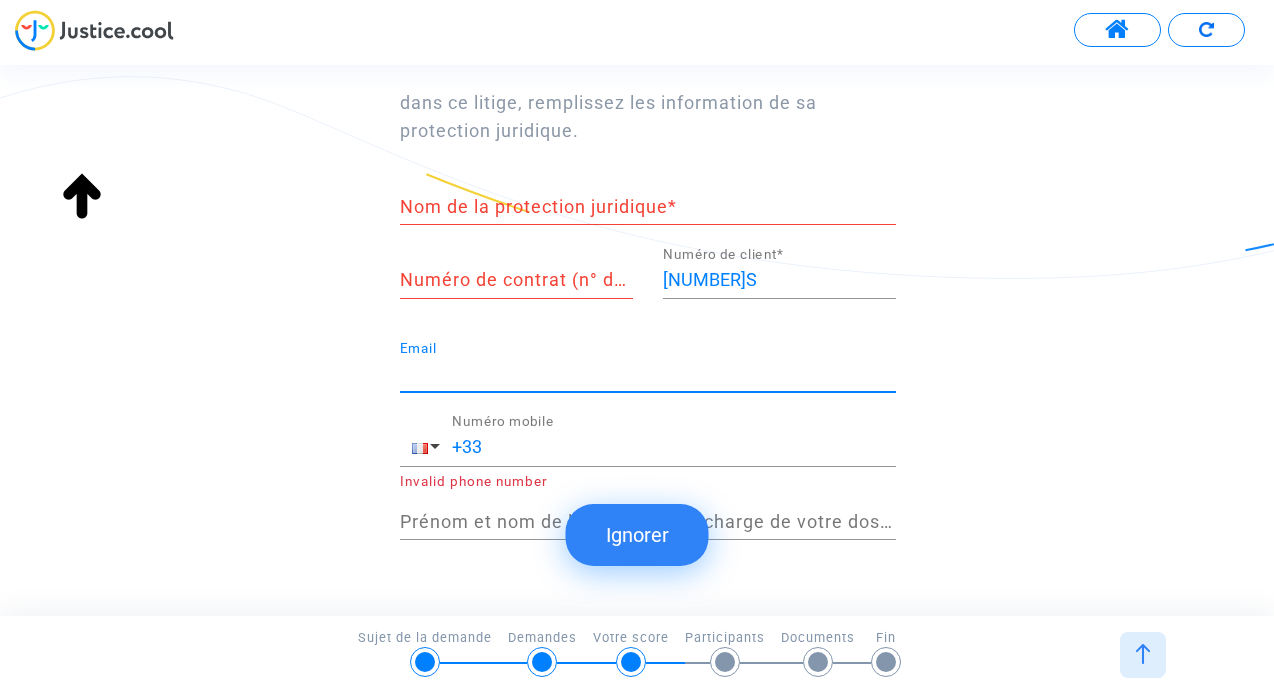 type on "[EMAIL]" 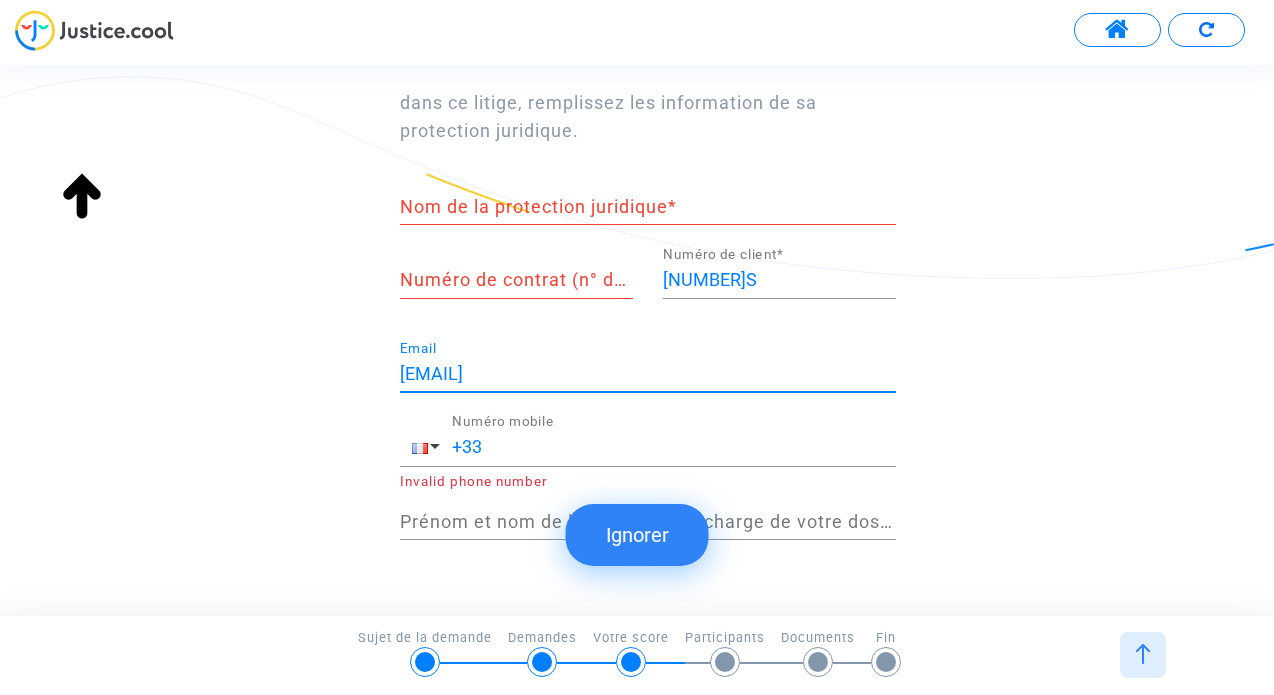 type on "Guillaume Tricard" 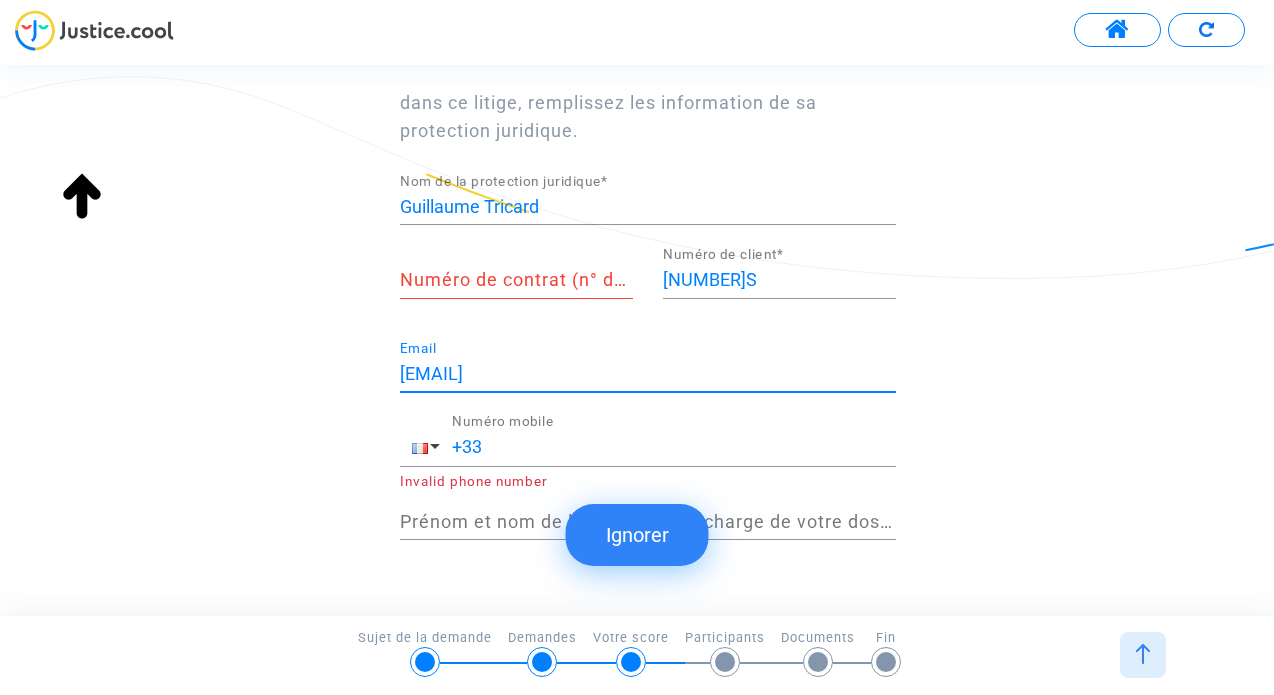click on "+33" at bounding box center (674, 447) 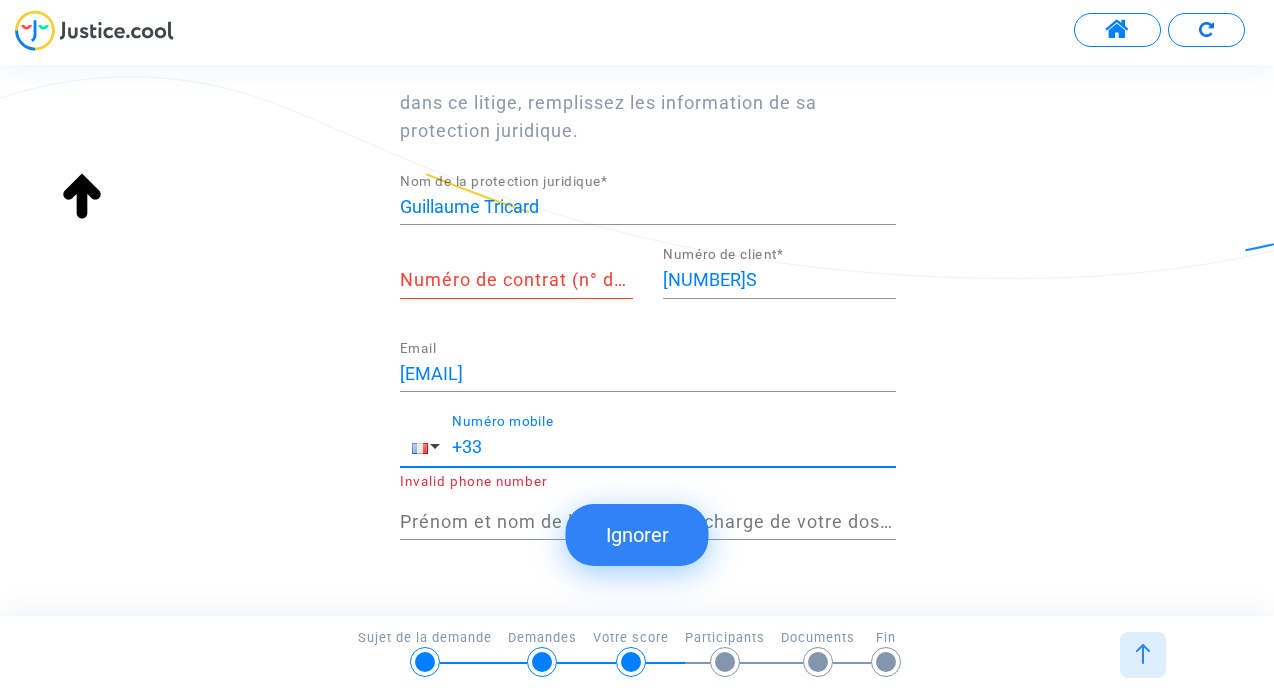type on "+33[PHONE]" 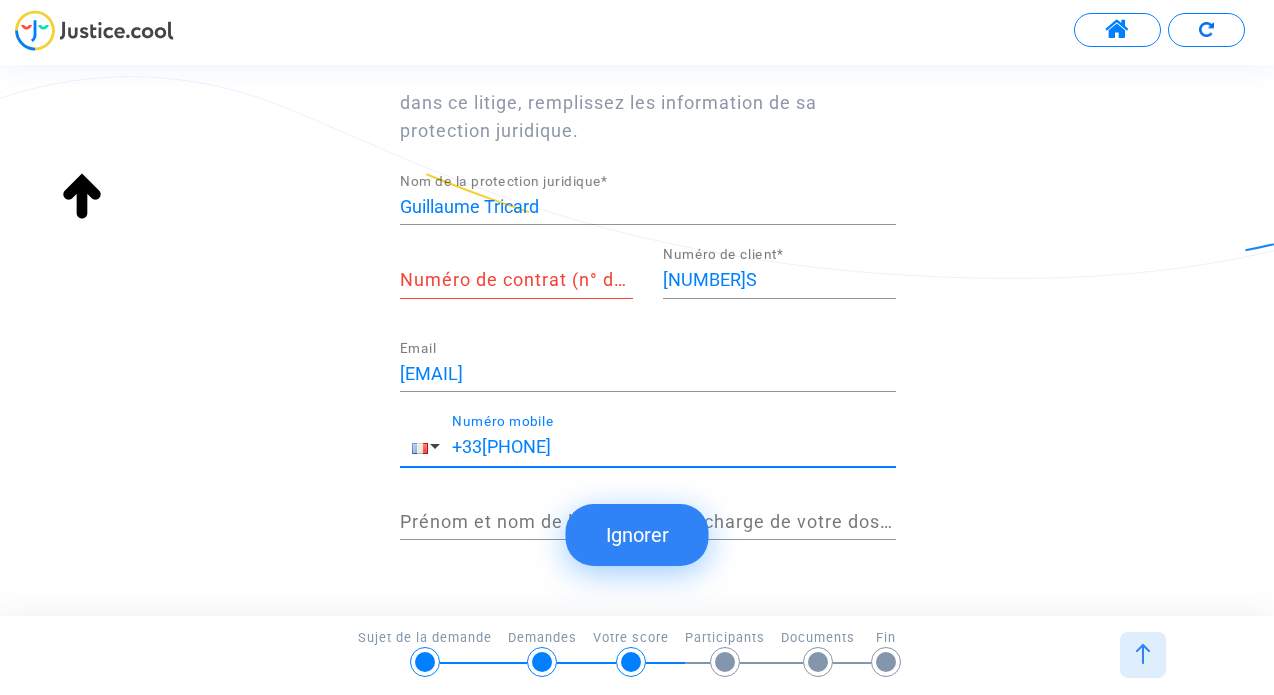 click on "+33[PHONE] Numéro mobile" at bounding box center (674, 440) 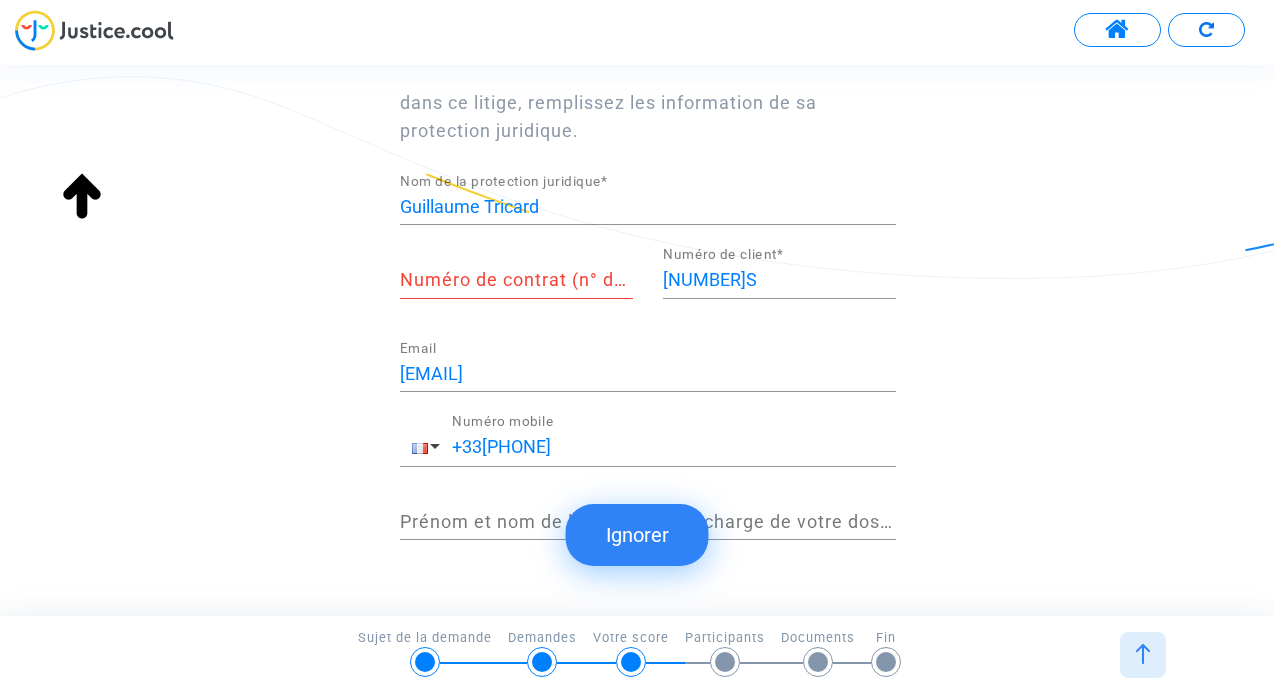 click on "Si vous avez une assurance protection juridique, remplissez les informations suivantes  Cette assurance permet de prendre en charge vos frais de justice lors d'un litige, dans la limite de votre contrat. Elle est parfois incluse avec l'assurance auto, habitation, carte bancaire, etc.
Attention : Si vous représentez une autre personne dans ce litige, remplissez les information de sa protection juridique. [FIRST] [LAST] Nom de la protection juridique  * Numéro de contrat (n° de police d'assurance)  * [NUMBER] Numéro de client  * [EMAIL] Email +33[PHONE] Numéro mobile Prénom et nom de la personne en charge de votre dossier  *" at bounding box center [637, 181] 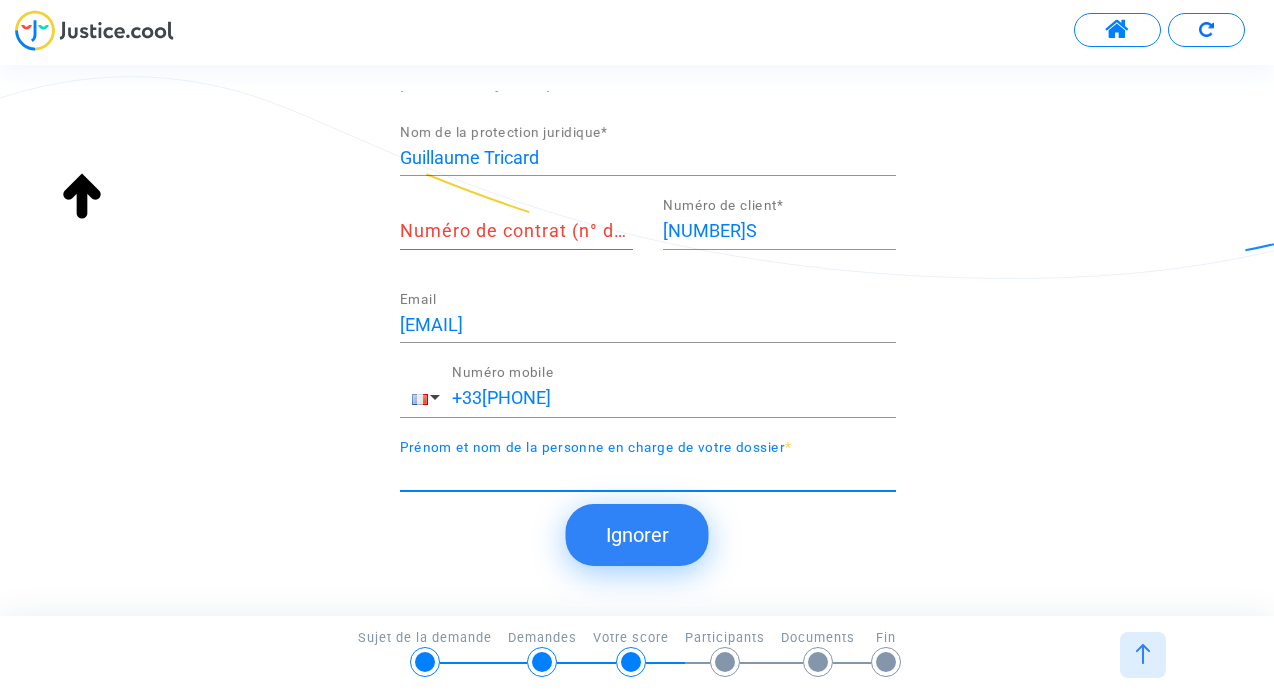 scroll, scrollTop: 430, scrollLeft: 0, axis: vertical 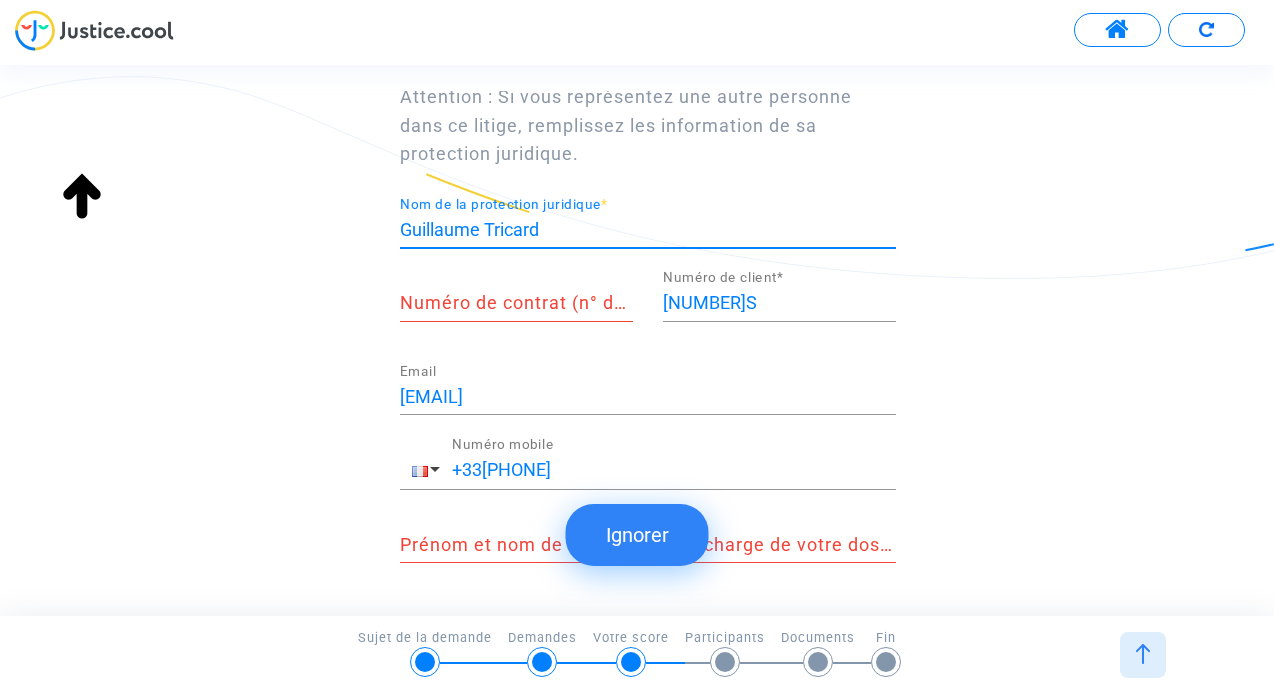 drag, startPoint x: 564, startPoint y: 224, endPoint x: 384, endPoint y: 221, distance: 180.025 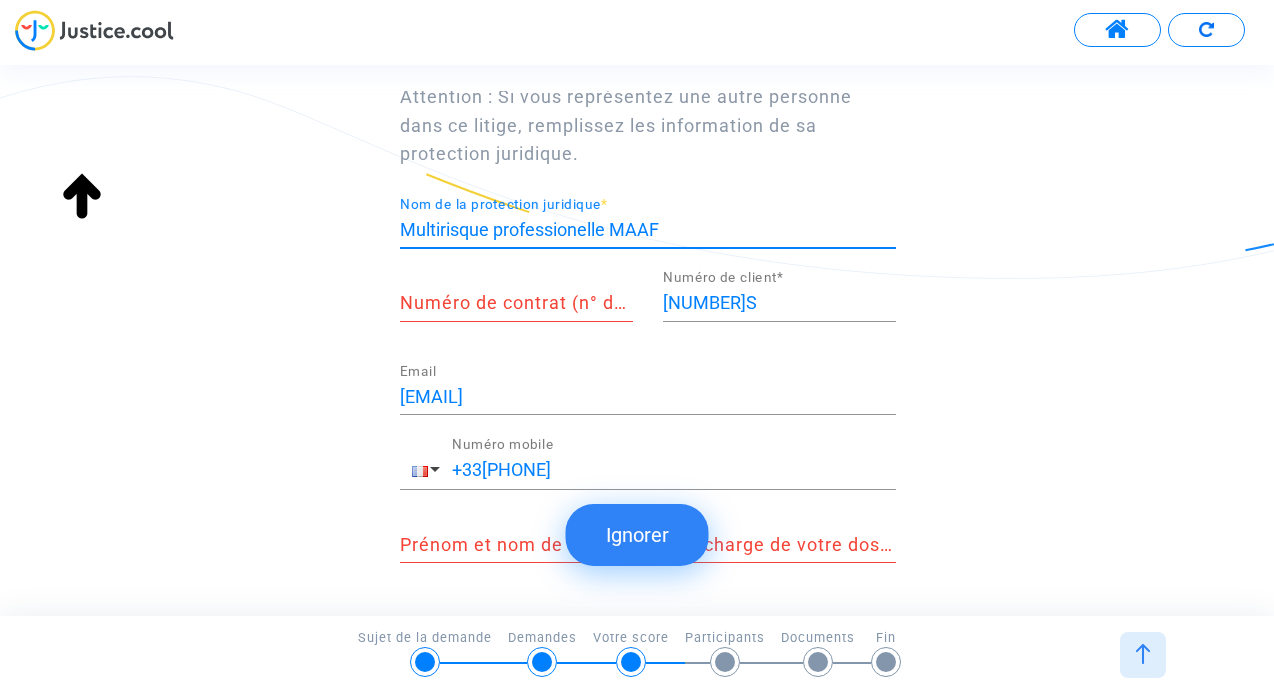 type on "Multirisque professionelle MAAF" 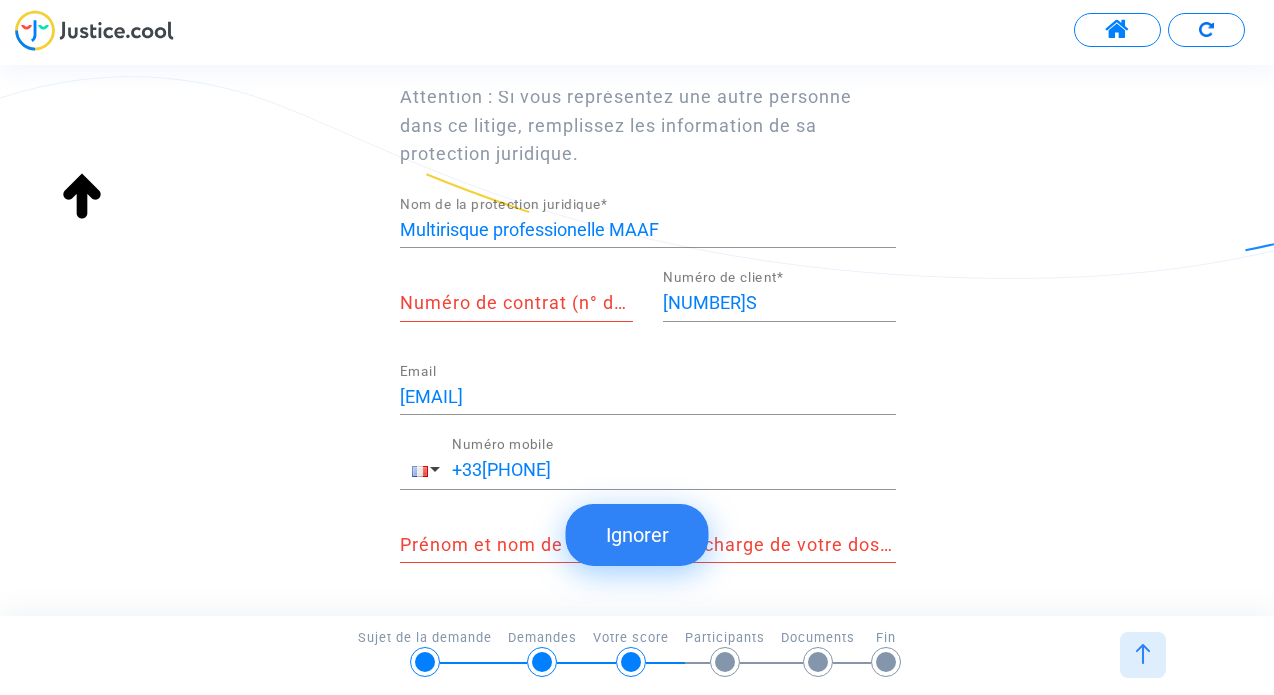 click on "Si vous avez une assurance protection juridique, remplissez les informations suivantes  Cette assurance permet de prendre en charge vos frais de justice lors d'un litige, dans la limite de votre contrat. Elle est parfois incluse avec l'assurance auto, habitation, carte bancaire, etc.
Attention : Si vous représentez une autre personne dans ce litige, remplissez les information de sa protection juridique. Multirisque professionelle MAAF Nom de la protection juridique  * Numéro de contrat (n° de police d'assurance)  * [NUMBER] Numéro de client  * [EMAIL] Email +33[PHONE] Numéro mobile Prénom et nom de la personne en charge de votre dossier  *" at bounding box center [637, 204] 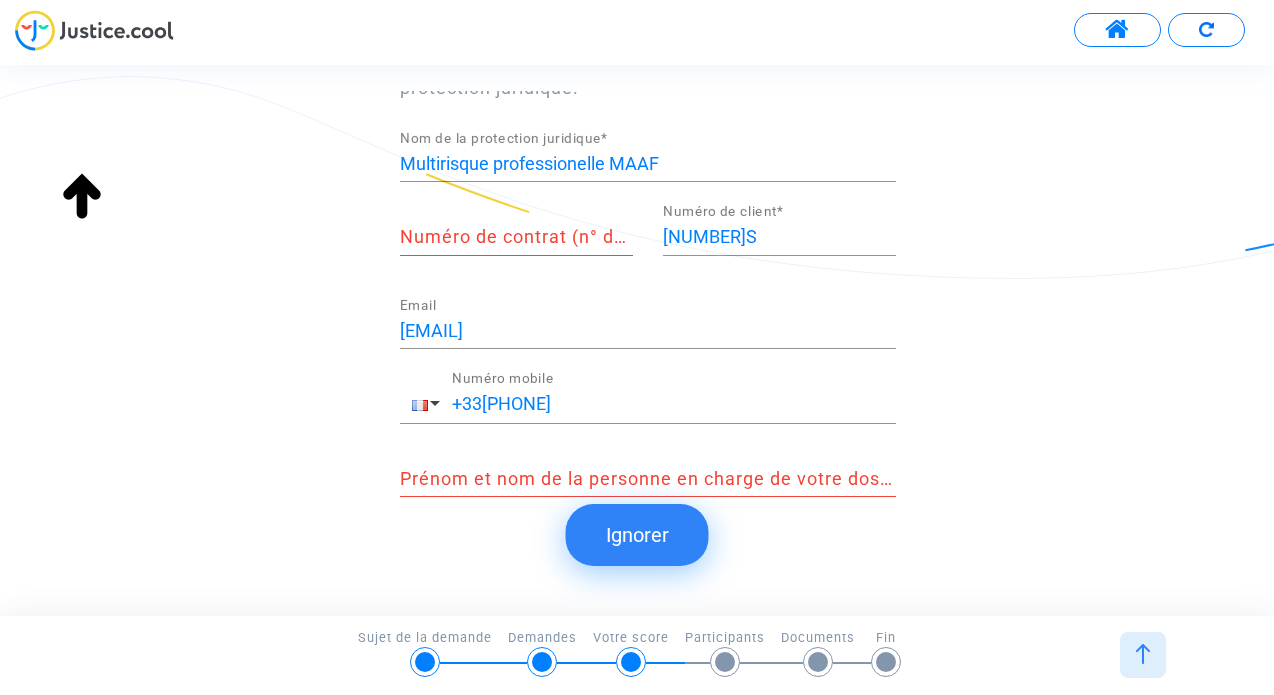 scroll, scrollTop: 427, scrollLeft: 0, axis: vertical 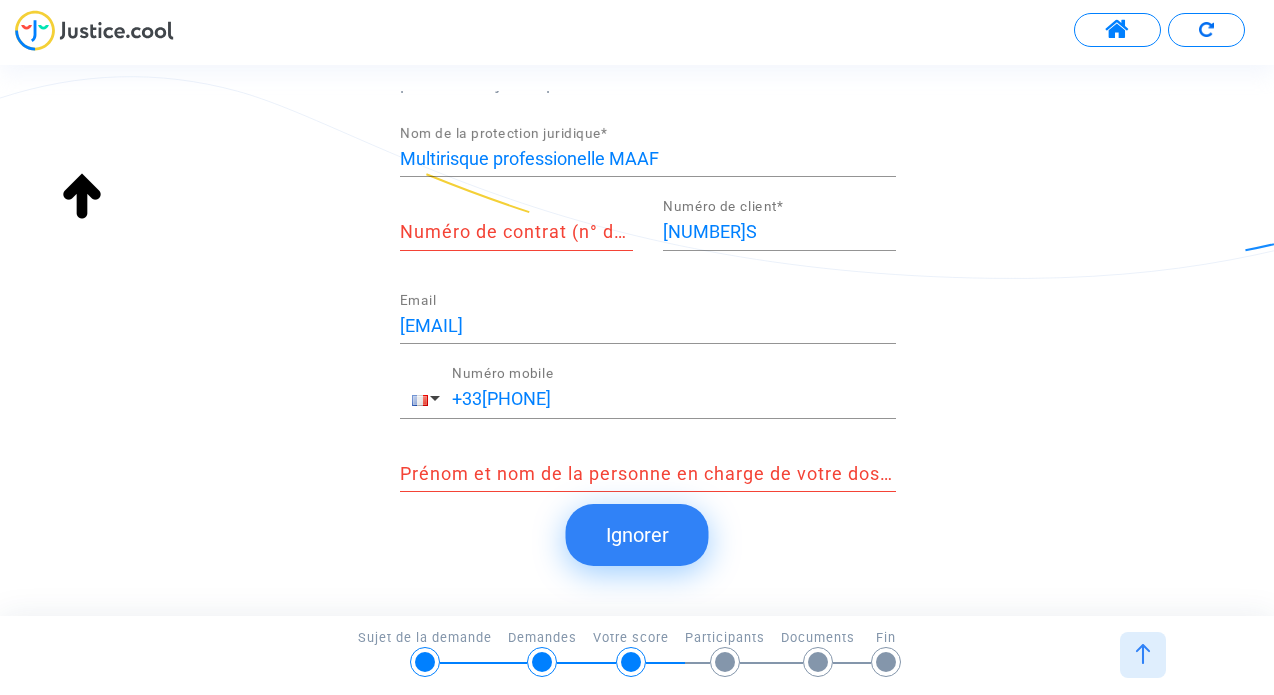 click on "Numéro de contrat (n° de police d'assurance)  *" at bounding box center [516, 232] 